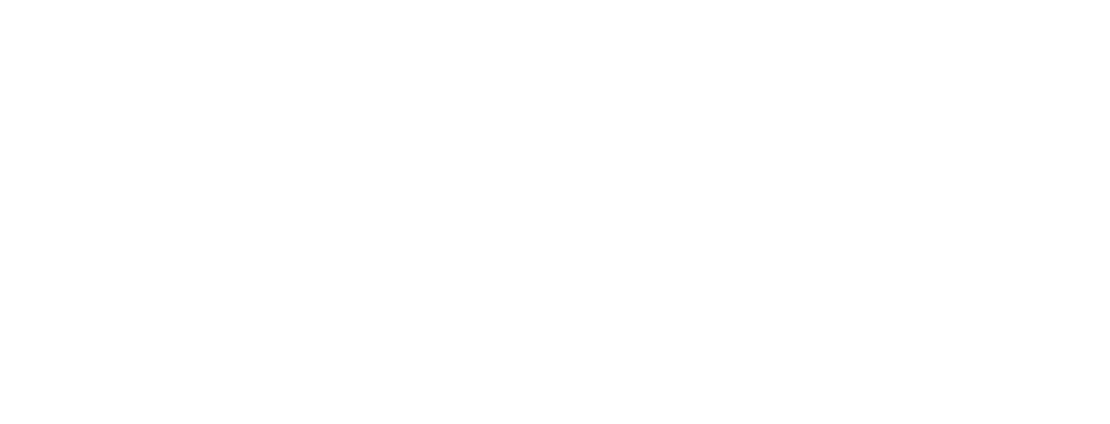 scroll, scrollTop: 0, scrollLeft: 0, axis: both 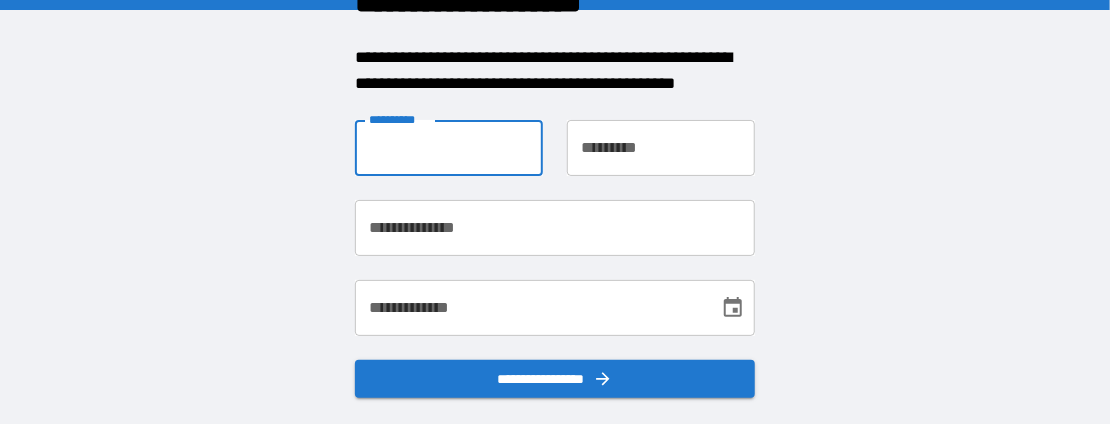 click on "**********" at bounding box center [449, 148] 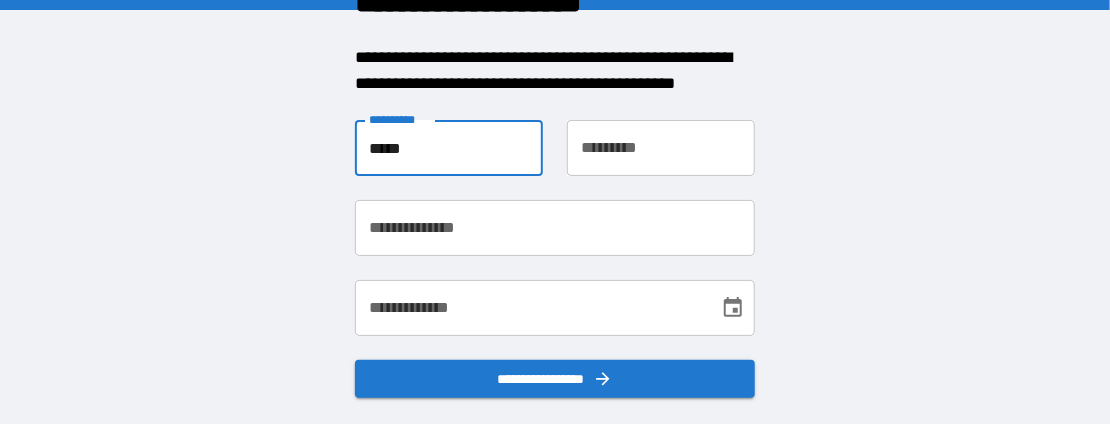 type on "*****" 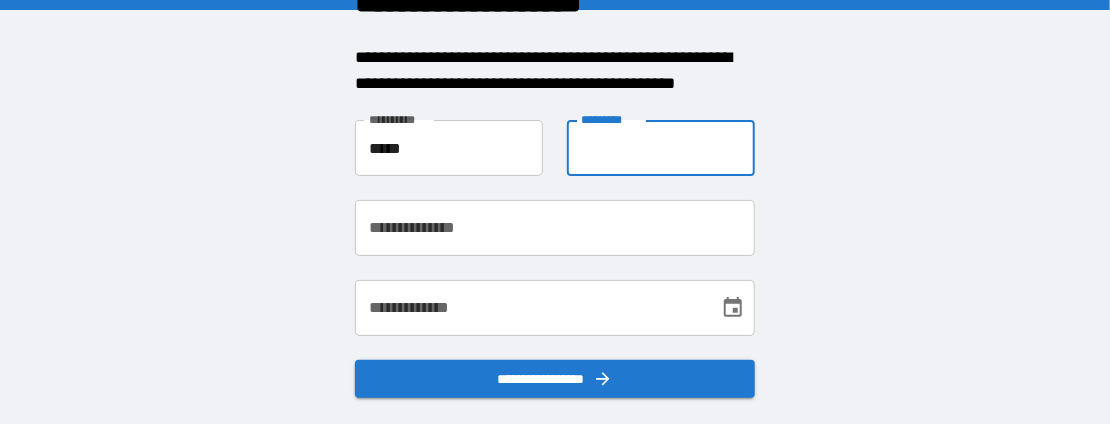 click on "**********" at bounding box center [661, 148] 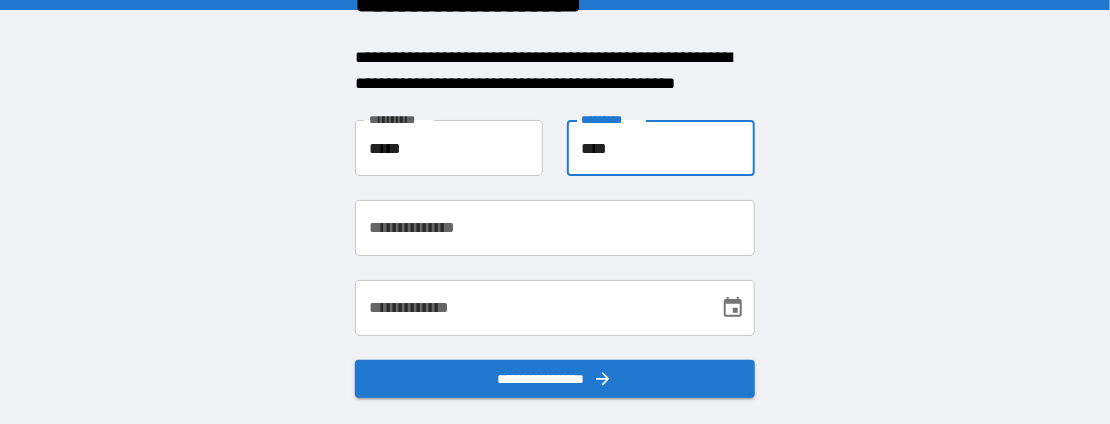 type on "**********" 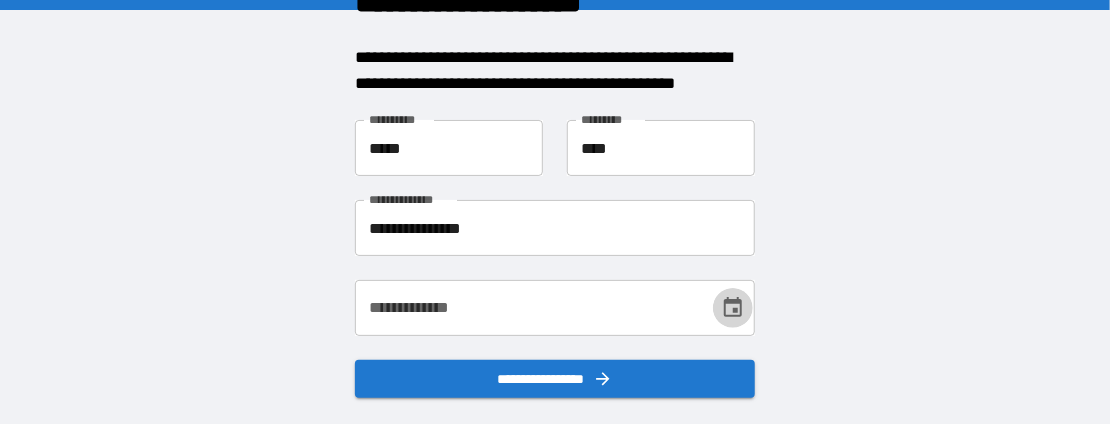 click 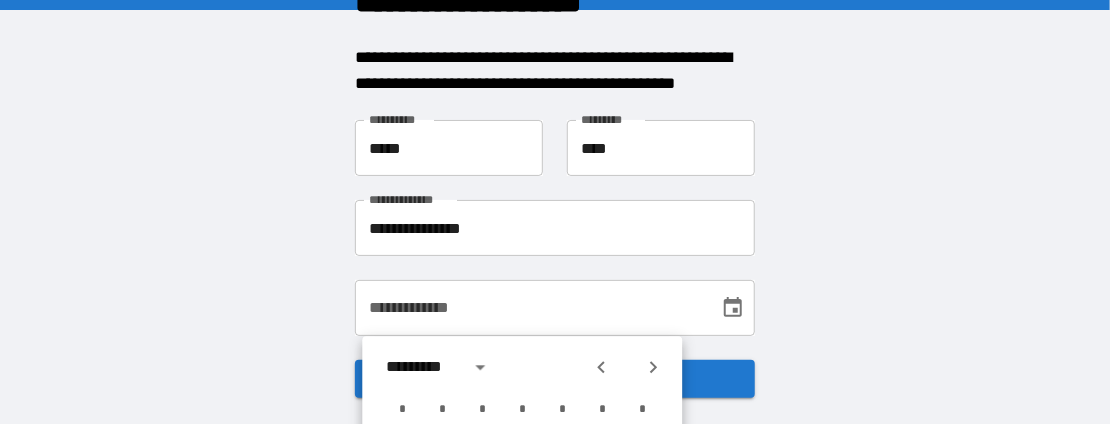 scroll, scrollTop: 100, scrollLeft: 0, axis: vertical 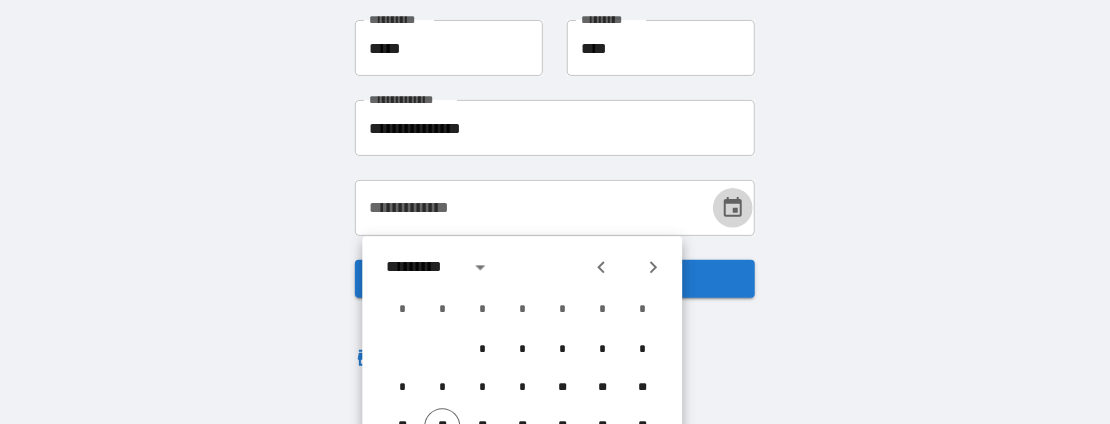 click 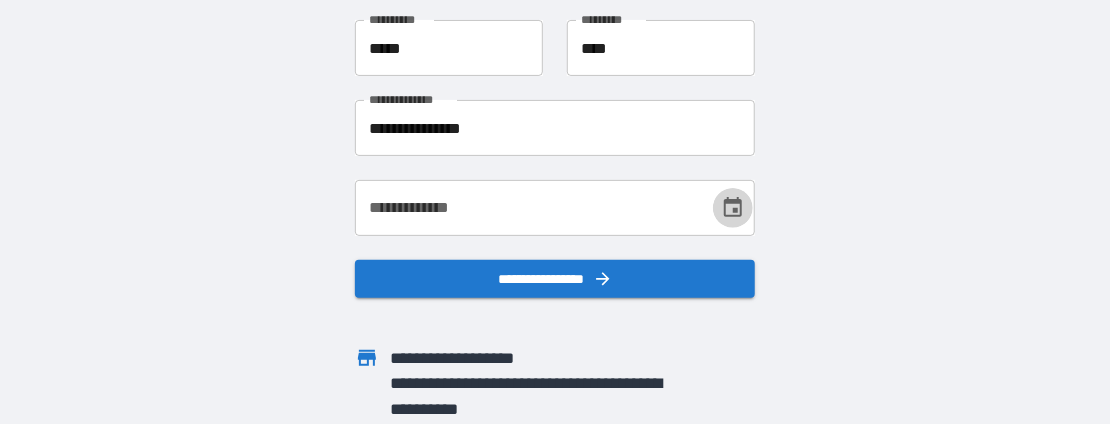 click 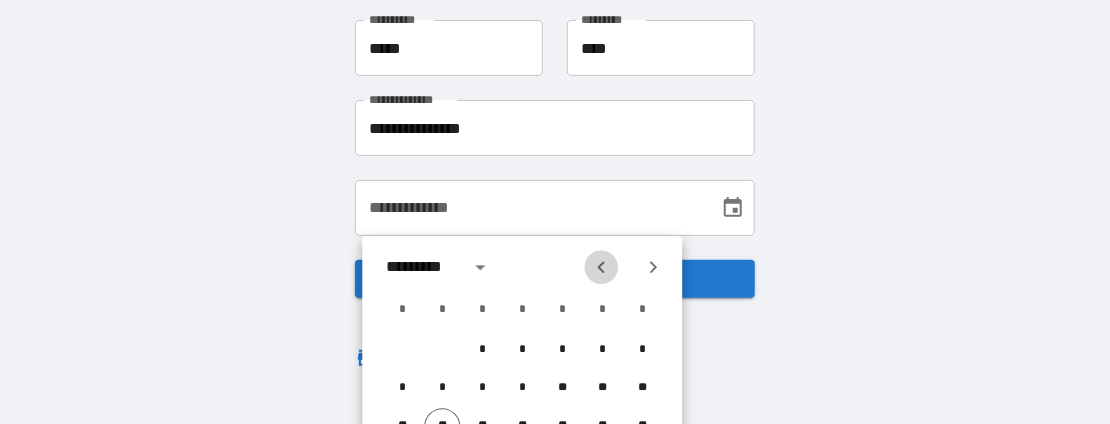 click 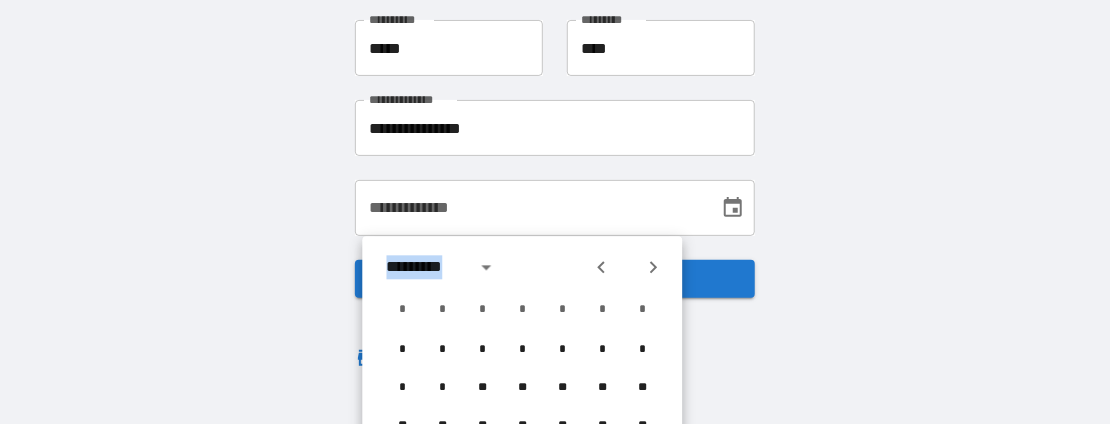 drag, startPoint x: 534, startPoint y: 270, endPoint x: 538, endPoint y: 231, distance: 39.20459 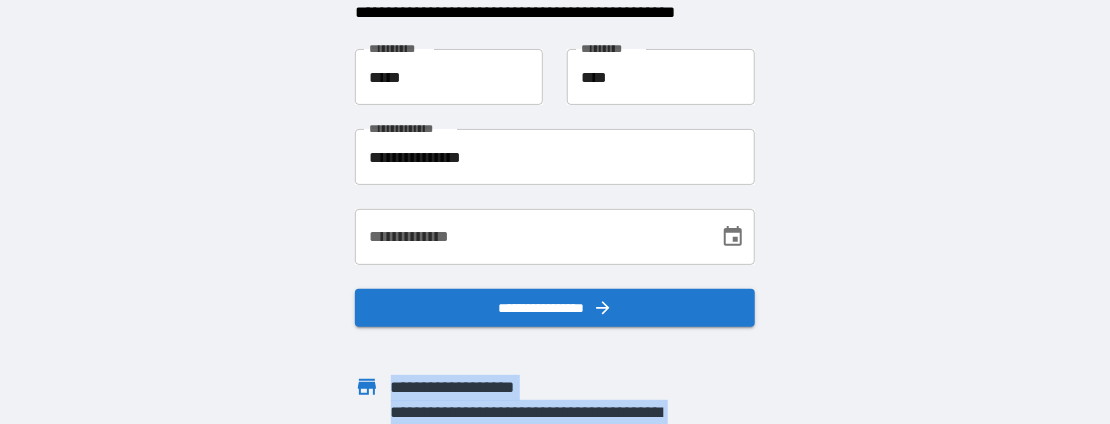 scroll, scrollTop: 149, scrollLeft: 0, axis: vertical 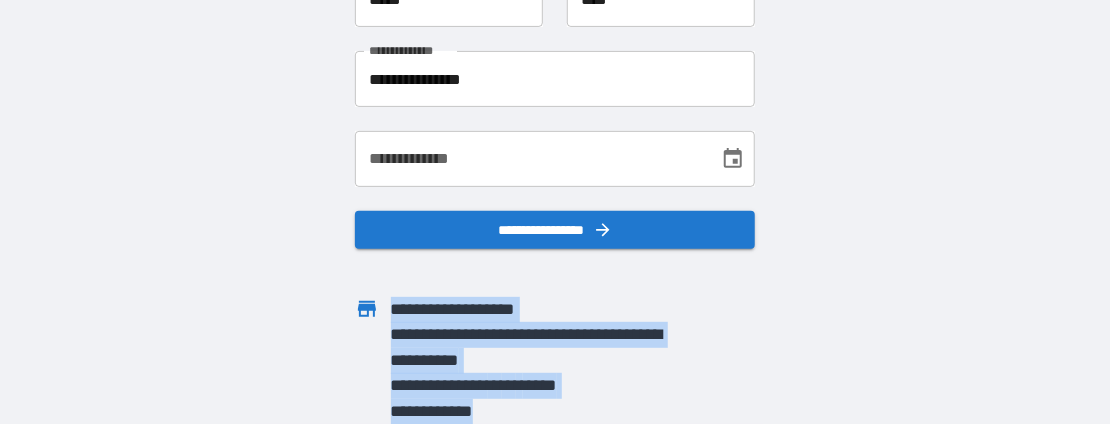 click 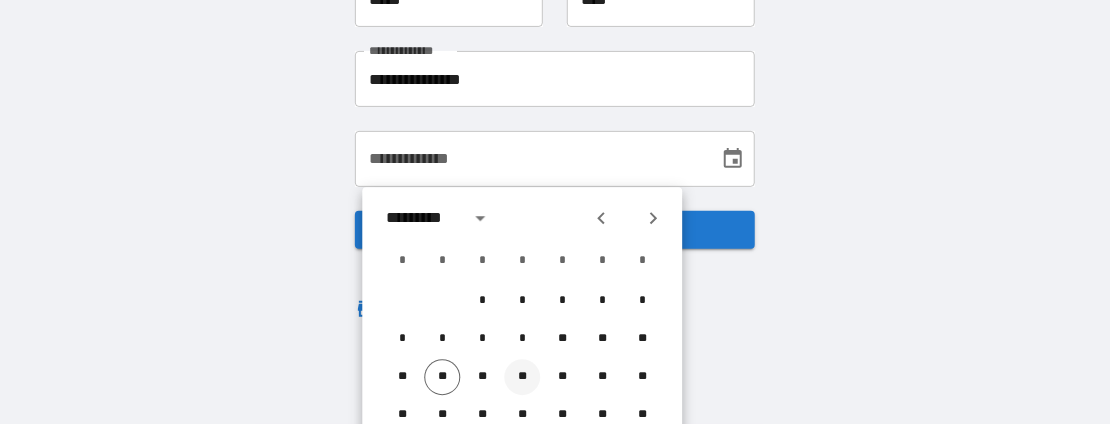 click on "**" at bounding box center [522, 377] 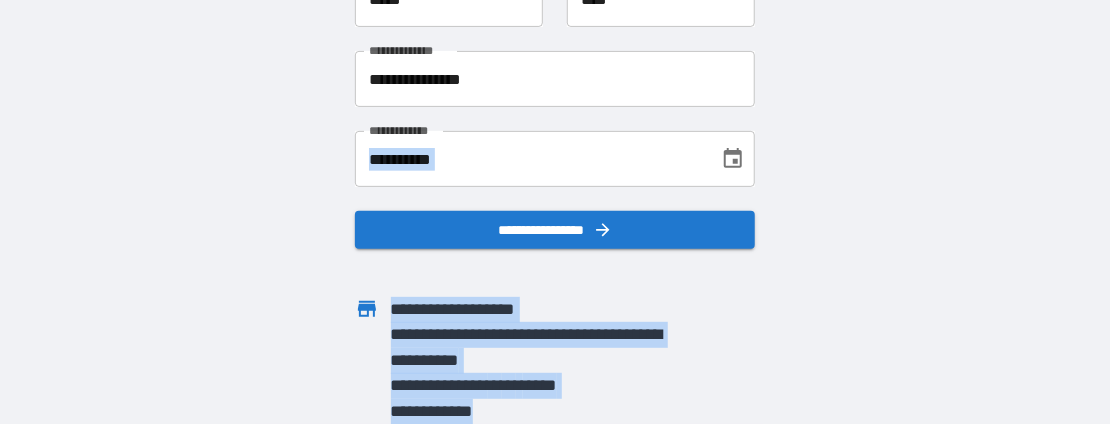 click on "**********" at bounding box center [530, 159] 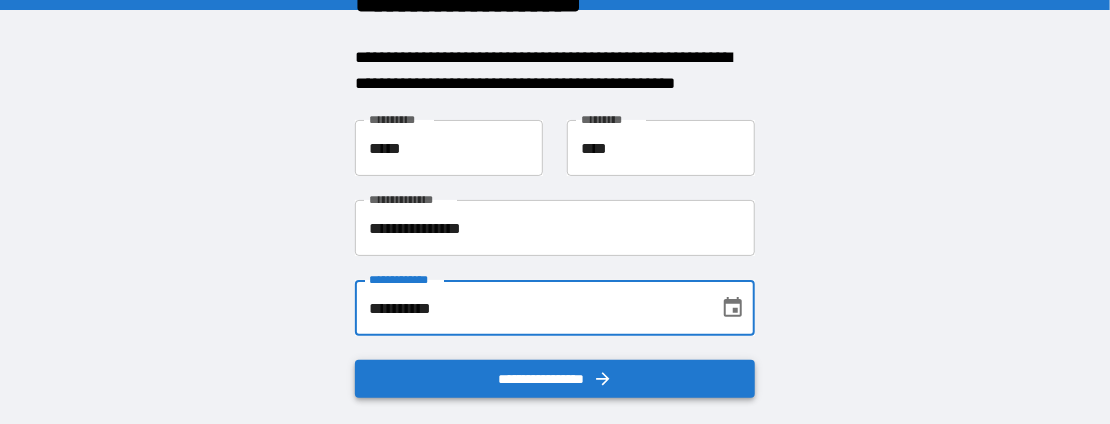 scroll, scrollTop: 149, scrollLeft: 0, axis: vertical 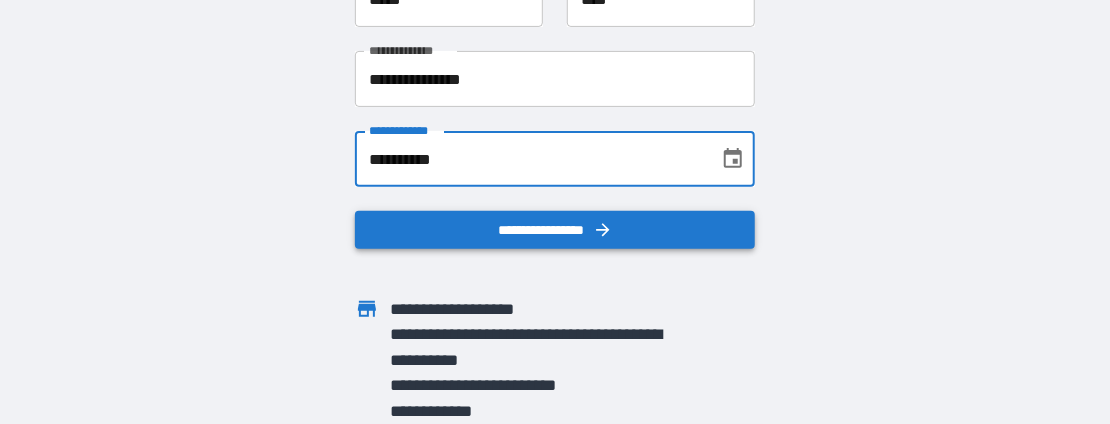 type on "**********" 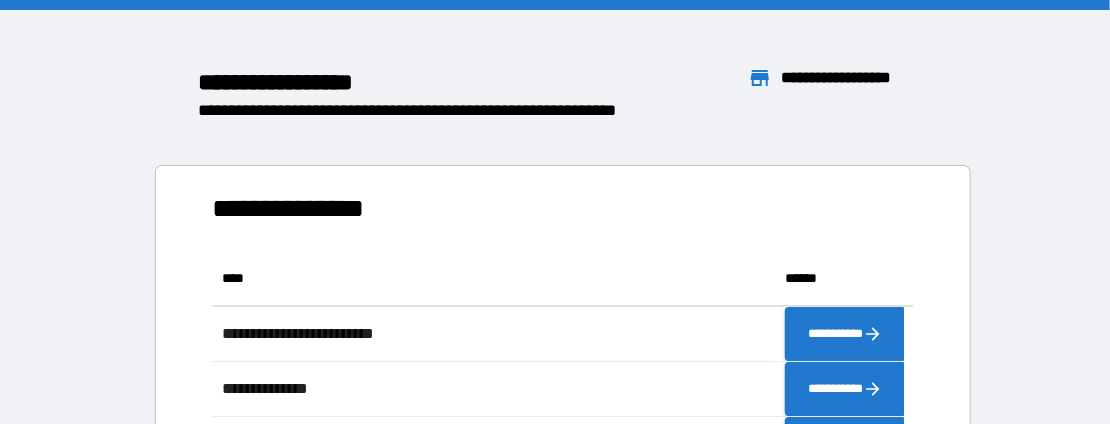 scroll, scrollTop: 16, scrollLeft: 15, axis: both 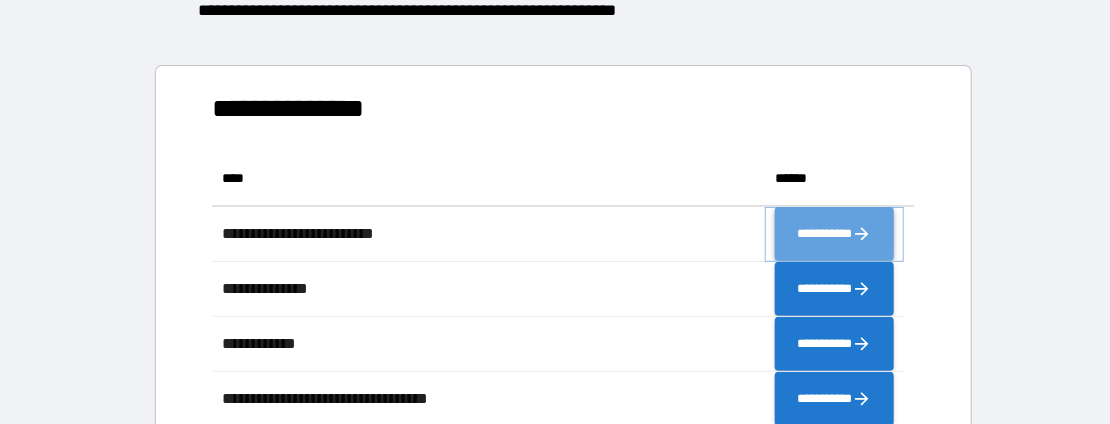 click on "**********" at bounding box center (834, 233) 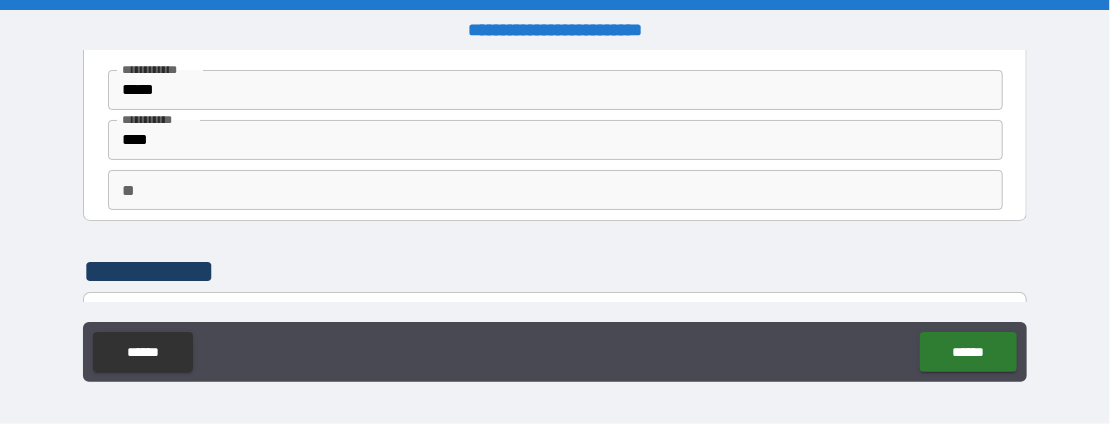 scroll, scrollTop: 100, scrollLeft: 0, axis: vertical 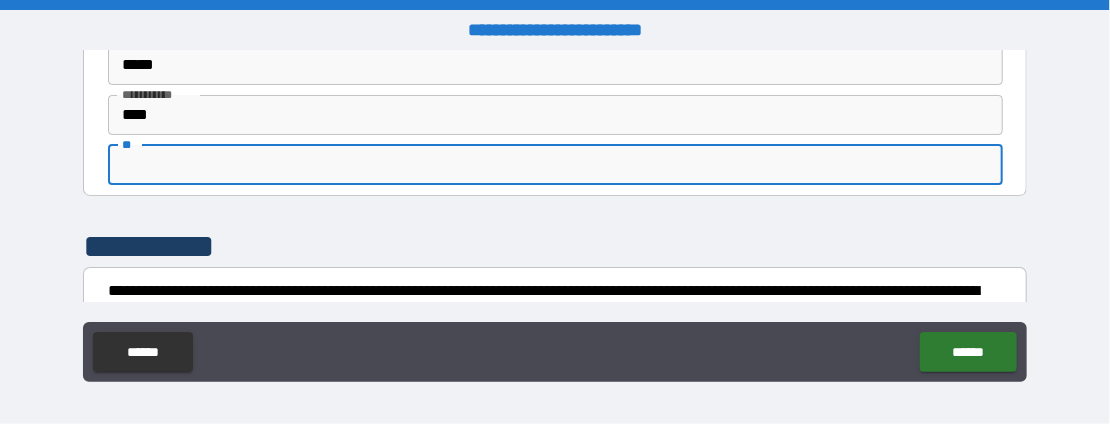 click on "**" at bounding box center (555, 165) 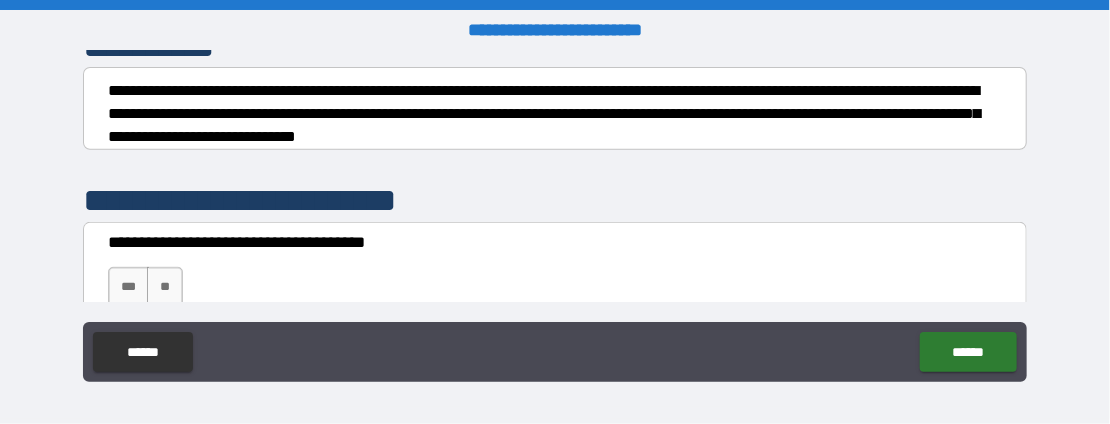 scroll, scrollTop: 400, scrollLeft: 0, axis: vertical 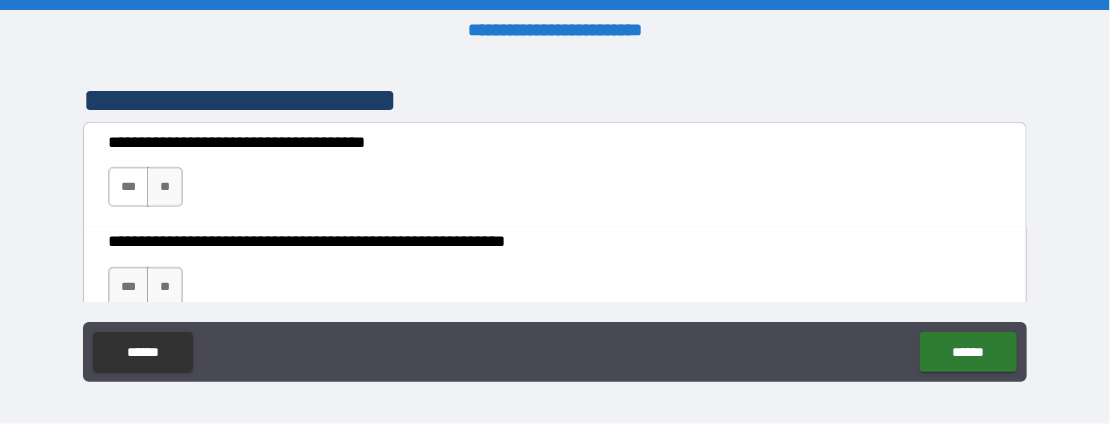 type on "*" 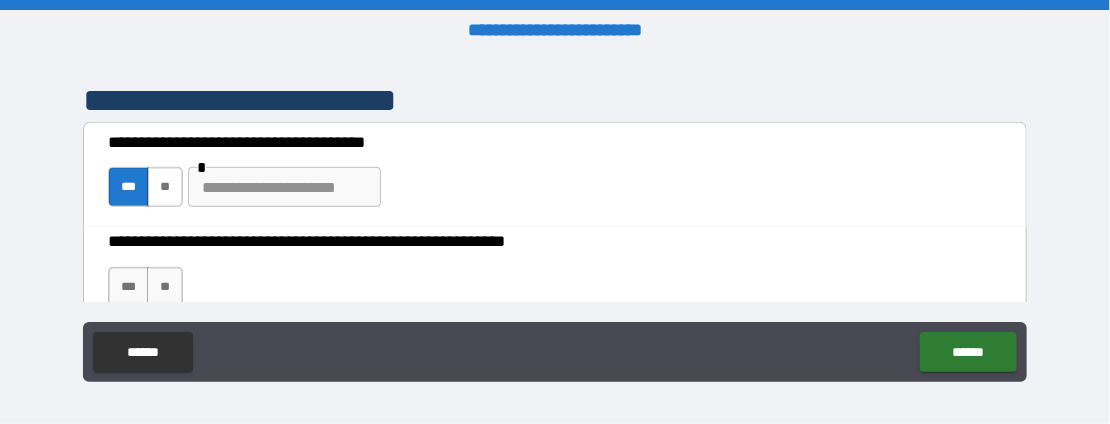 click on "**" at bounding box center [165, 187] 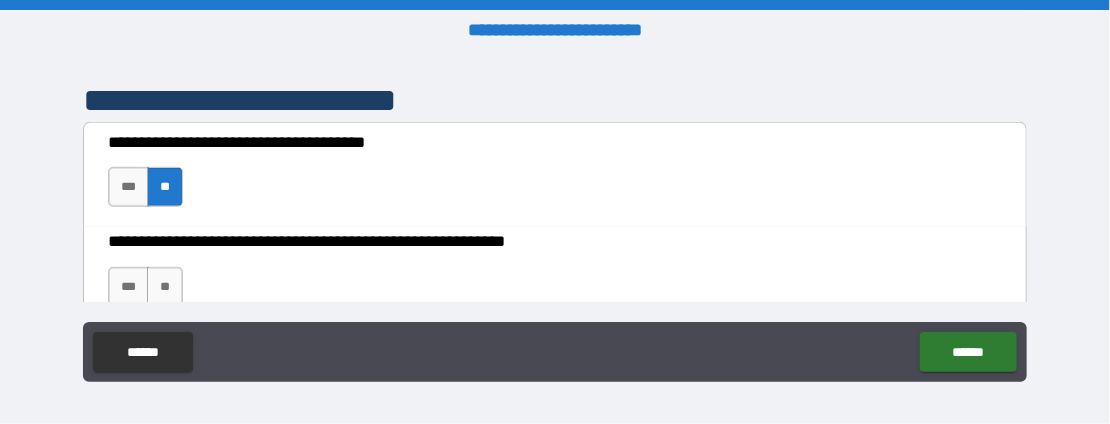 scroll, scrollTop: 500, scrollLeft: 0, axis: vertical 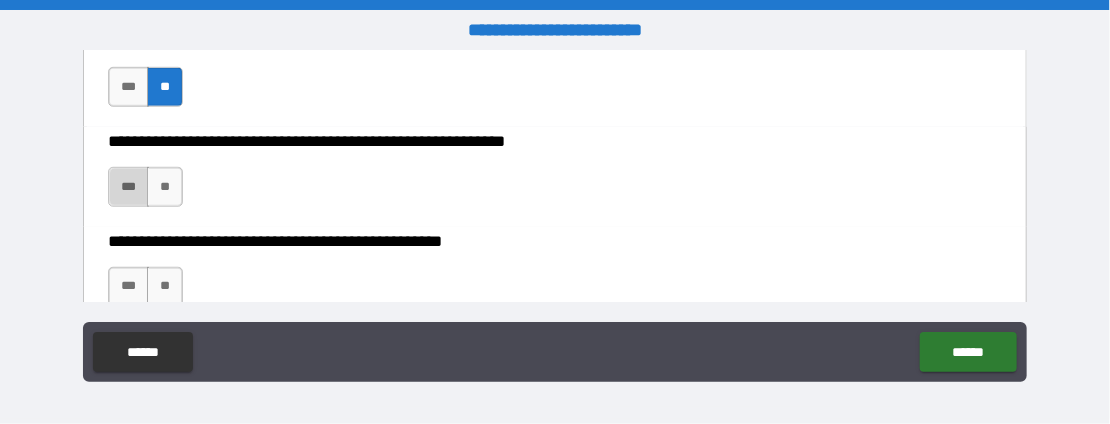 click on "***" at bounding box center (128, 187) 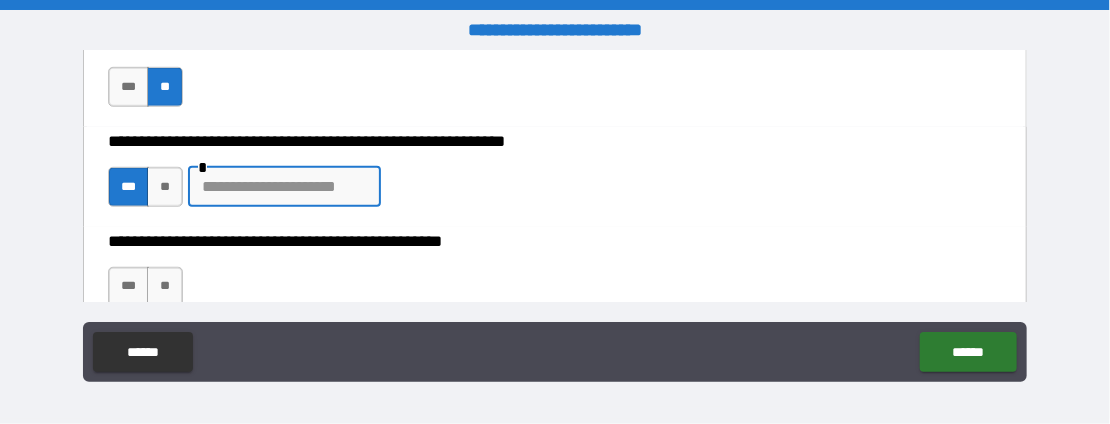 click at bounding box center (284, 187) 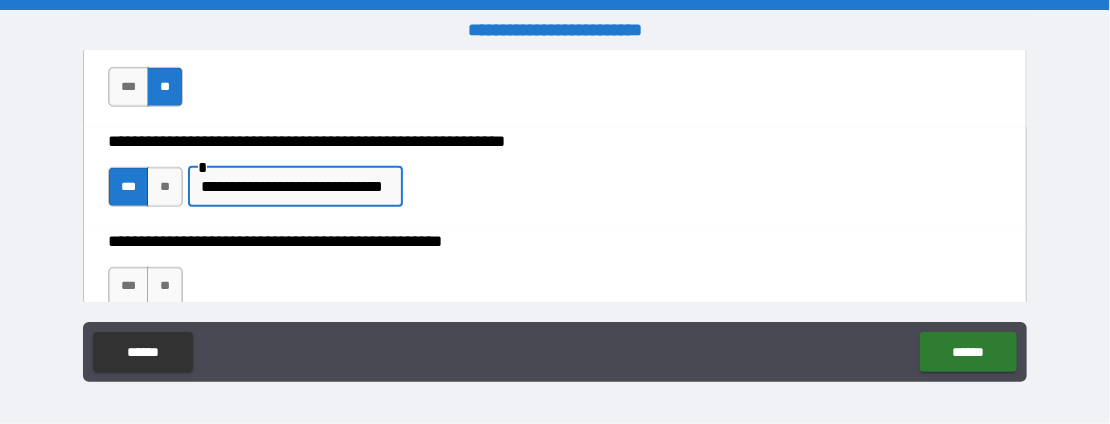 scroll, scrollTop: 0, scrollLeft: 39, axis: horizontal 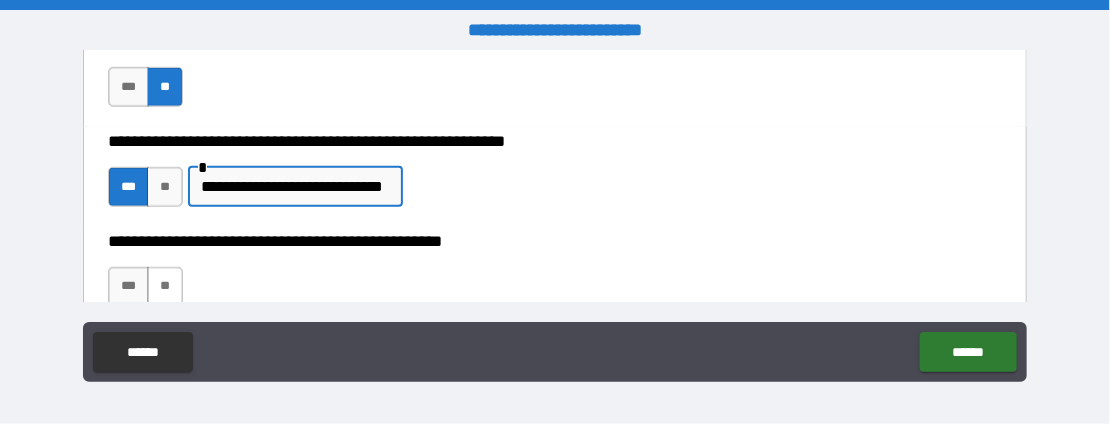 type on "**********" 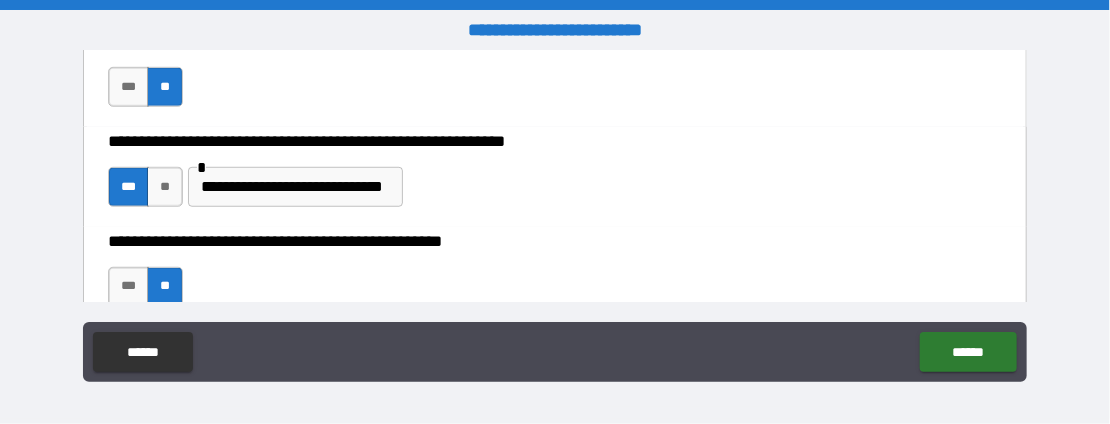 scroll, scrollTop: 0, scrollLeft: 0, axis: both 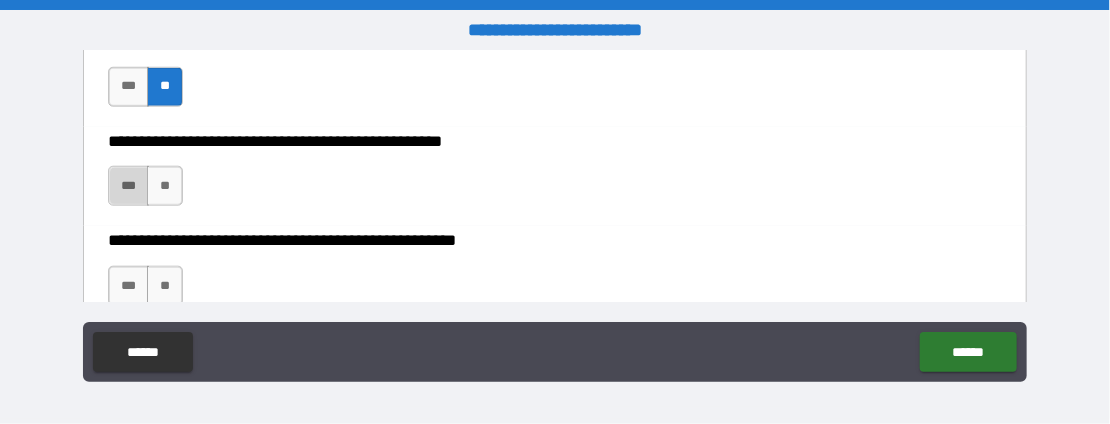 click on "***" at bounding box center (128, 186) 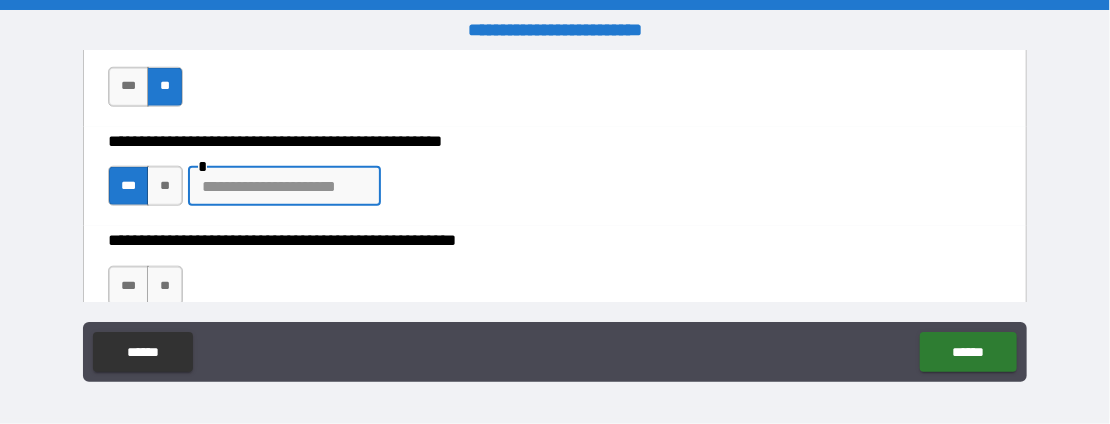 click at bounding box center (284, 186) 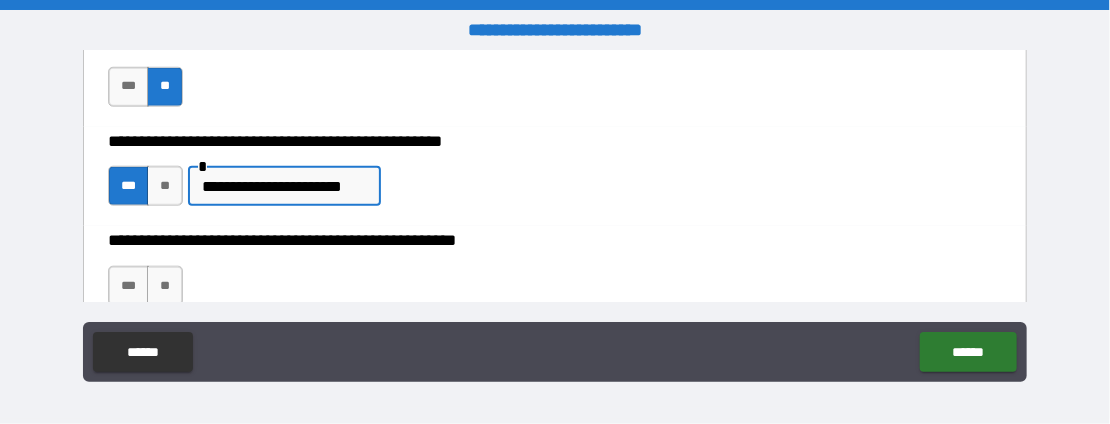 scroll, scrollTop: 0, scrollLeft: 1, axis: horizontal 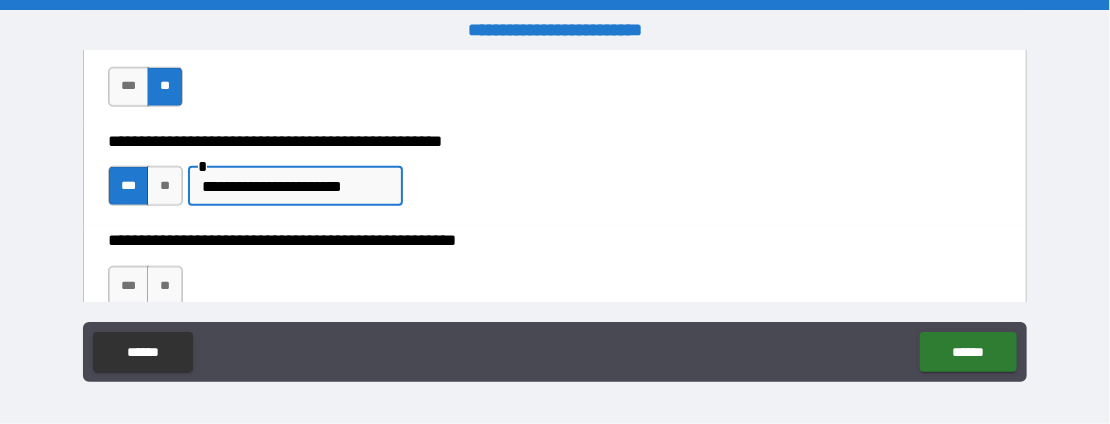 click on "**********" at bounding box center (292, 186) 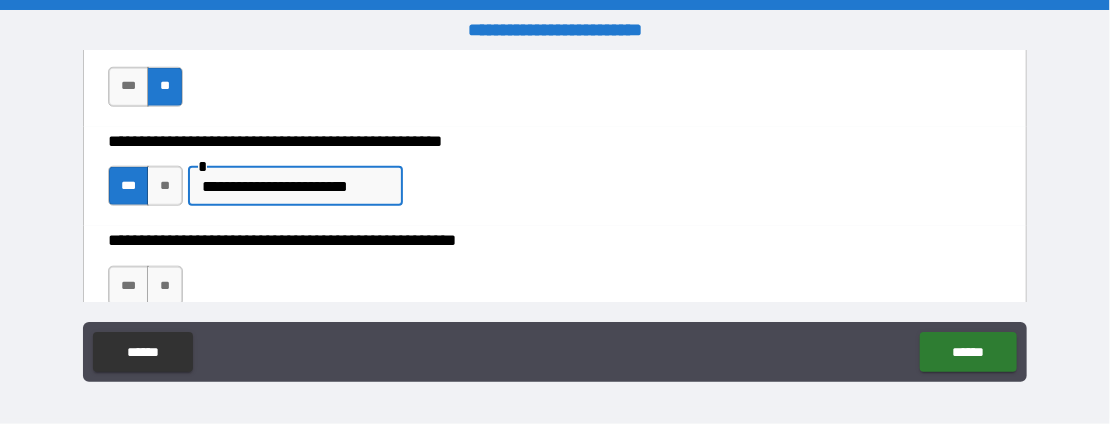 click on "**********" at bounding box center (292, 186) 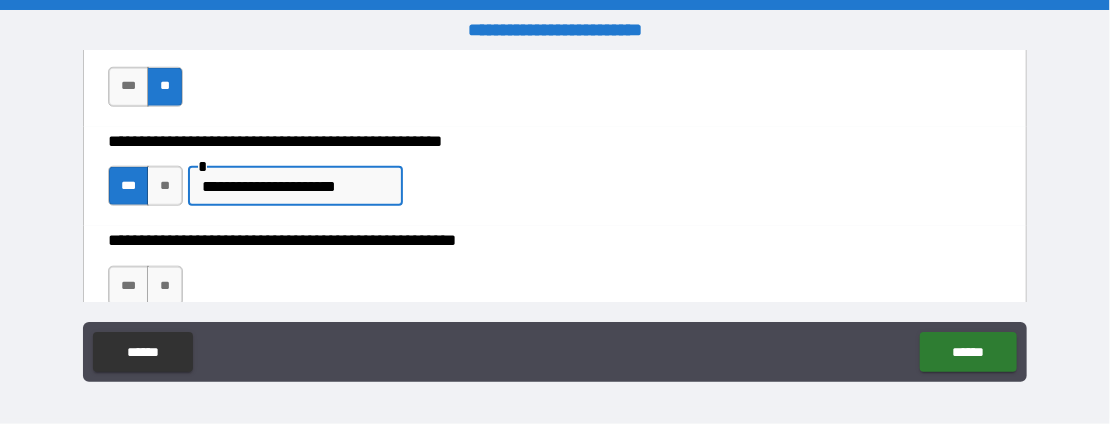 scroll, scrollTop: 0, scrollLeft: 0, axis: both 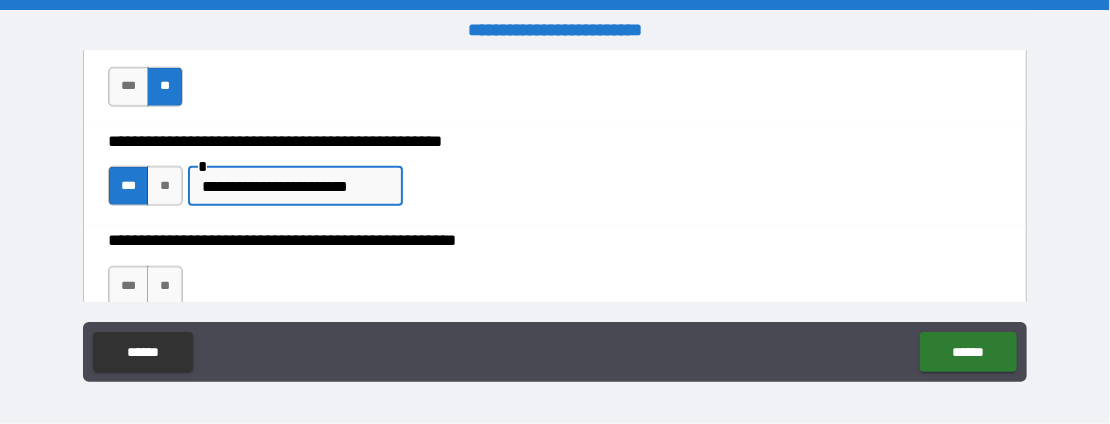 click on "**********" at bounding box center [292, 186] 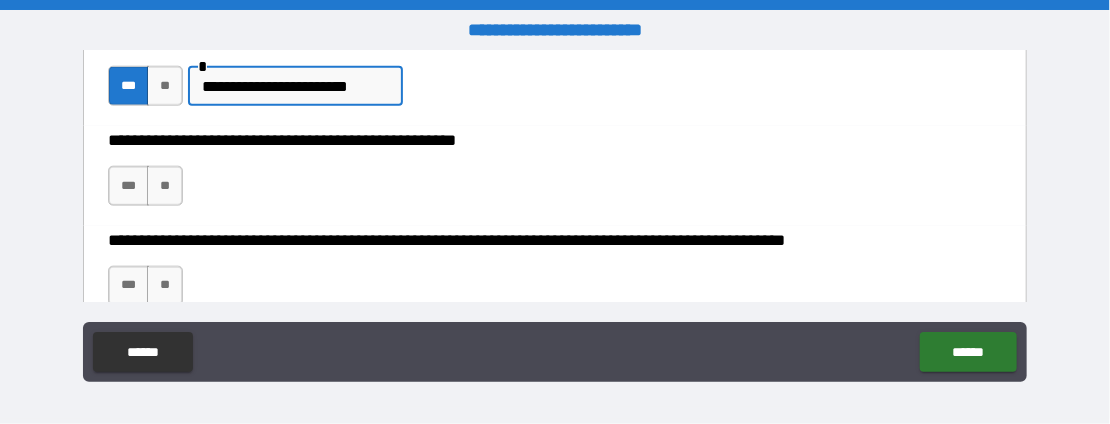 scroll, scrollTop: 700, scrollLeft: 0, axis: vertical 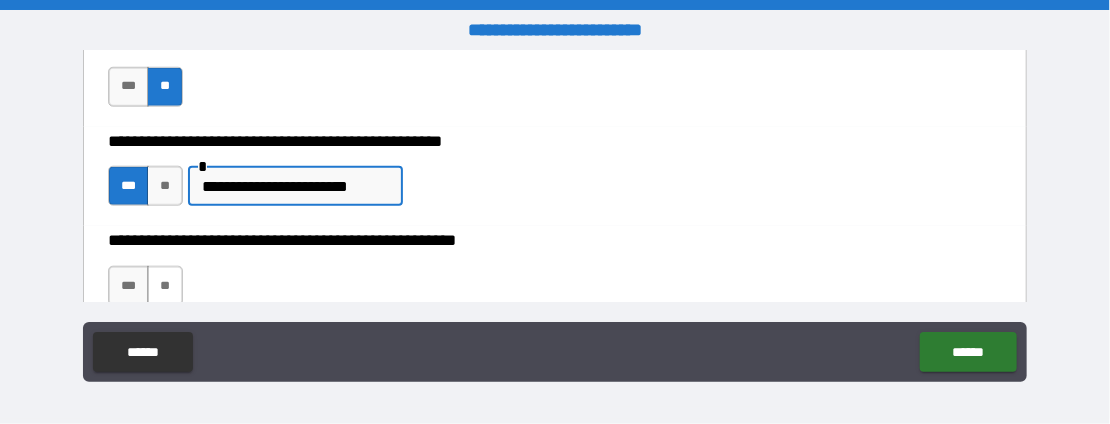 click on "**" at bounding box center (165, 286) 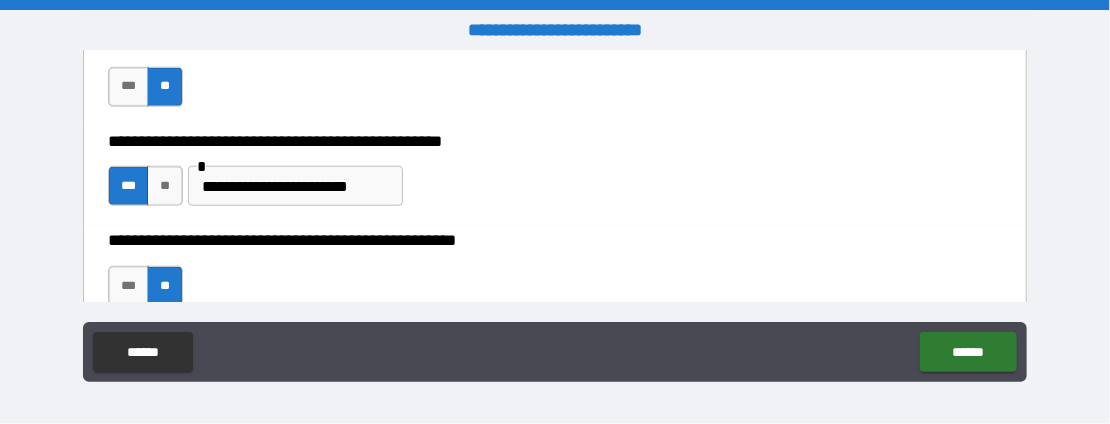 scroll, scrollTop: 0, scrollLeft: 0, axis: both 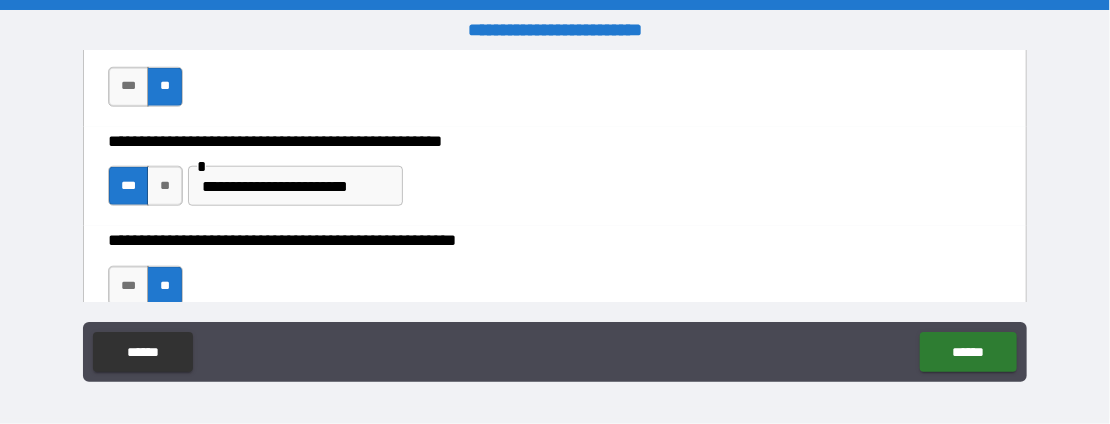 click on "**********" at bounding box center [292, 186] 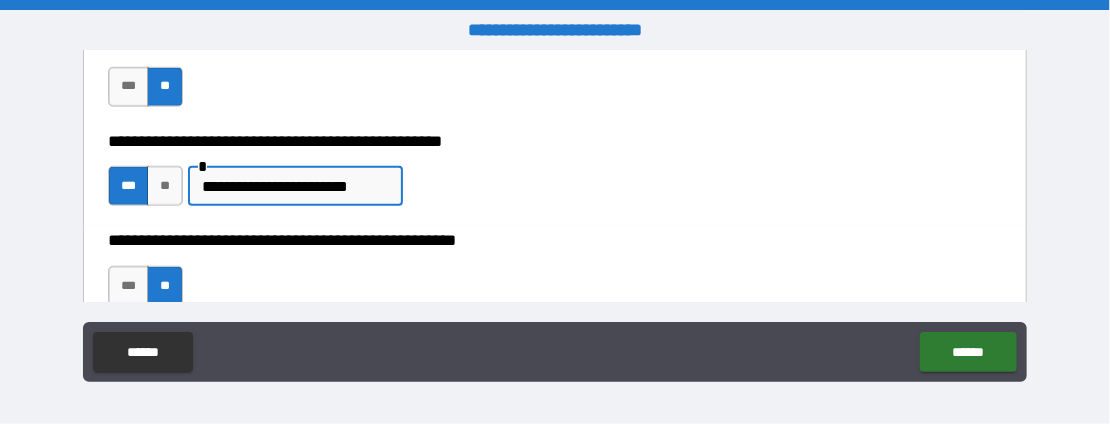 click on "**********" at bounding box center [292, 186] 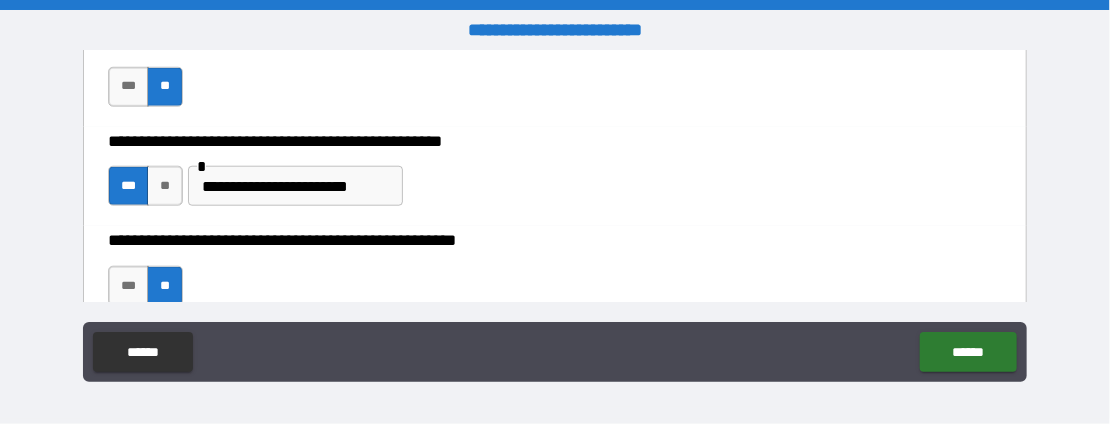click on "**********" at bounding box center [292, 186] 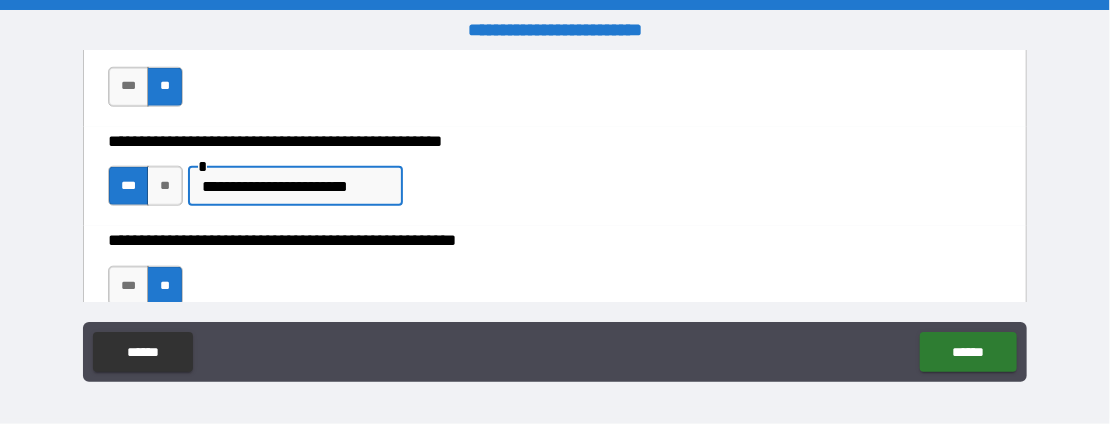 click on "**********" at bounding box center (292, 186) 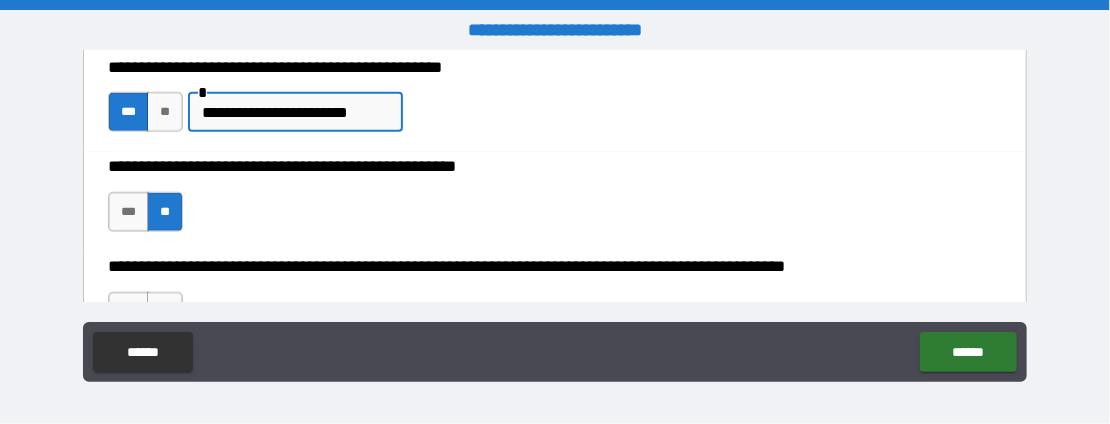 scroll, scrollTop: 800, scrollLeft: 0, axis: vertical 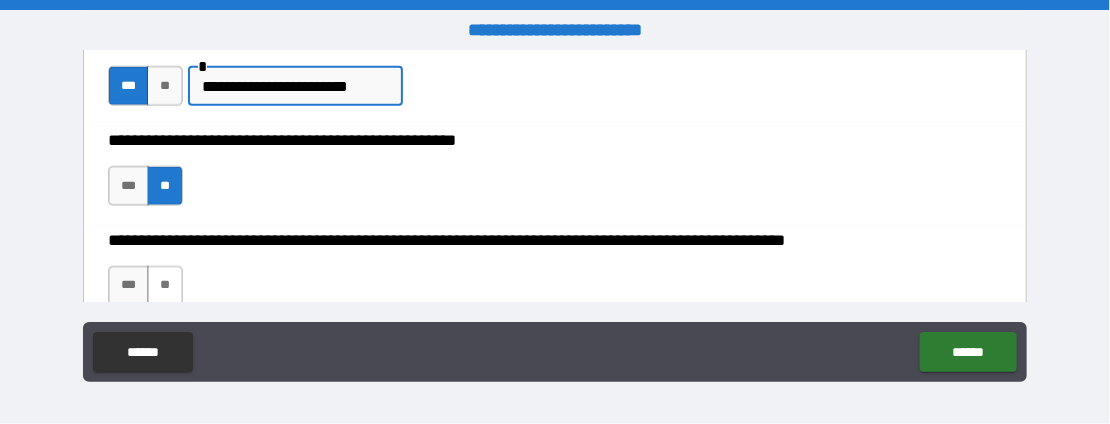 click on "**" at bounding box center (165, 286) 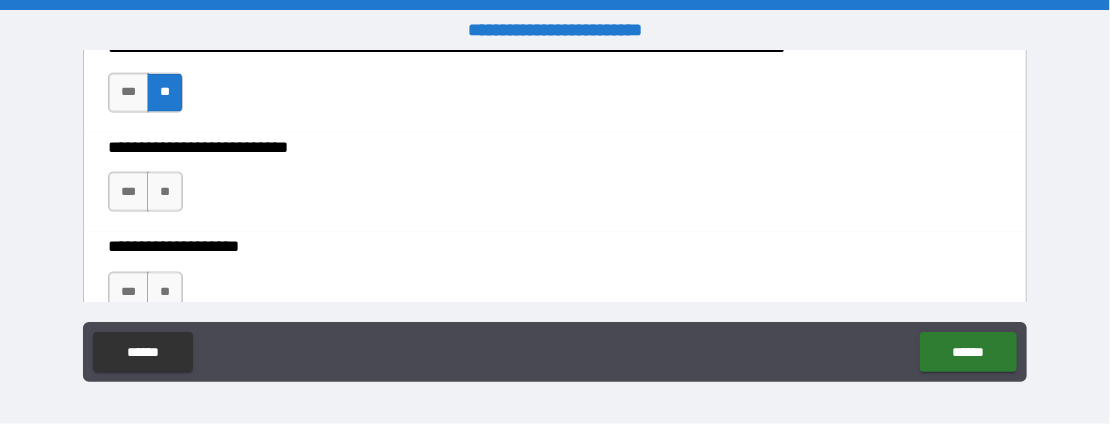 scroll, scrollTop: 1000, scrollLeft: 0, axis: vertical 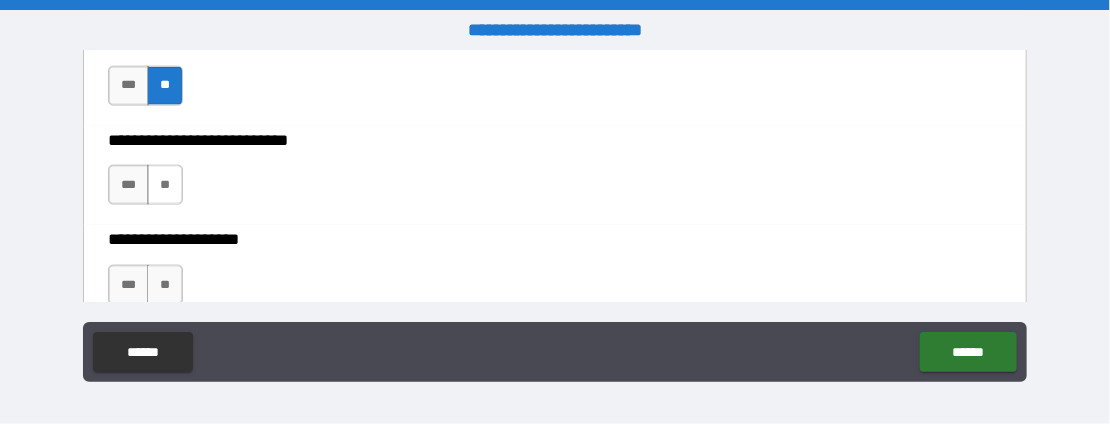 click on "**" at bounding box center (165, 185) 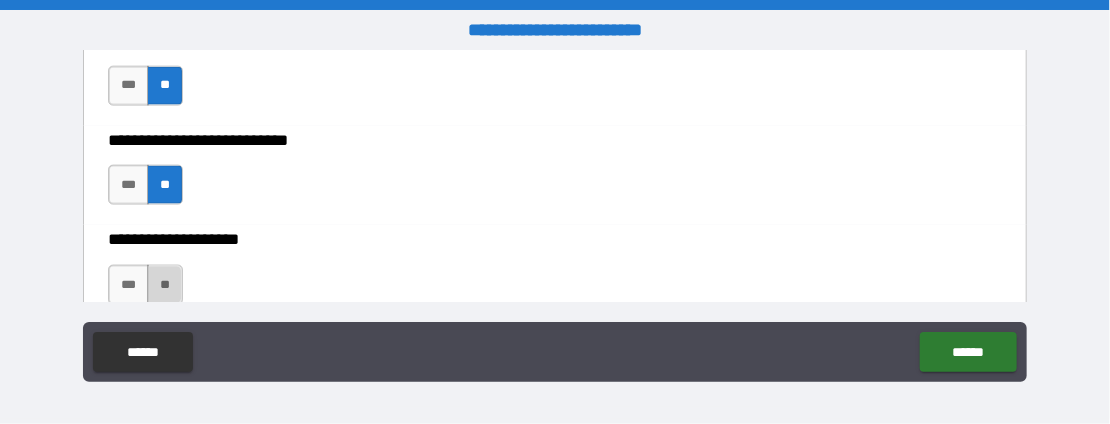 click on "**" at bounding box center (165, 285) 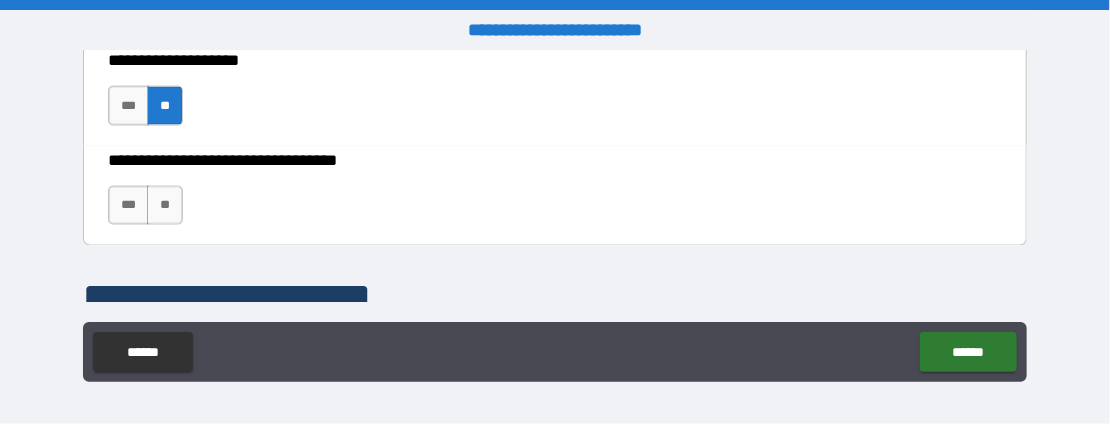 scroll, scrollTop: 1200, scrollLeft: 0, axis: vertical 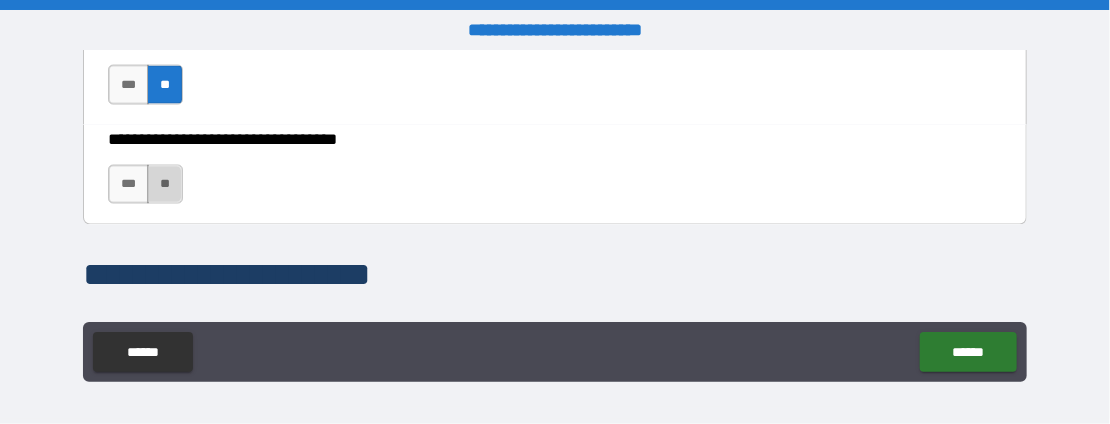 click on "**" at bounding box center (165, 185) 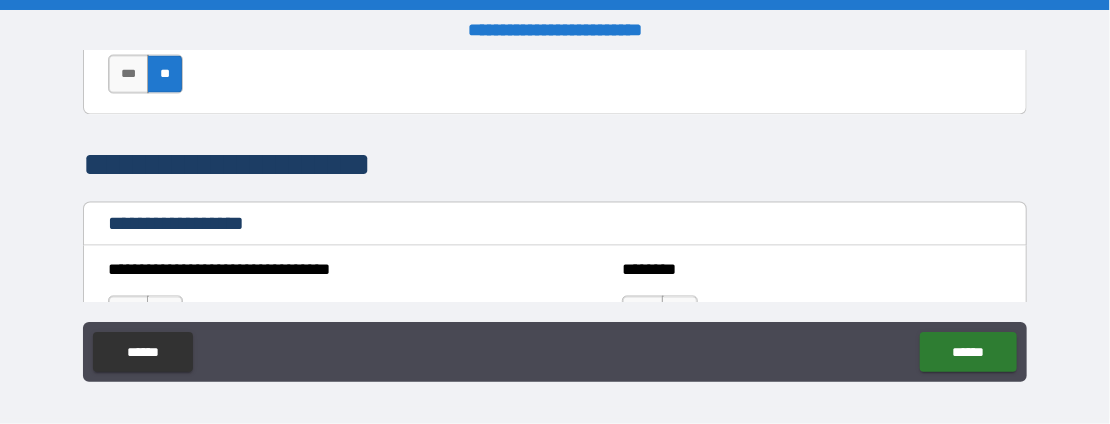 scroll, scrollTop: 1400, scrollLeft: 0, axis: vertical 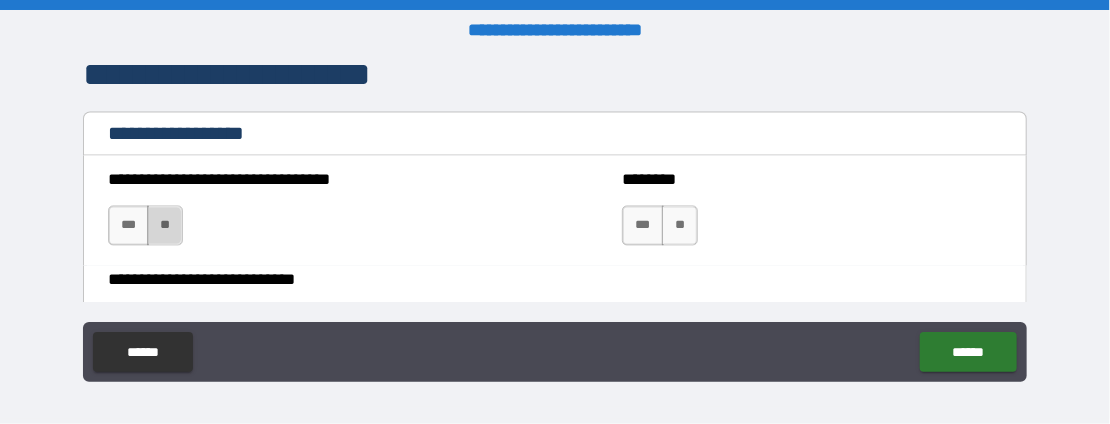 click on "**" at bounding box center (165, 226) 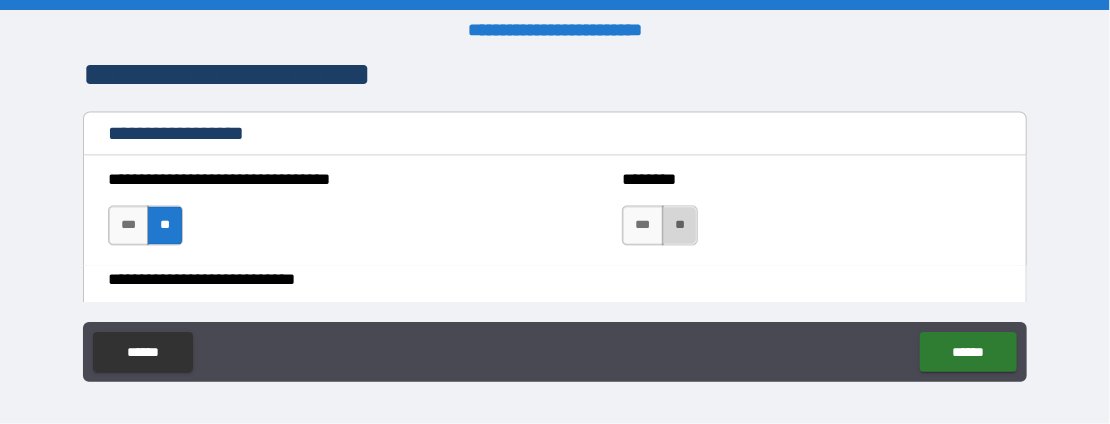click on "**" at bounding box center [680, 226] 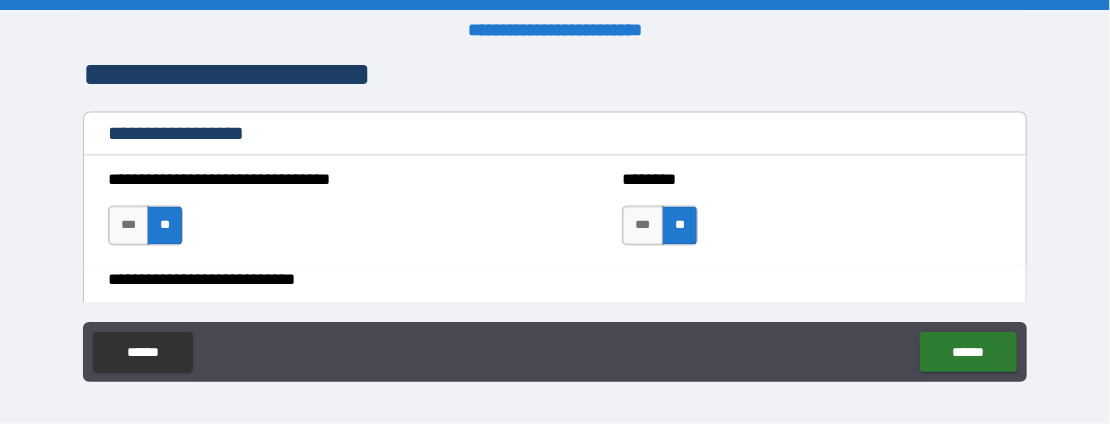 scroll, scrollTop: 1500, scrollLeft: 0, axis: vertical 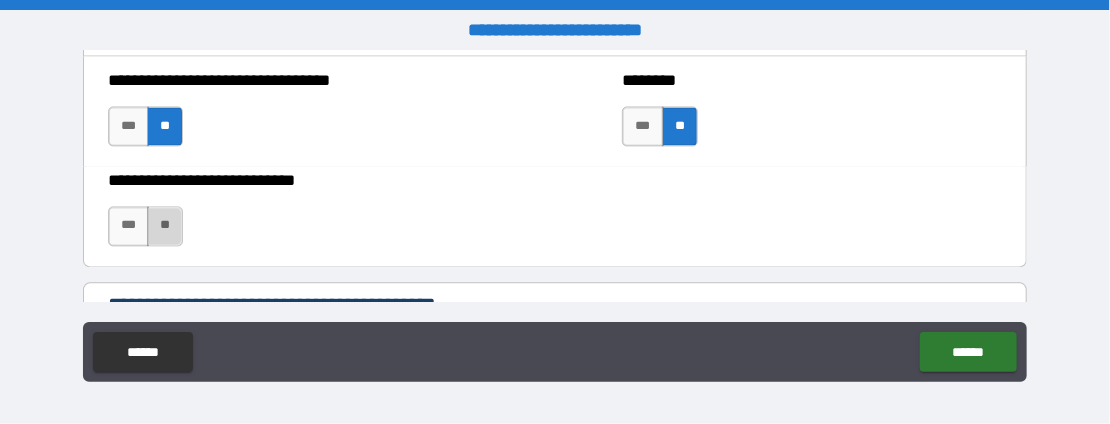 click on "**" at bounding box center [165, 226] 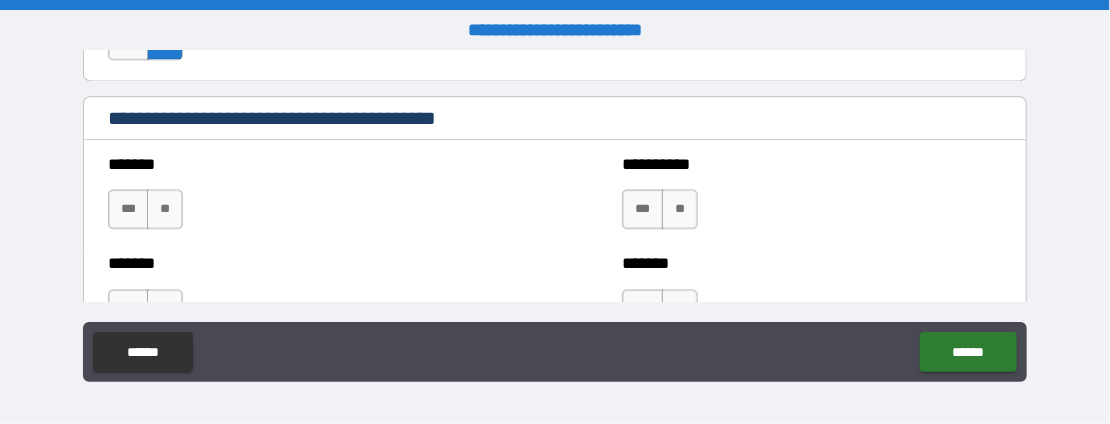 scroll, scrollTop: 1700, scrollLeft: 0, axis: vertical 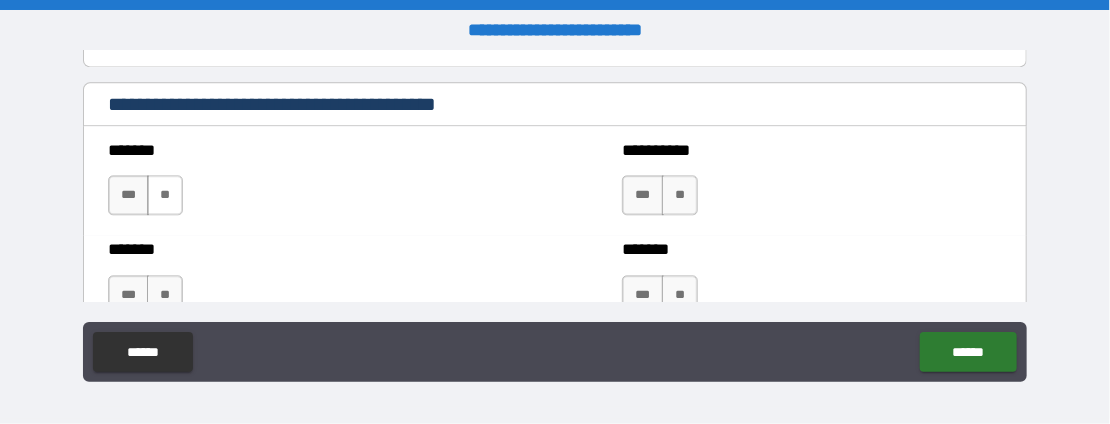 click on "**" at bounding box center (165, 195) 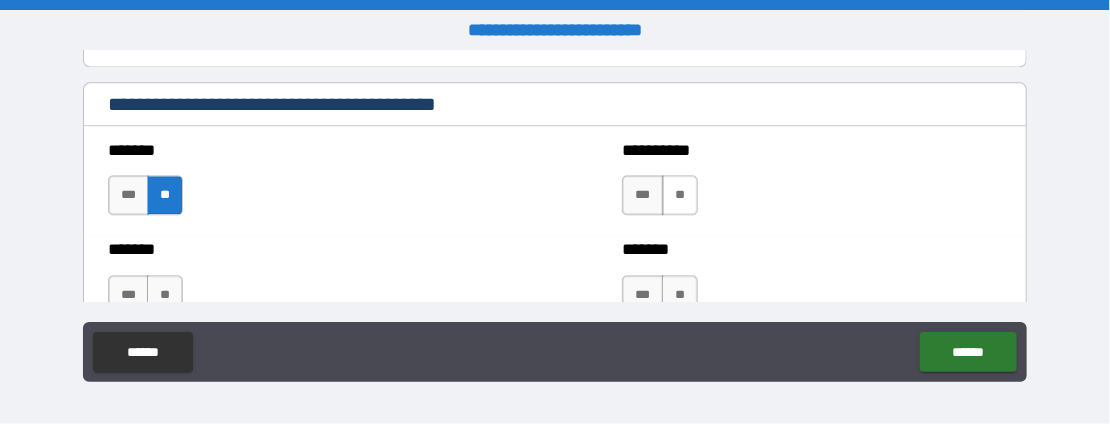 click on "**" at bounding box center (680, 195) 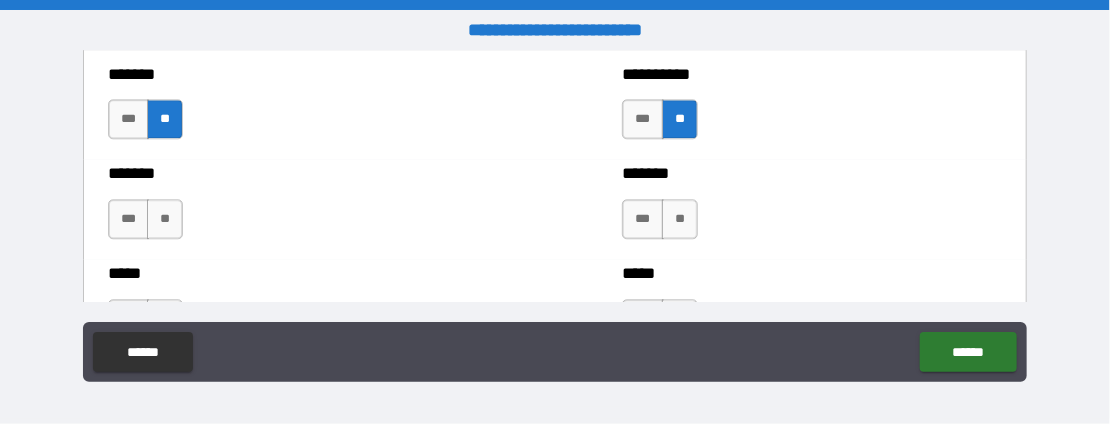 scroll, scrollTop: 1800, scrollLeft: 0, axis: vertical 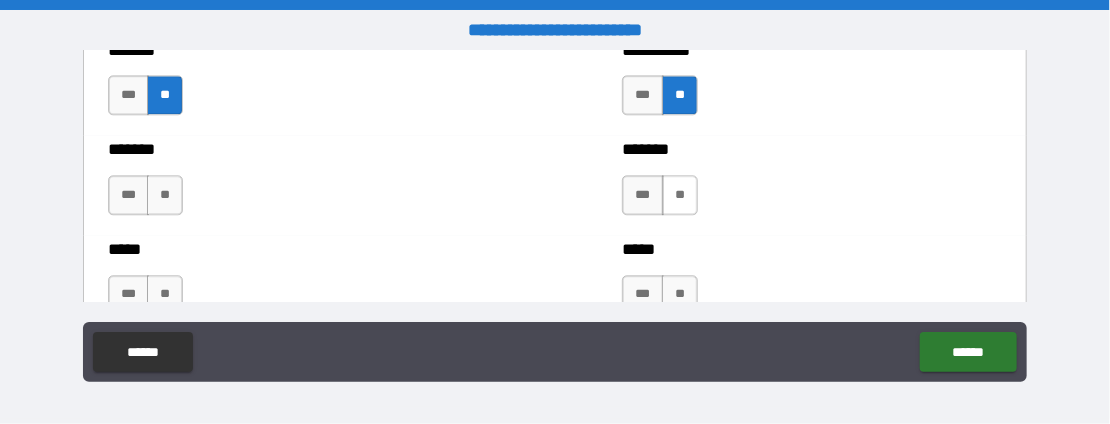 drag, startPoint x: 669, startPoint y: 185, endPoint x: 669, endPoint y: 200, distance: 15 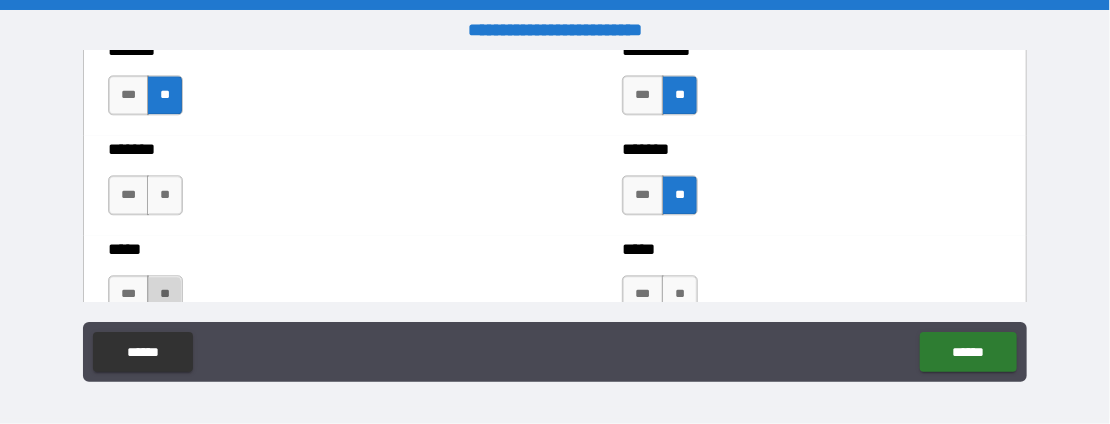 click on "**" at bounding box center [165, 295] 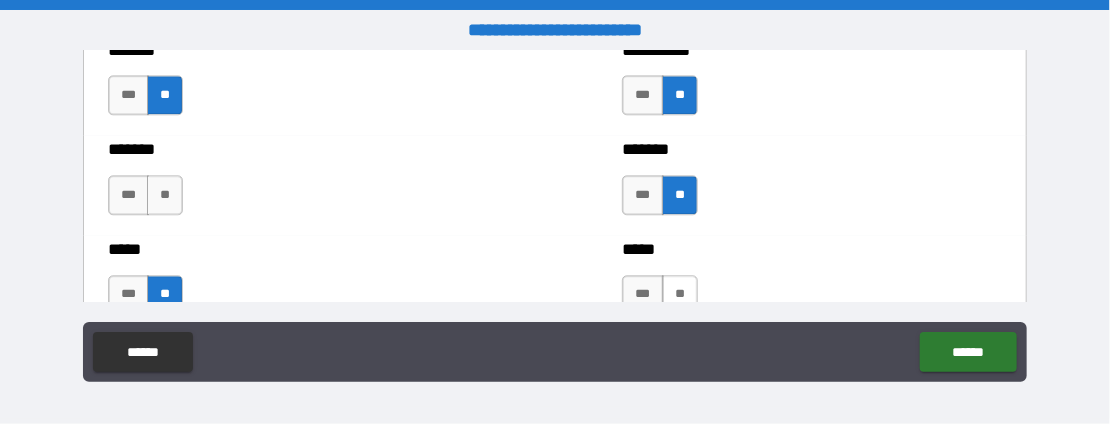 click on "**" at bounding box center (680, 295) 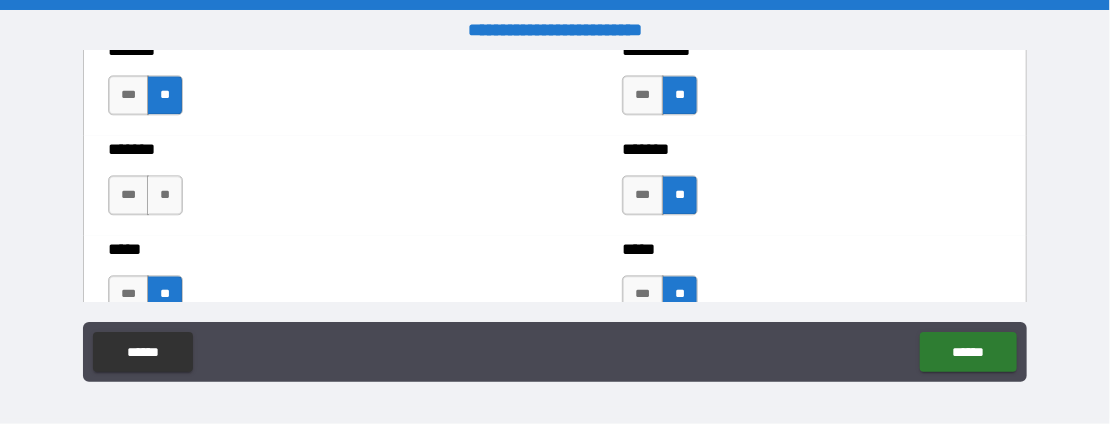 drag, startPoint x: 162, startPoint y: 185, endPoint x: 232, endPoint y: 185, distance: 70 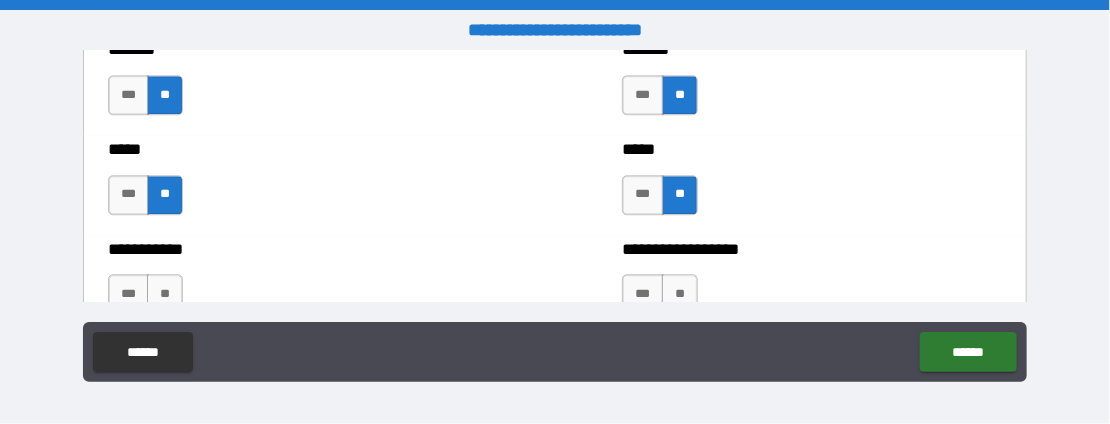 scroll, scrollTop: 2000, scrollLeft: 0, axis: vertical 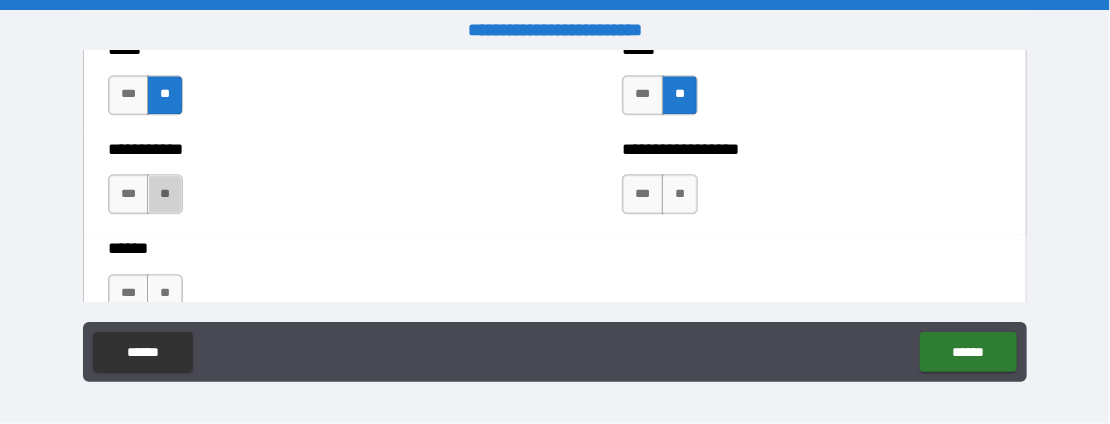 drag, startPoint x: 171, startPoint y: 181, endPoint x: 287, endPoint y: 183, distance: 116.01724 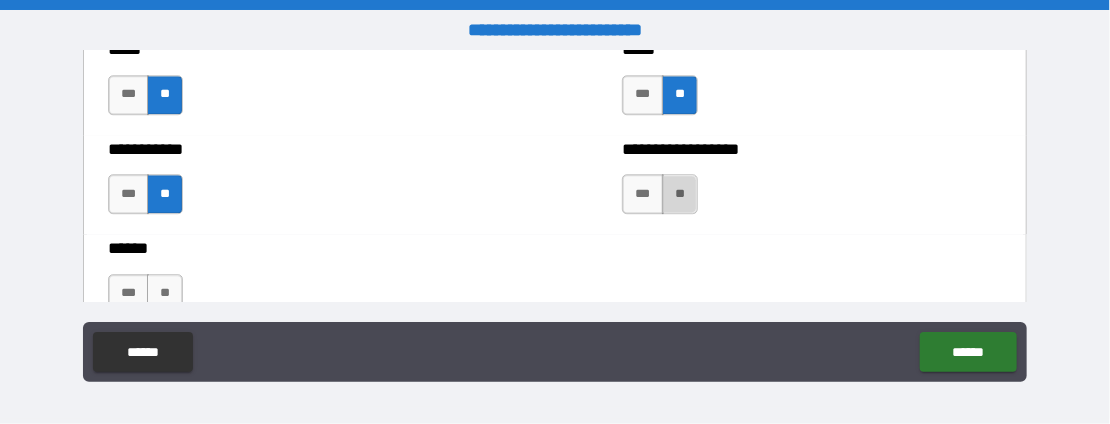 click on "**" at bounding box center [680, 194] 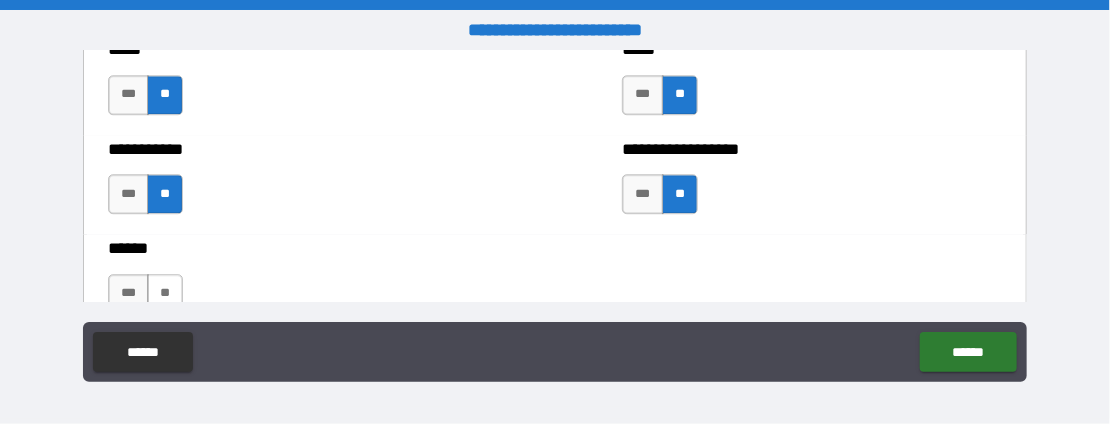click on "**" at bounding box center [165, 294] 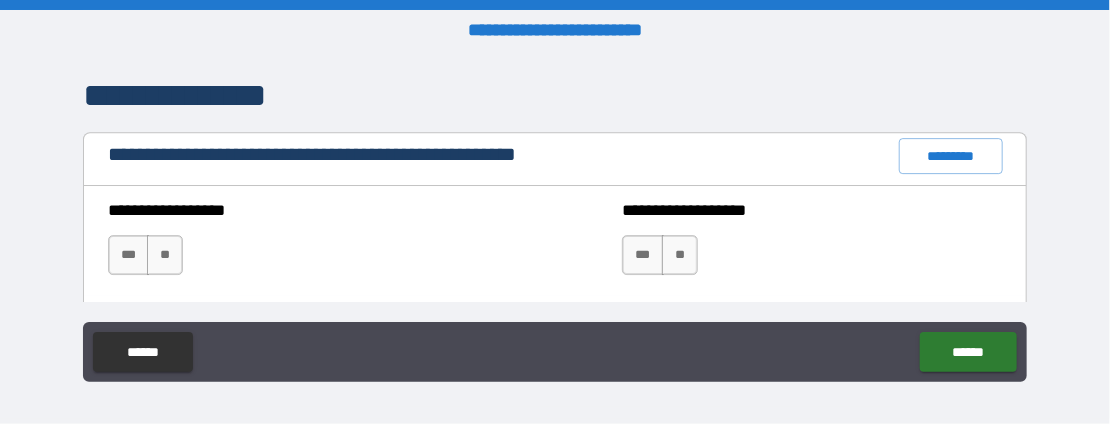scroll, scrollTop: 2300, scrollLeft: 0, axis: vertical 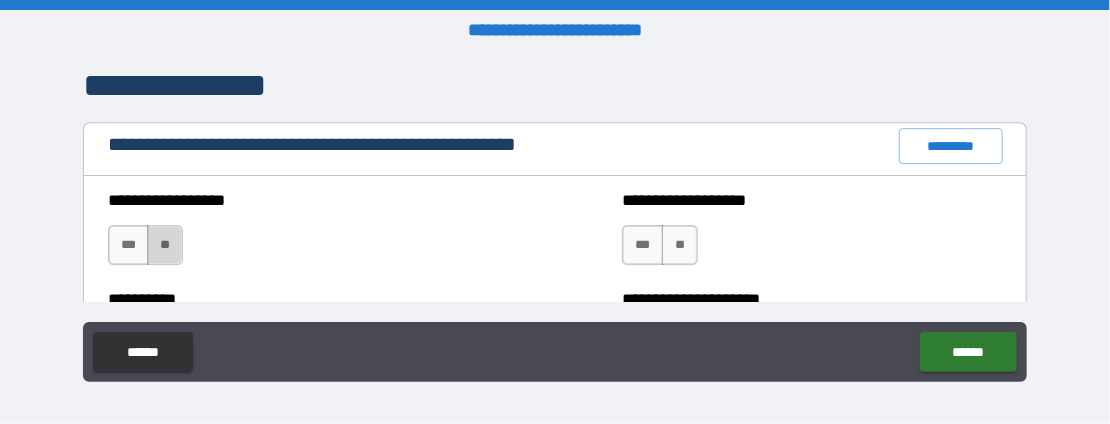 click on "**" at bounding box center [165, 245] 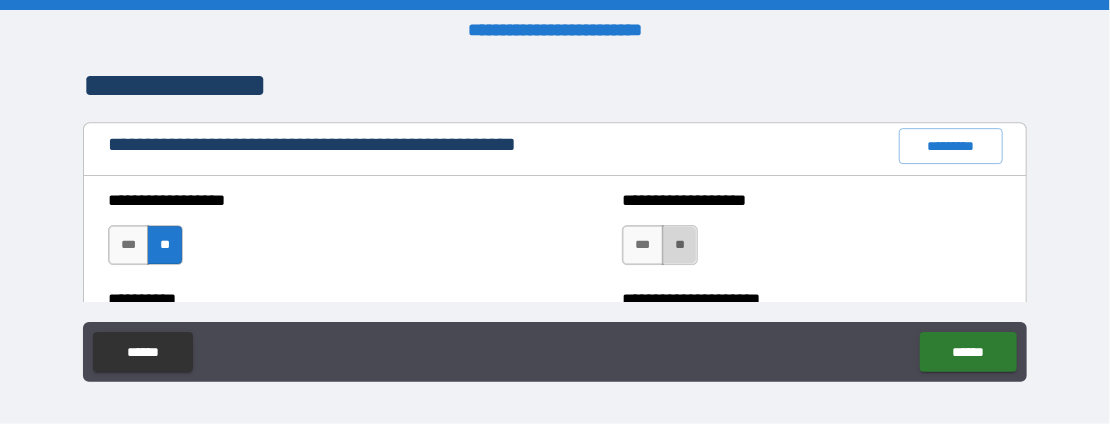 click on "**" at bounding box center [680, 245] 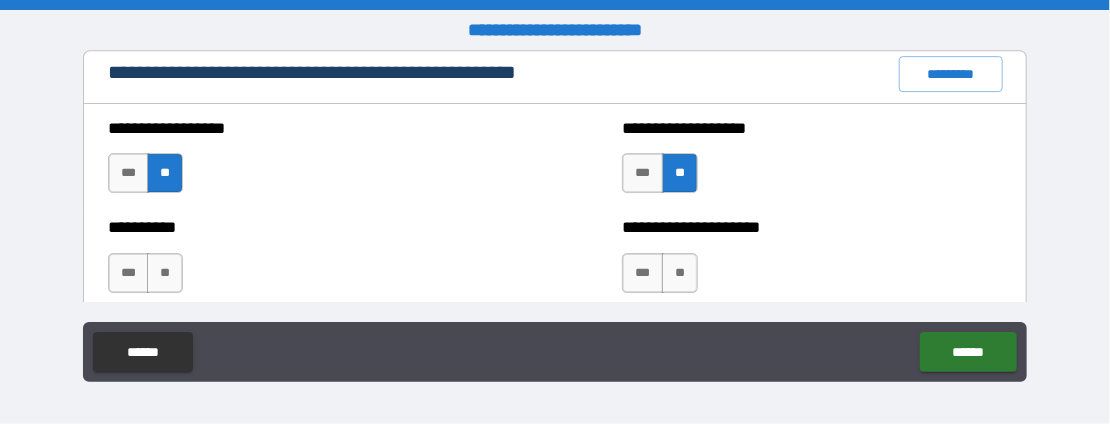 scroll, scrollTop: 2400, scrollLeft: 0, axis: vertical 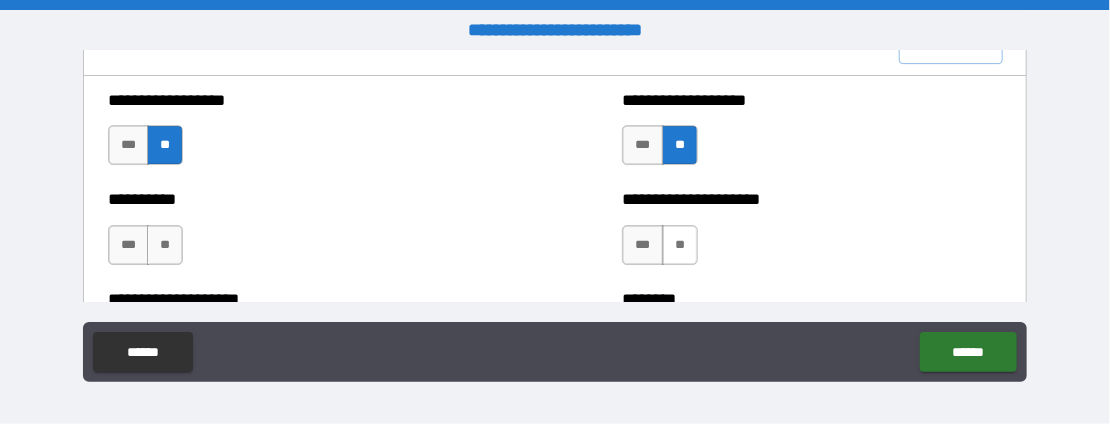 click on "**" at bounding box center [680, 245] 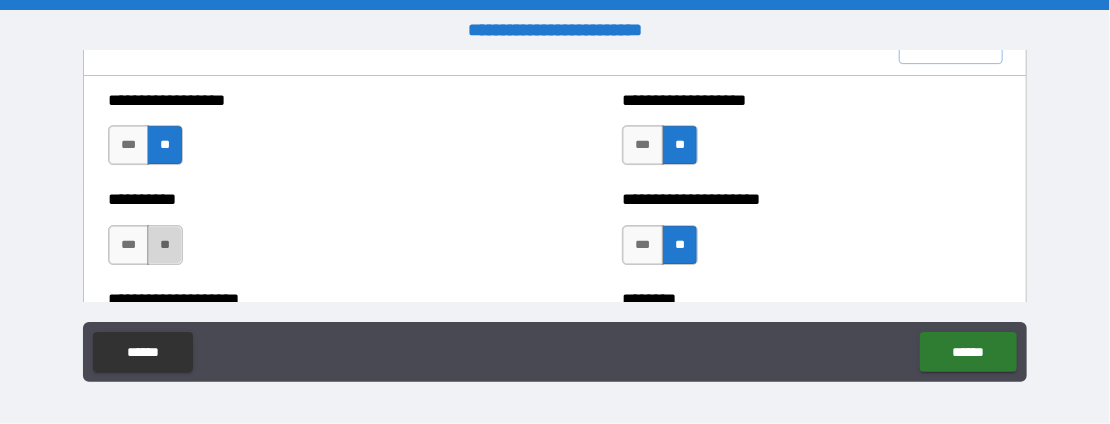 click on "**" at bounding box center [165, 245] 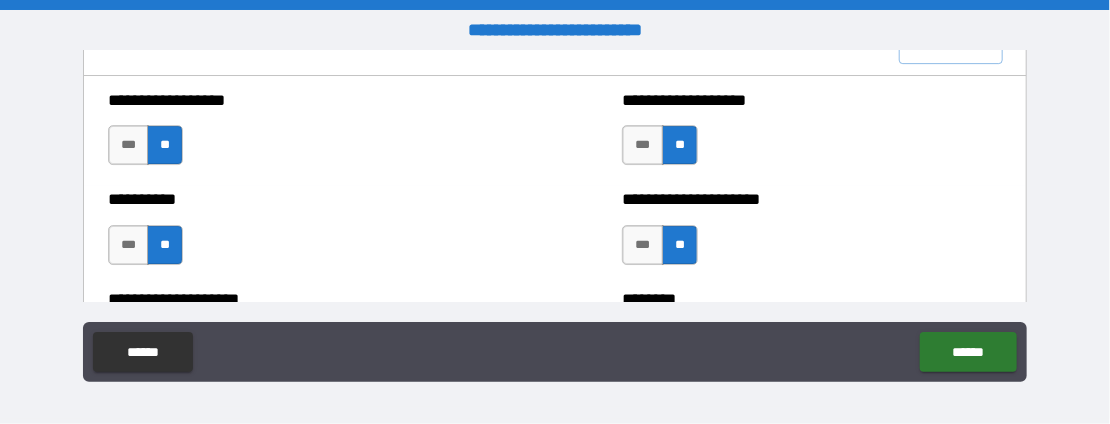 scroll, scrollTop: 2500, scrollLeft: 0, axis: vertical 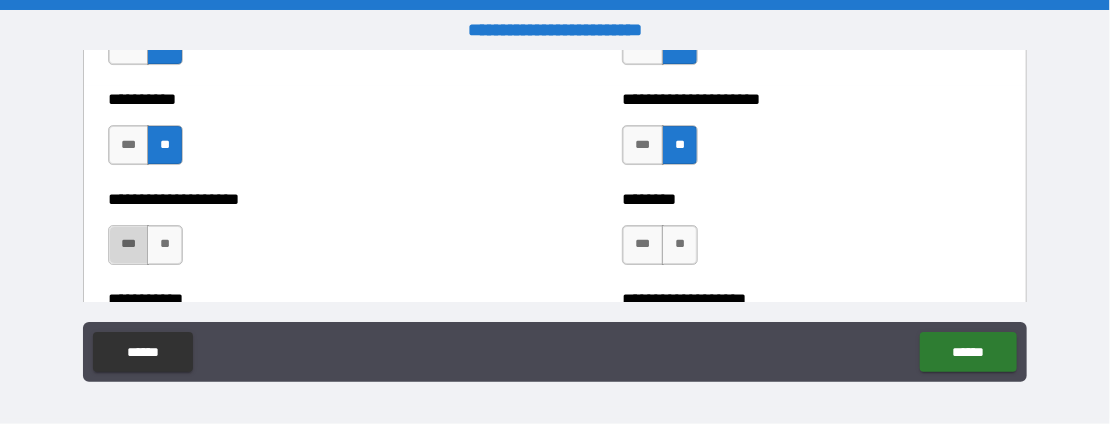 click on "***" at bounding box center [128, 245] 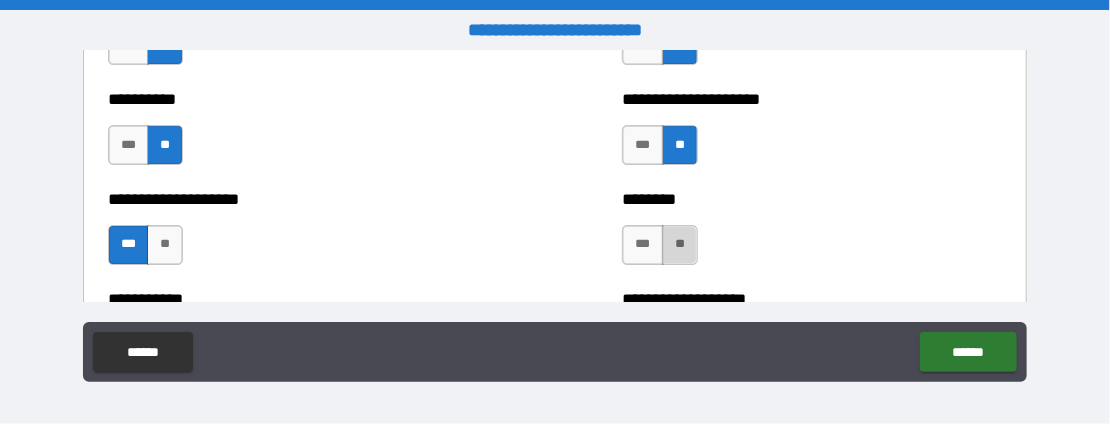 click on "**" at bounding box center (680, 245) 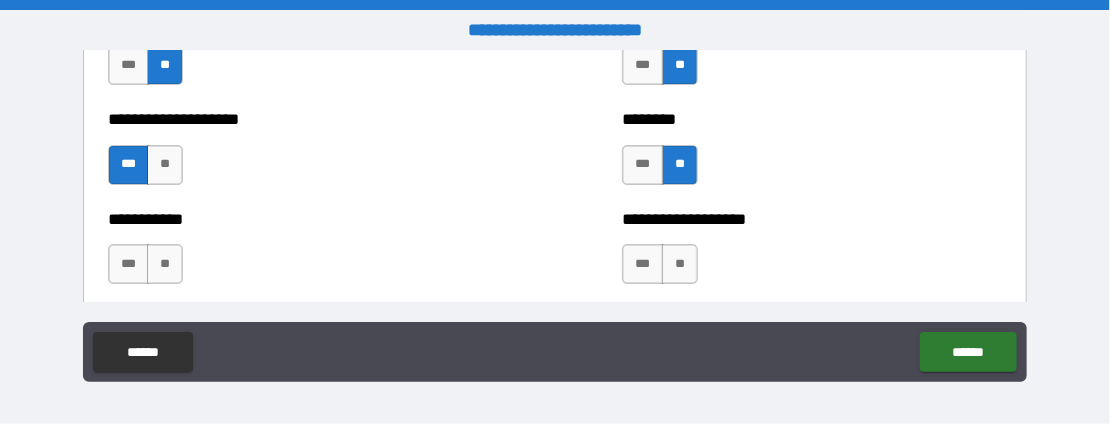 scroll, scrollTop: 2700, scrollLeft: 0, axis: vertical 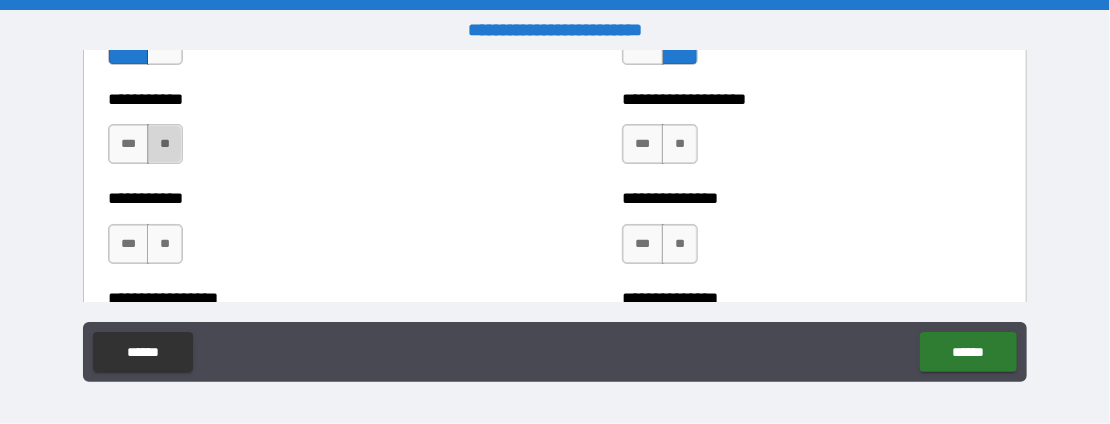 click on "**" at bounding box center [165, 144] 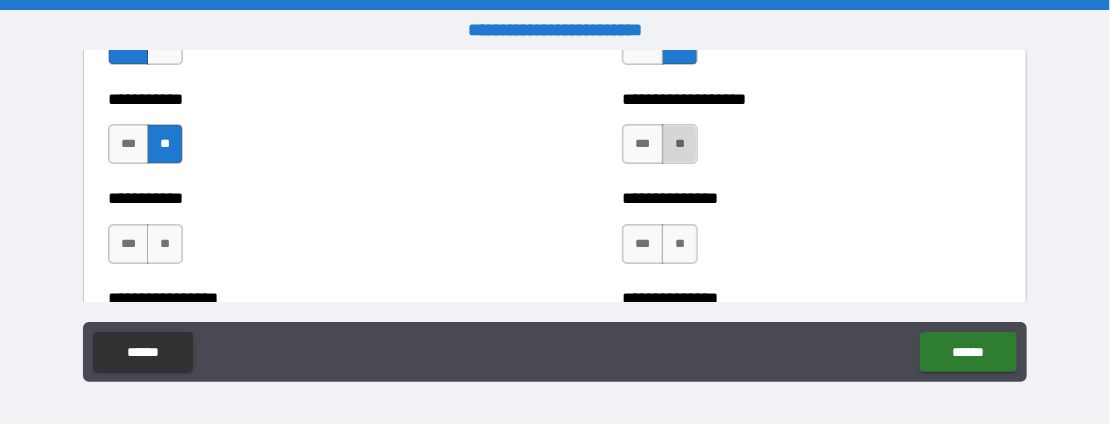 click on "**" at bounding box center [680, 144] 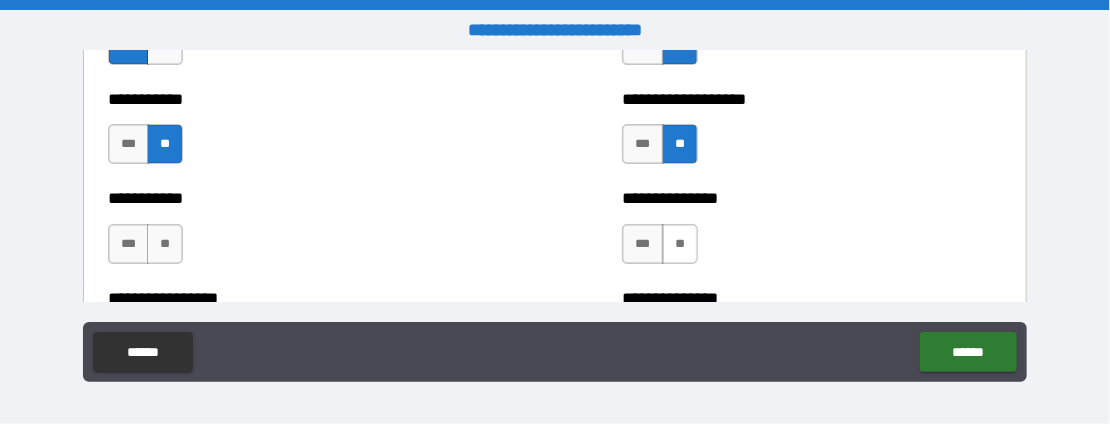 click on "**" at bounding box center (680, 244) 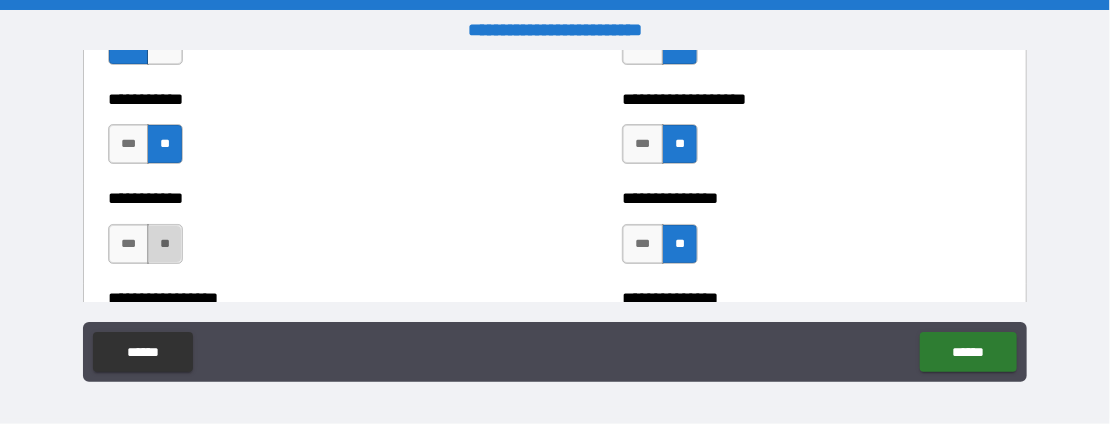 click on "**" at bounding box center [165, 244] 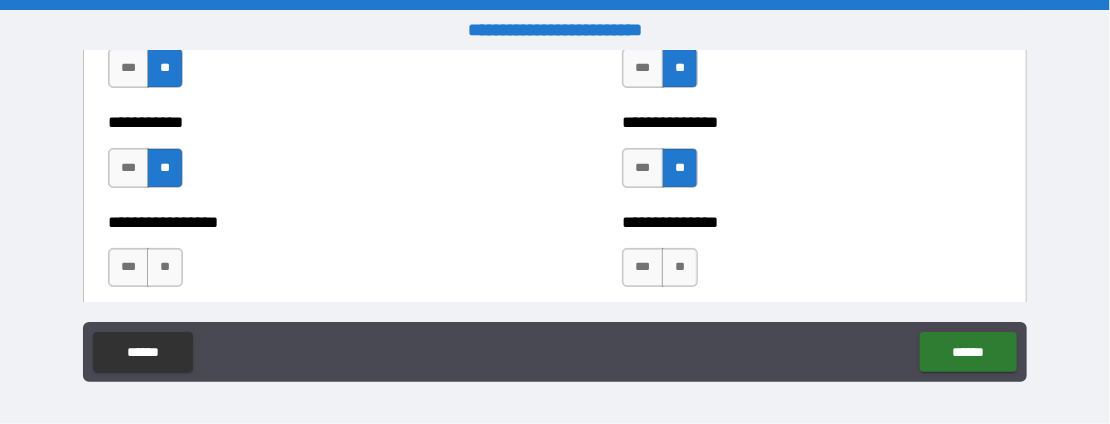 scroll, scrollTop: 2800, scrollLeft: 0, axis: vertical 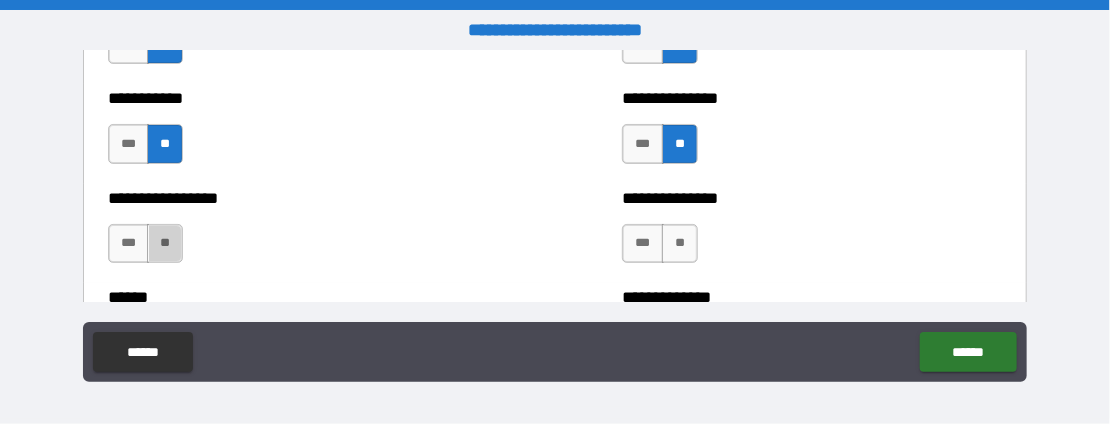 drag, startPoint x: 162, startPoint y: 232, endPoint x: 438, endPoint y: 241, distance: 276.1467 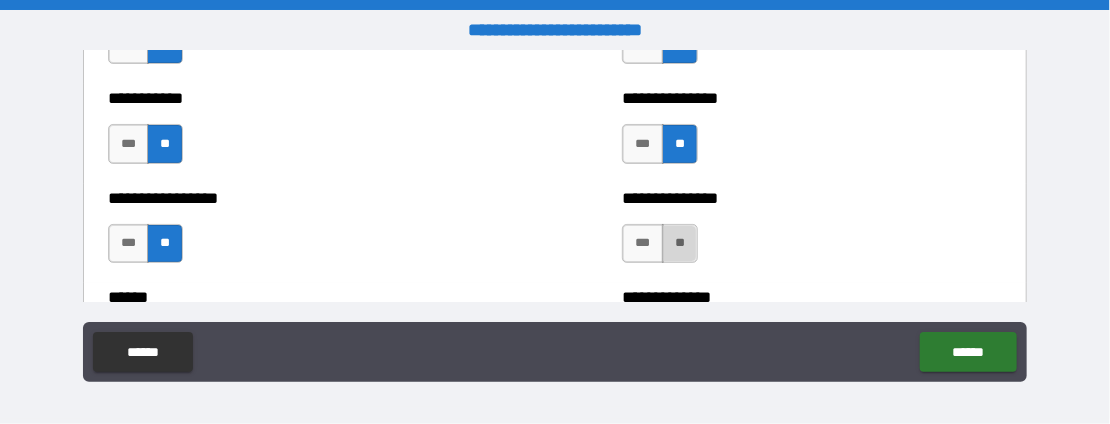 click on "**" at bounding box center [680, 244] 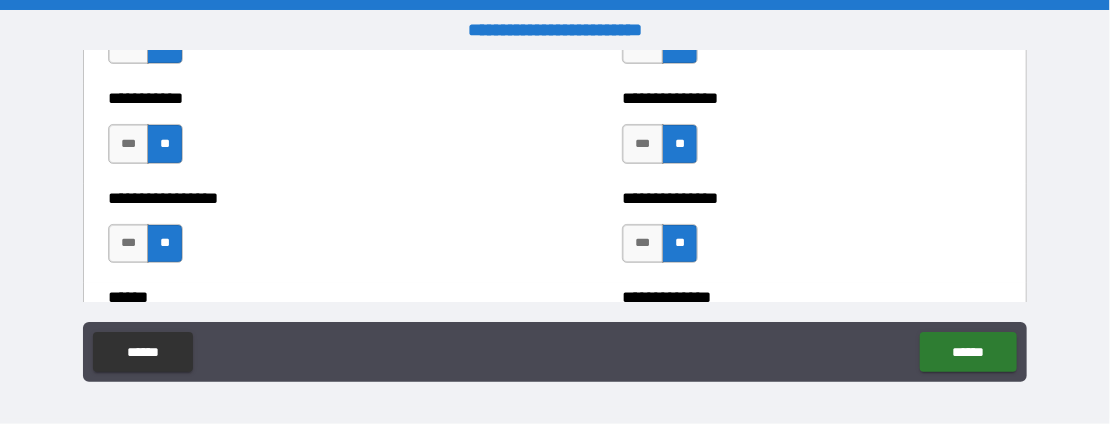 scroll, scrollTop: 2900, scrollLeft: 0, axis: vertical 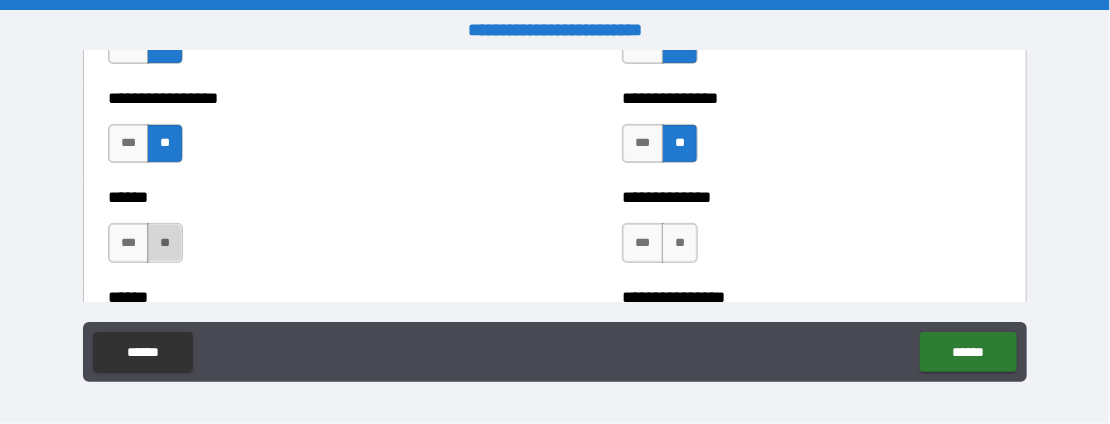 drag, startPoint x: 158, startPoint y: 231, endPoint x: 175, endPoint y: 235, distance: 17.464249 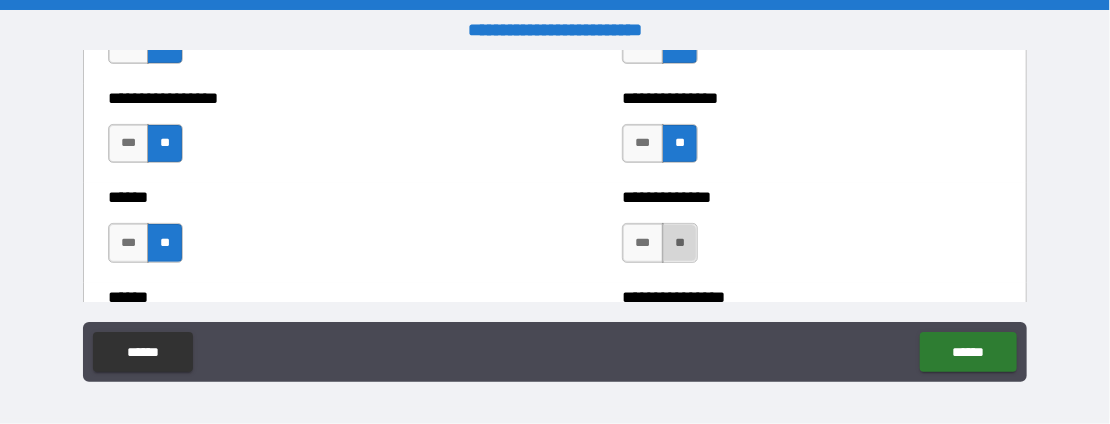 click on "**" at bounding box center (680, 243) 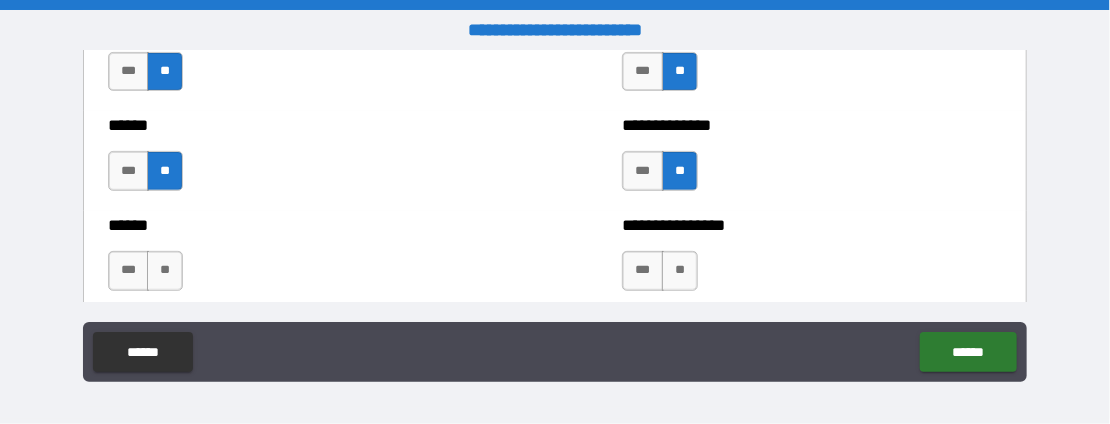scroll, scrollTop: 3000, scrollLeft: 0, axis: vertical 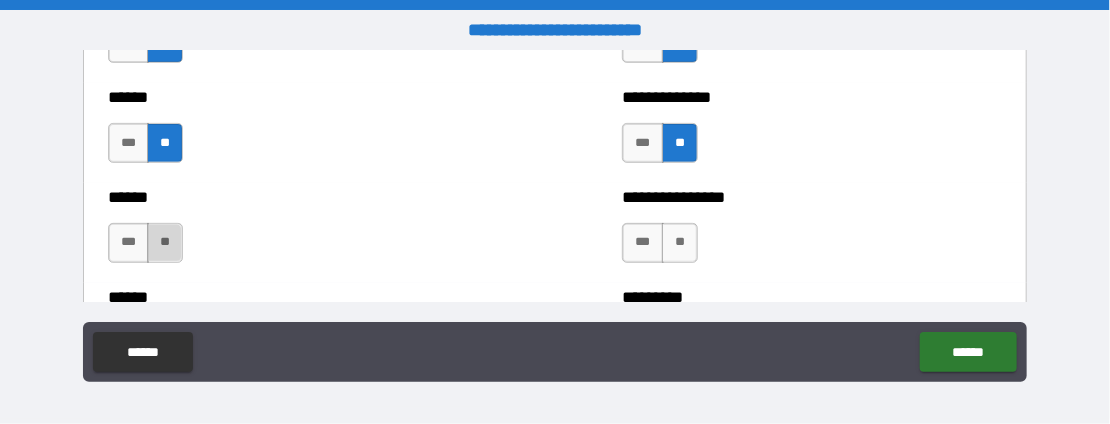 click on "**" at bounding box center [165, 243] 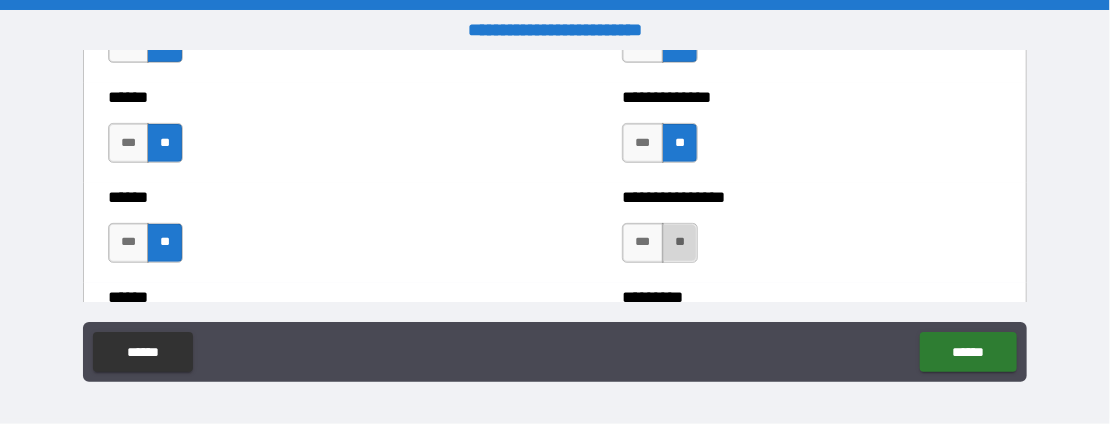 click on "**" at bounding box center [680, 243] 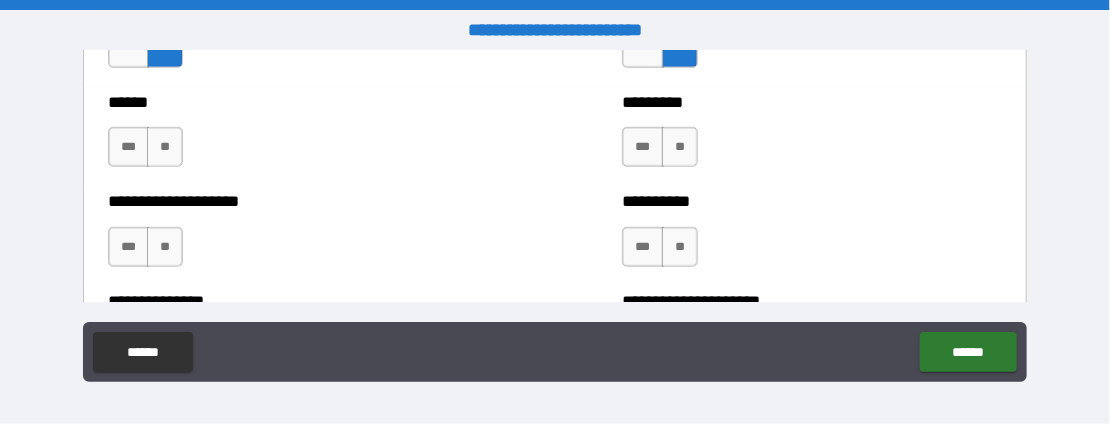 scroll, scrollTop: 3200, scrollLeft: 0, axis: vertical 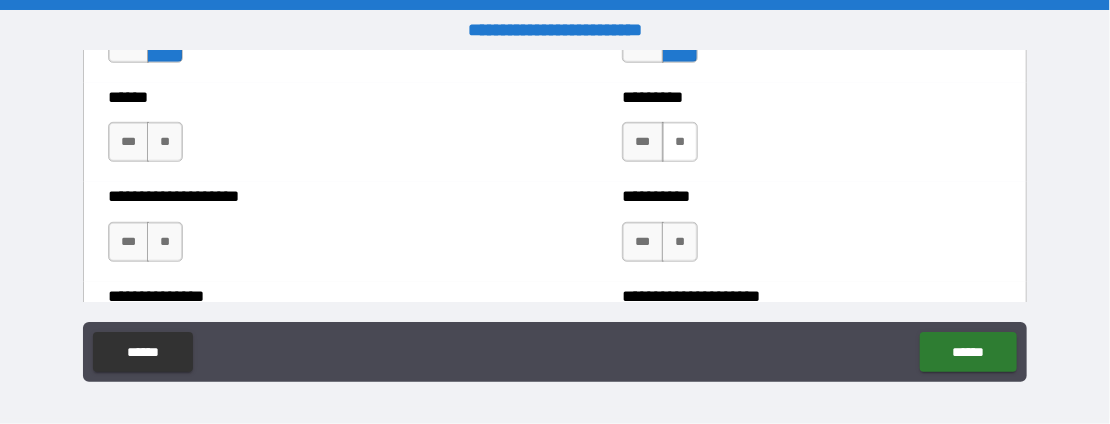 click on "**" at bounding box center (680, 142) 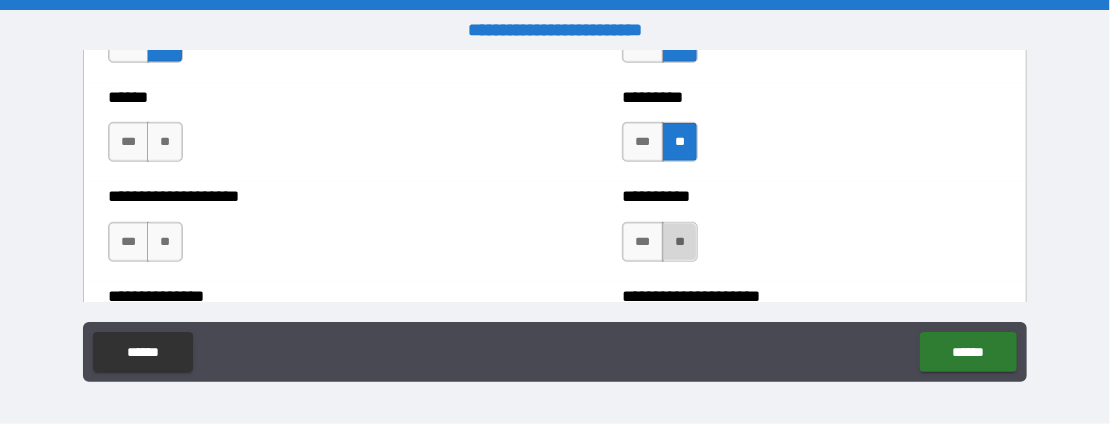 click on "**" at bounding box center [680, 242] 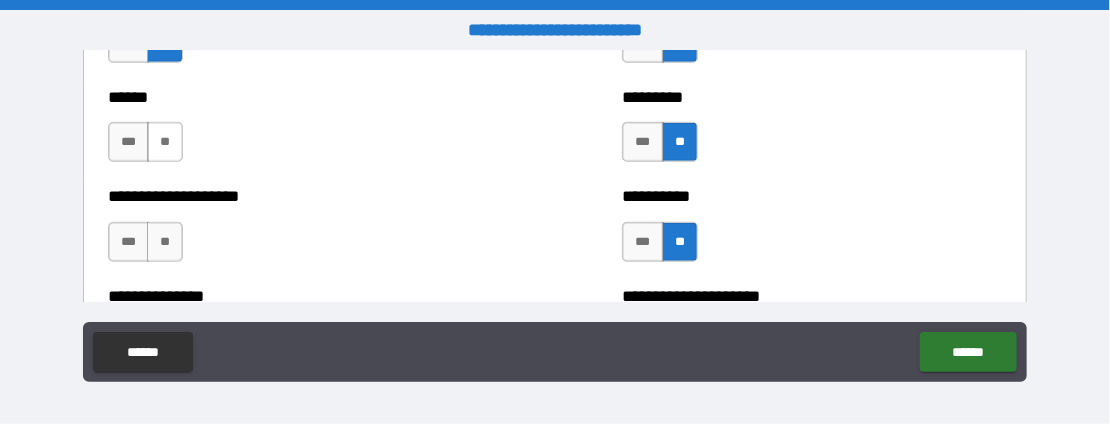 click on "**" at bounding box center [165, 142] 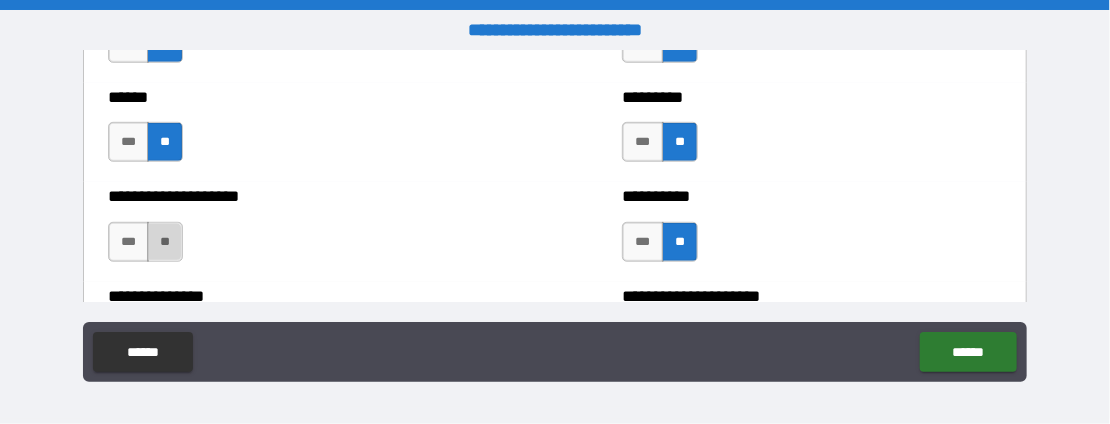 click on "**" at bounding box center (165, 242) 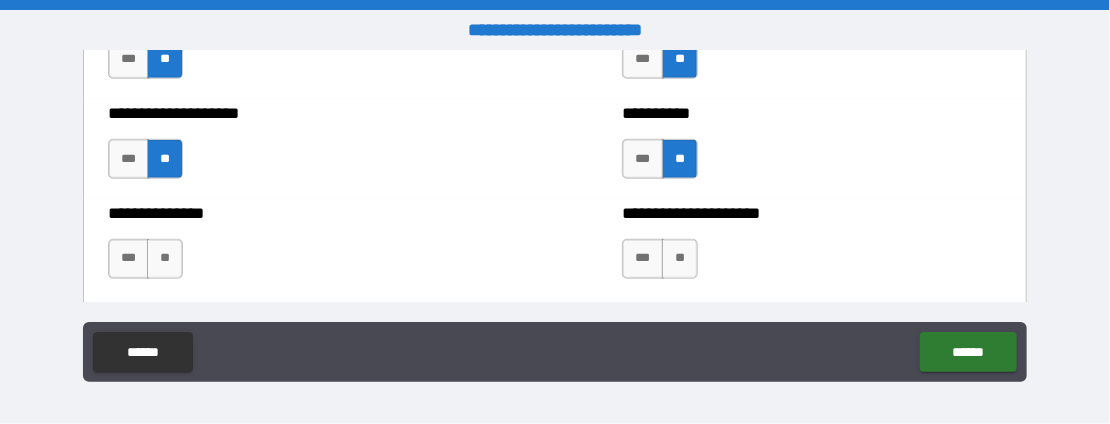 scroll, scrollTop: 3400, scrollLeft: 0, axis: vertical 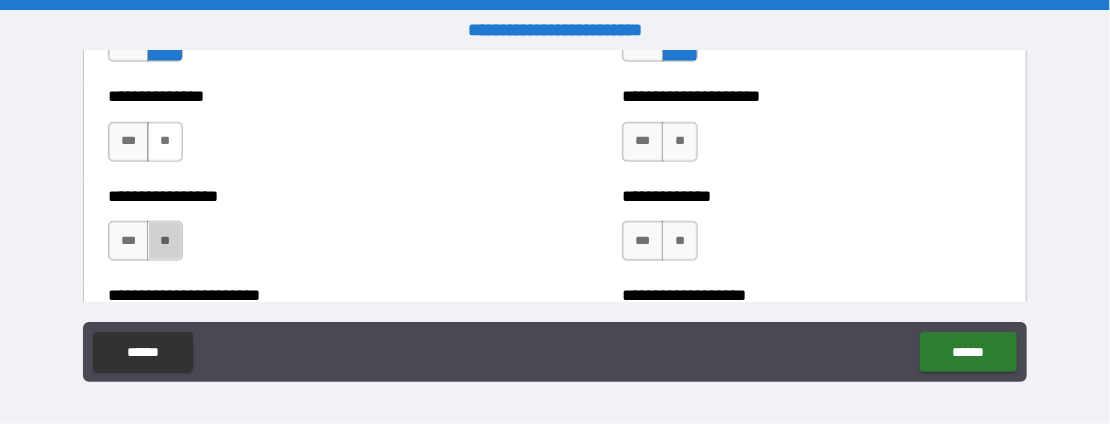 drag, startPoint x: 165, startPoint y: 224, endPoint x: 162, endPoint y: 148, distance: 76.05919 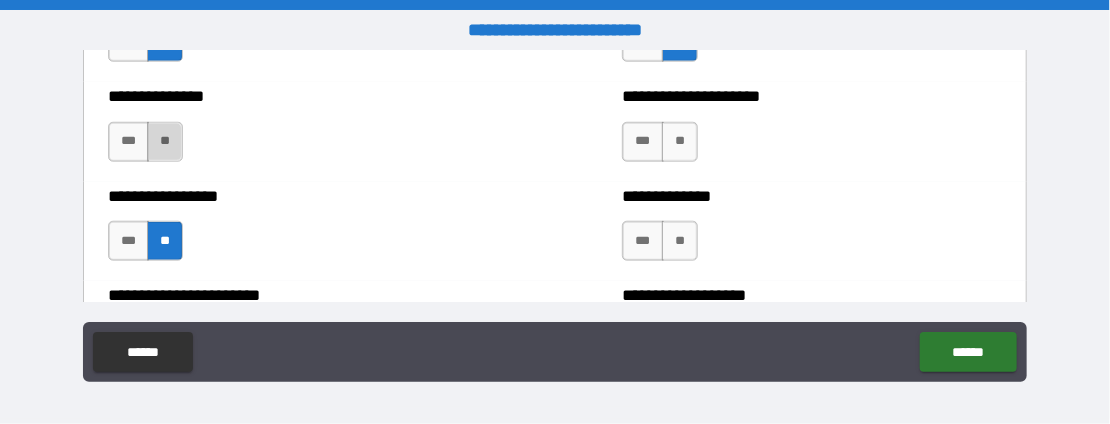 click on "**" at bounding box center (165, 142) 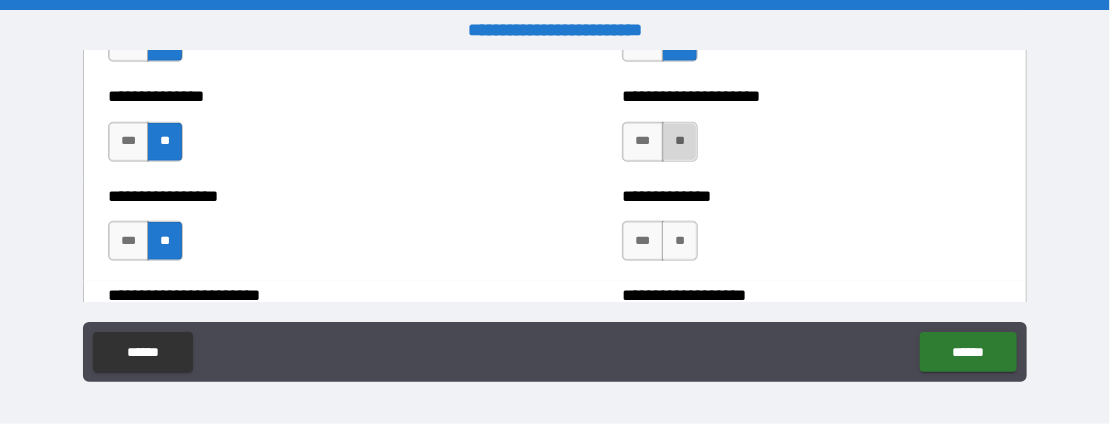 click on "**" at bounding box center (680, 142) 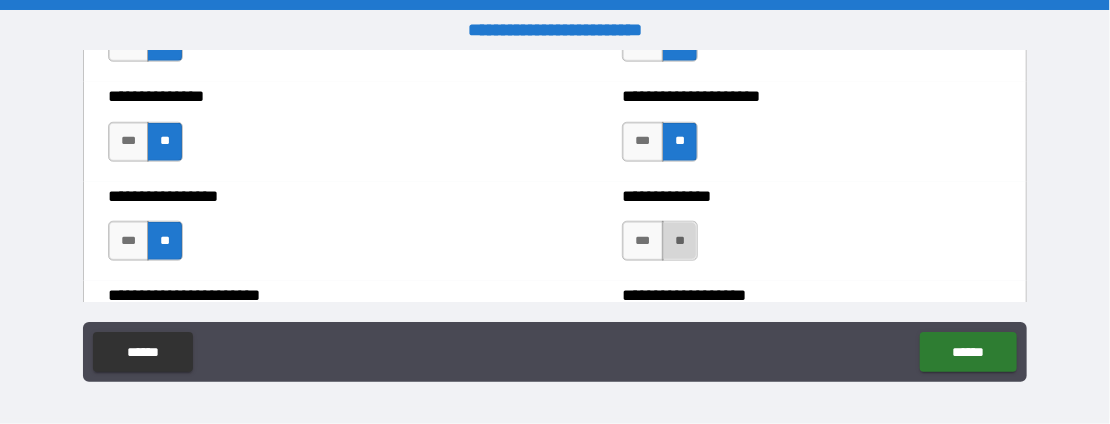click on "**" at bounding box center (680, 241) 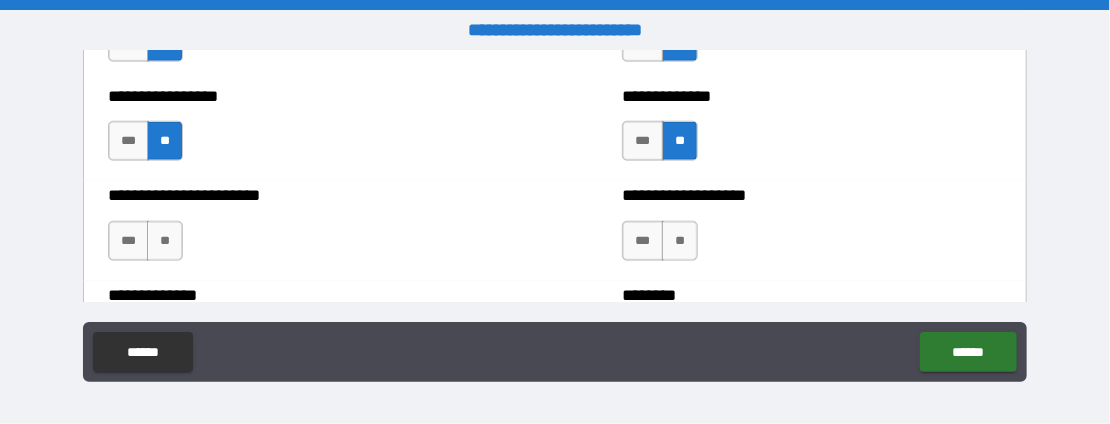 scroll, scrollTop: 3600, scrollLeft: 0, axis: vertical 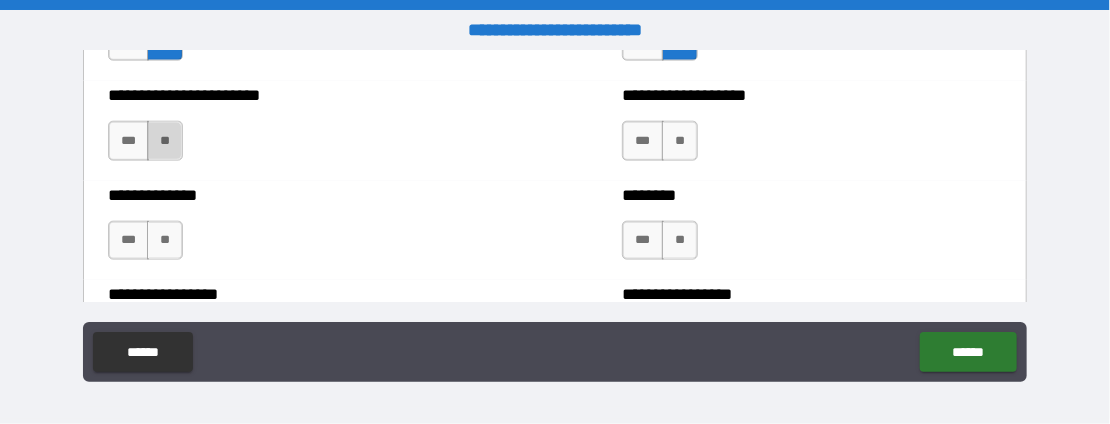 click on "**" at bounding box center (165, 141) 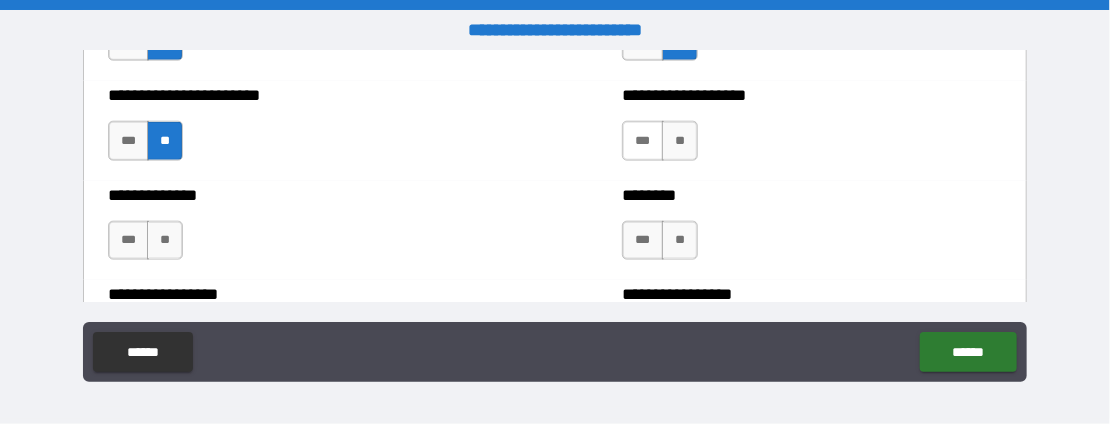 click on "***" at bounding box center (642, 141) 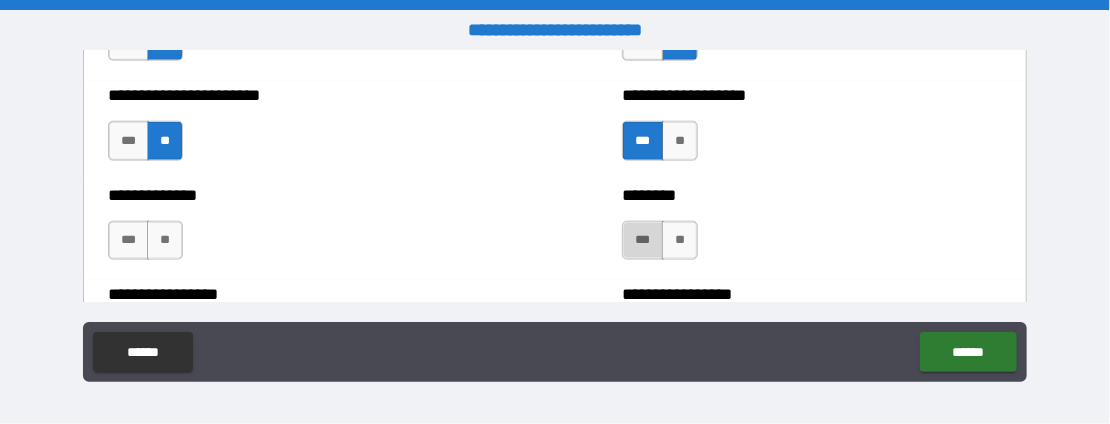 click on "***" at bounding box center (642, 241) 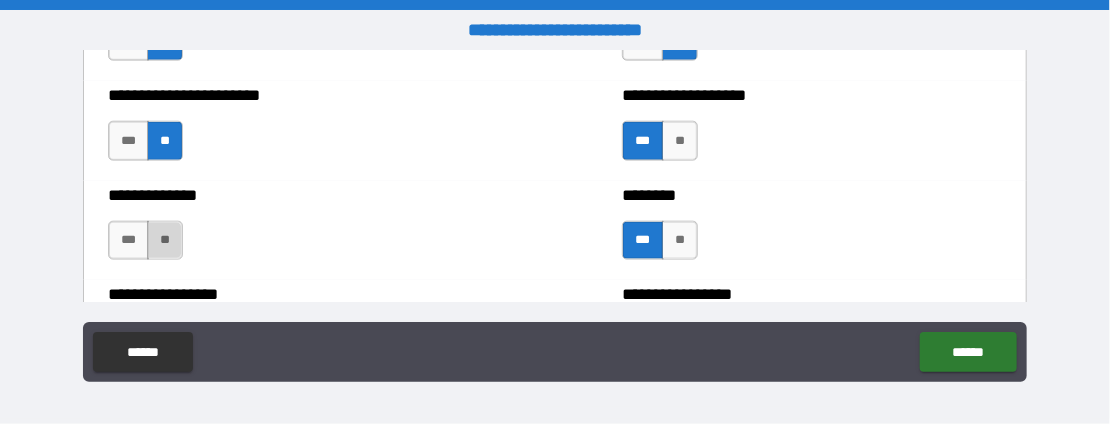 click on "**" at bounding box center [165, 241] 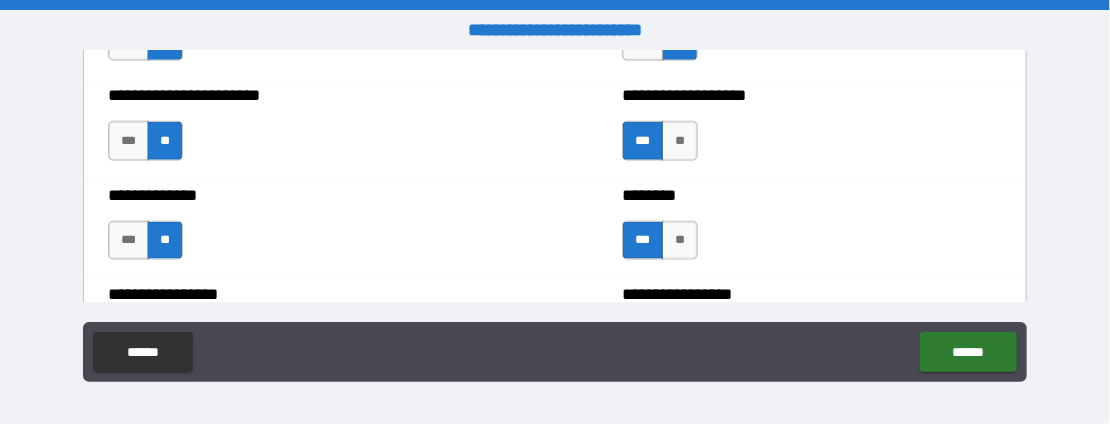scroll, scrollTop: 3700, scrollLeft: 0, axis: vertical 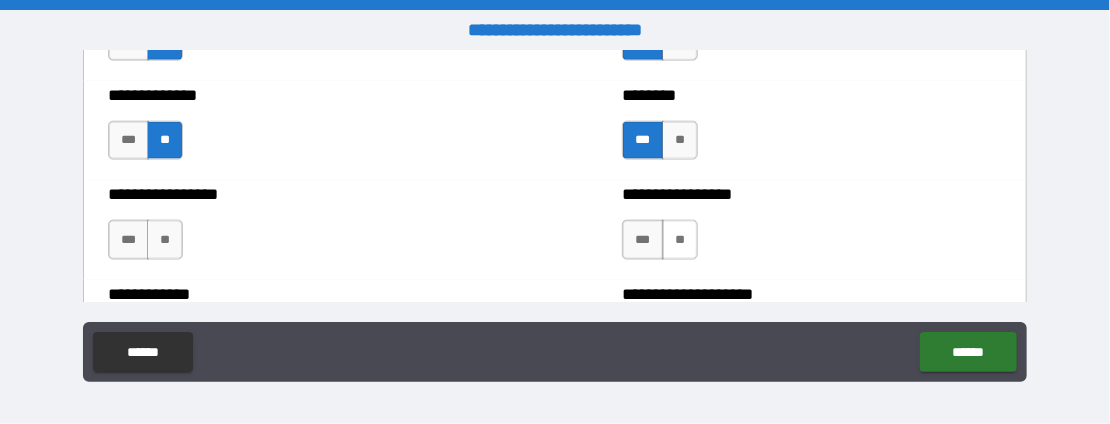 click on "**" at bounding box center [680, 240] 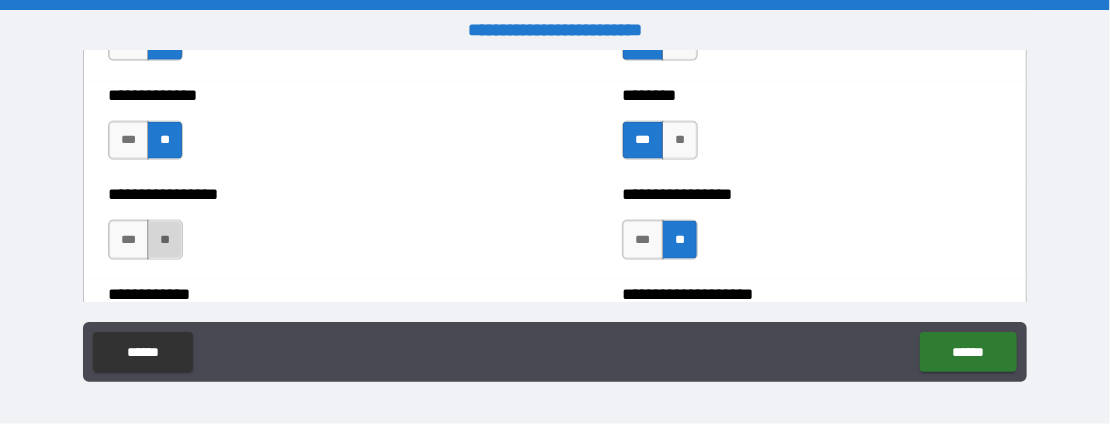 click on "**" at bounding box center (165, 240) 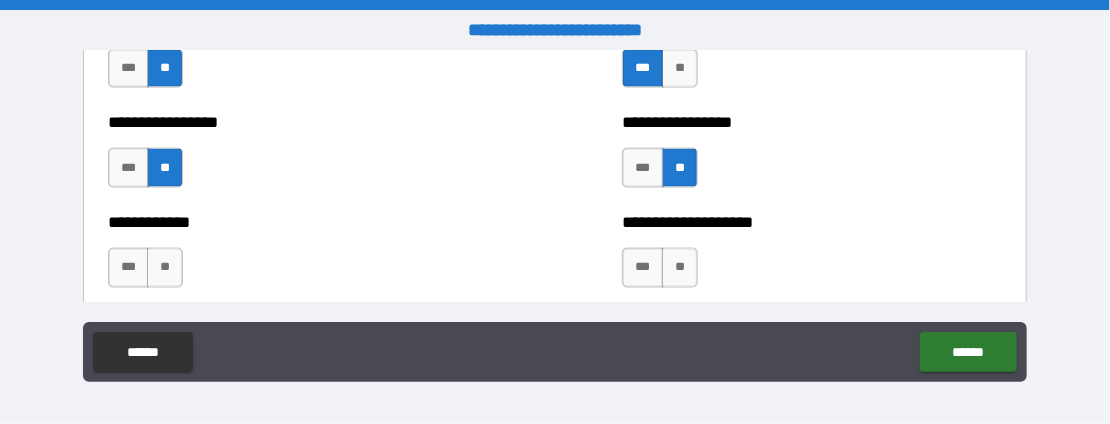 scroll, scrollTop: 3800, scrollLeft: 0, axis: vertical 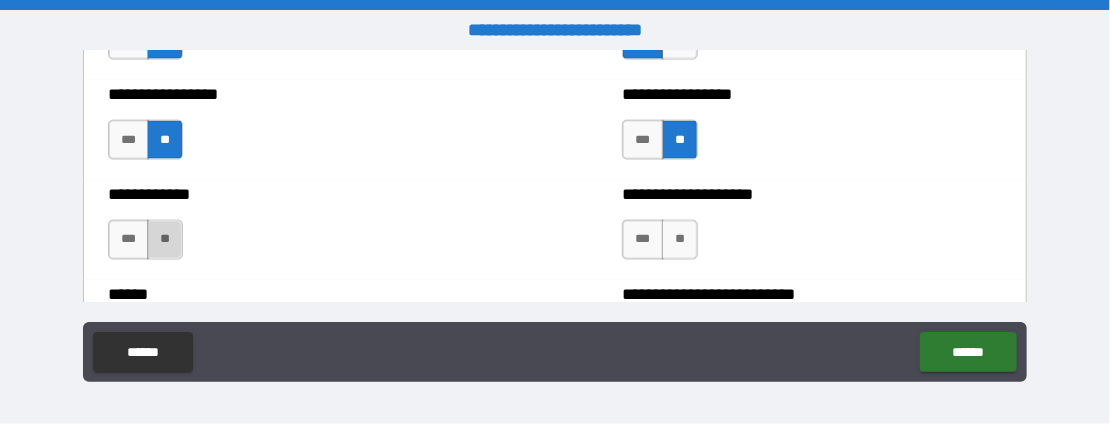 click on "**" at bounding box center (165, 240) 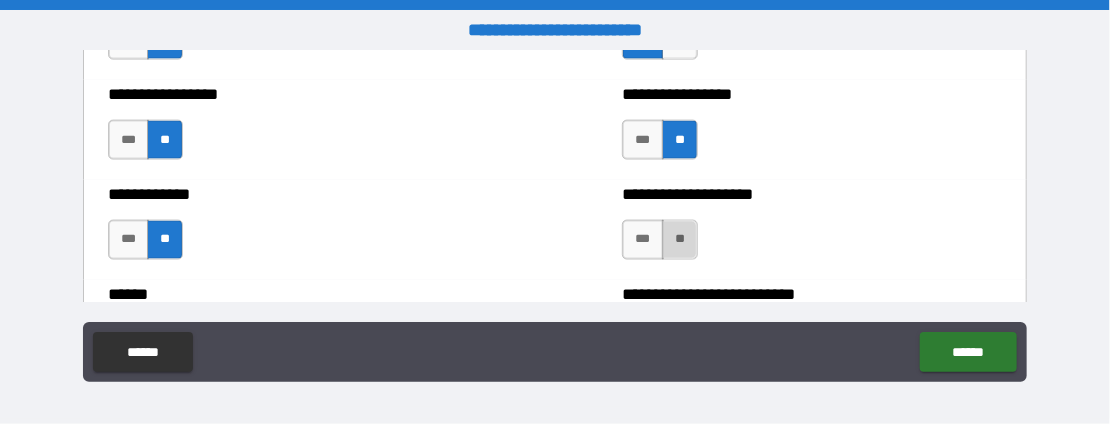 click on "**" at bounding box center [680, 240] 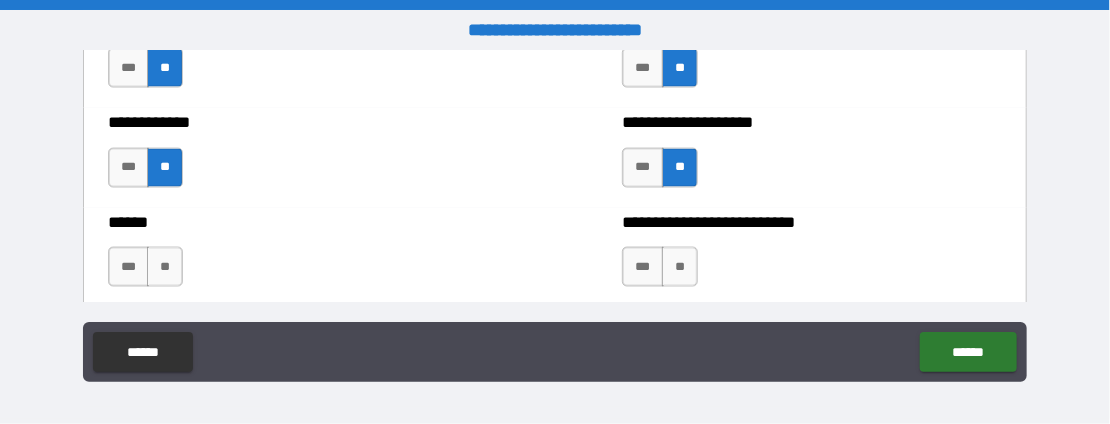 scroll, scrollTop: 3900, scrollLeft: 0, axis: vertical 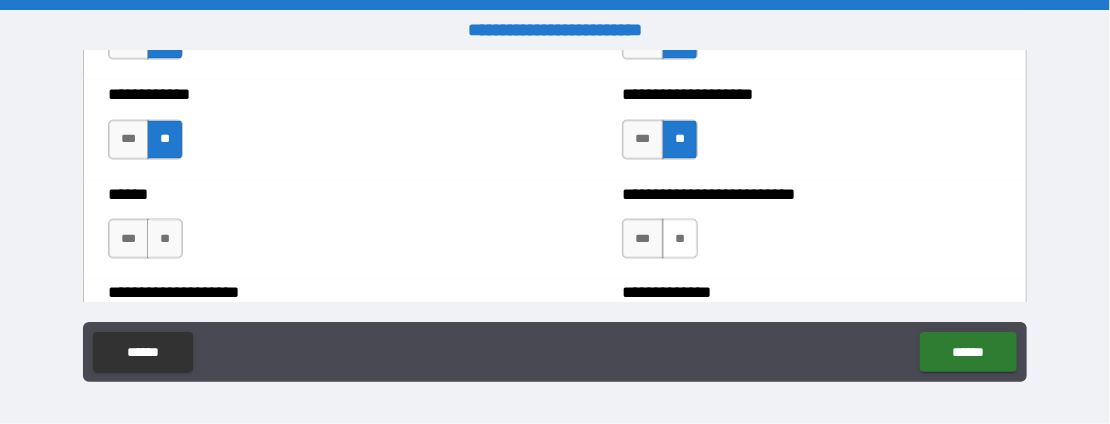 click on "**" at bounding box center (680, 239) 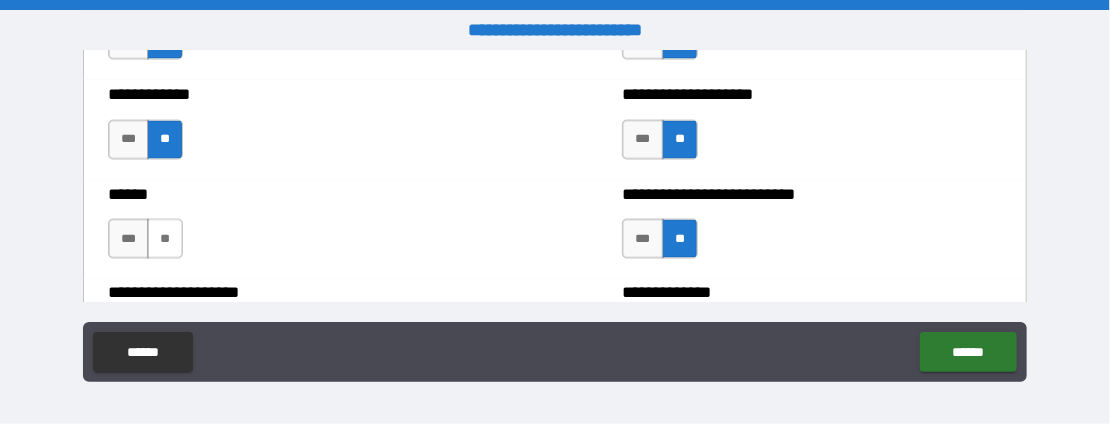 click on "**" at bounding box center [165, 239] 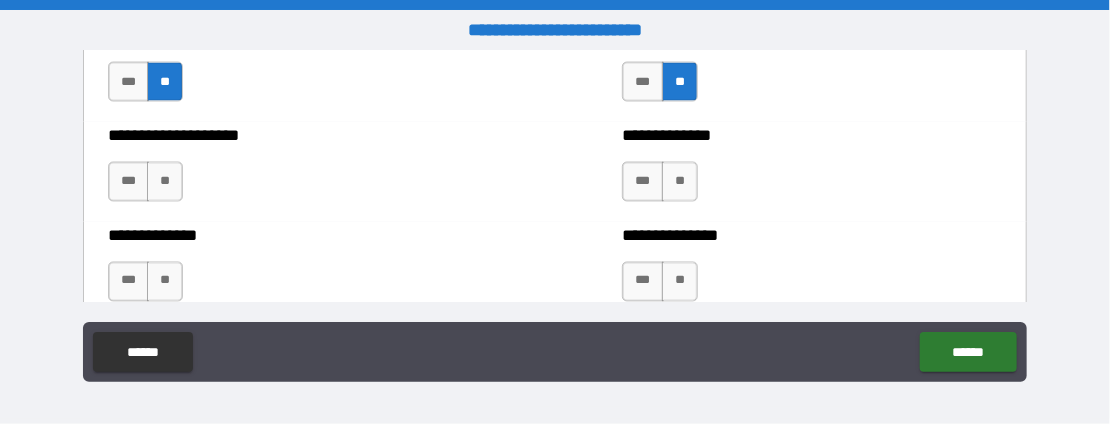 scroll, scrollTop: 4100, scrollLeft: 0, axis: vertical 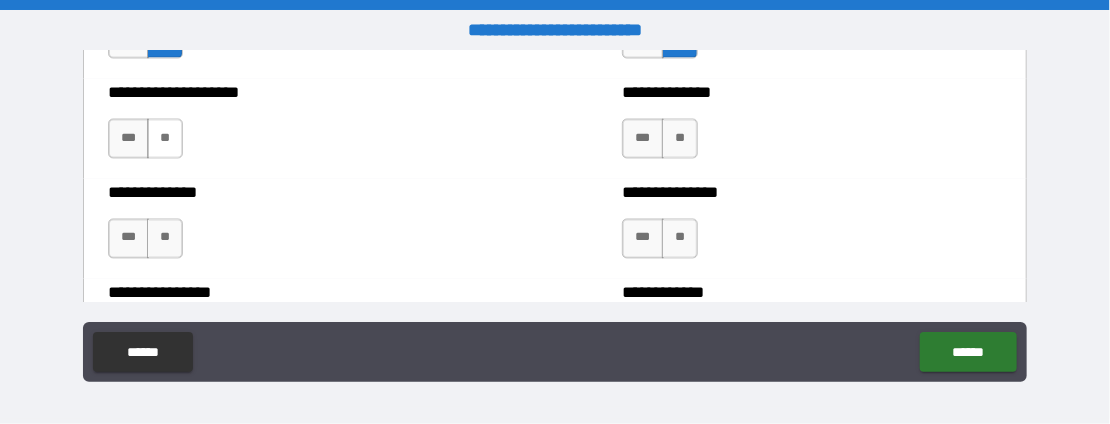 click on "**" at bounding box center (165, 139) 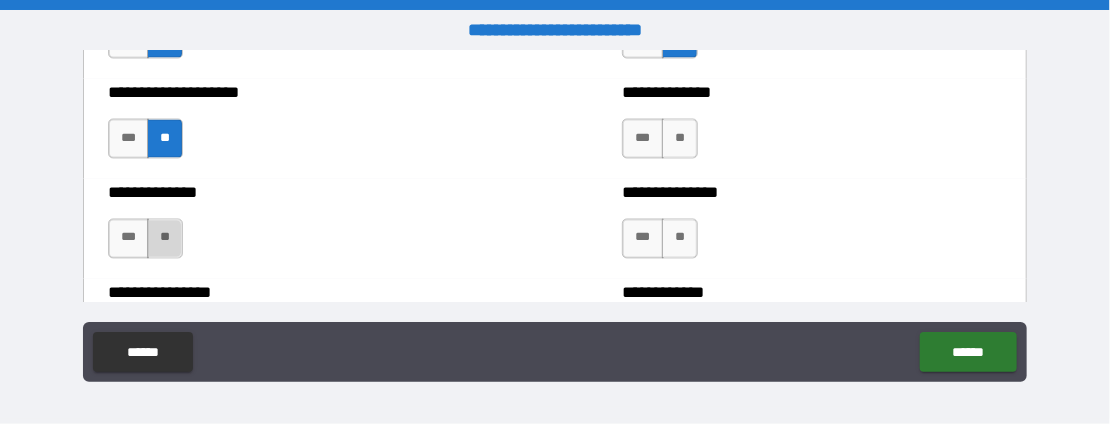 click on "**" at bounding box center (165, 239) 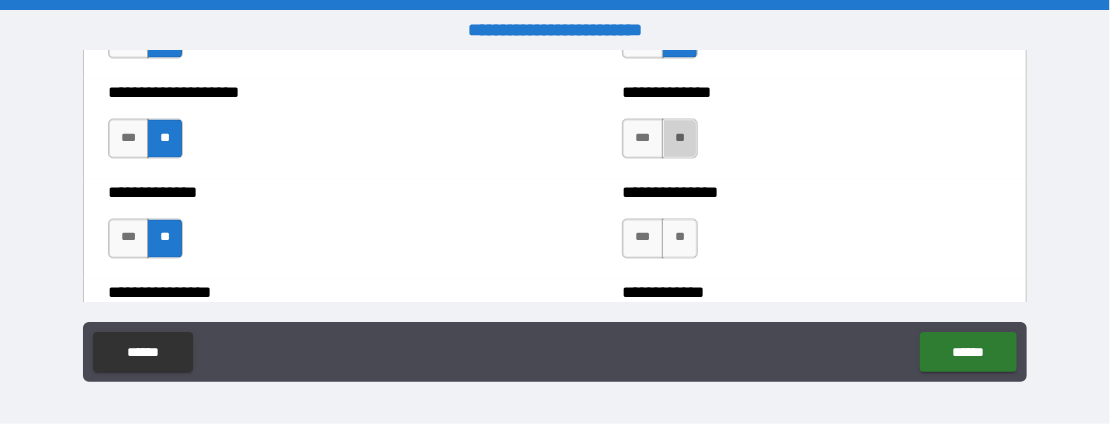drag, startPoint x: 678, startPoint y: 124, endPoint x: 674, endPoint y: 155, distance: 31.257 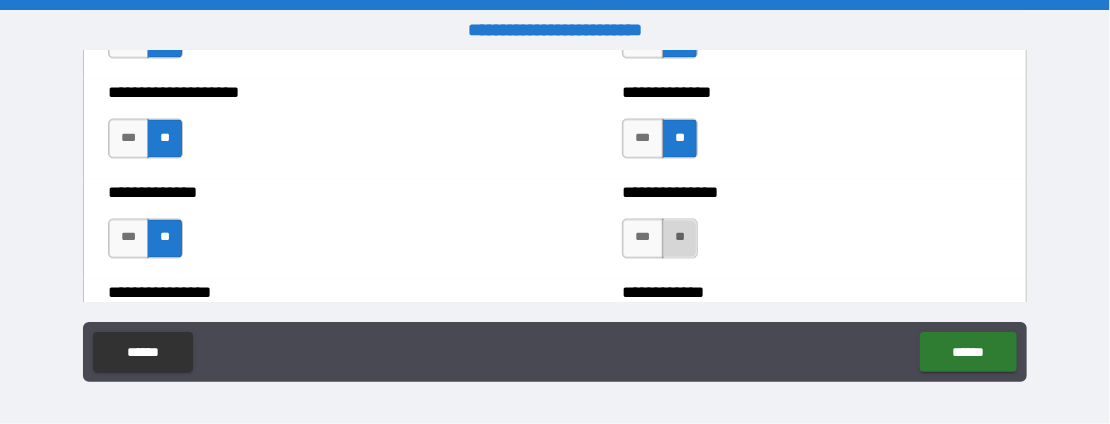click on "**" at bounding box center [680, 239] 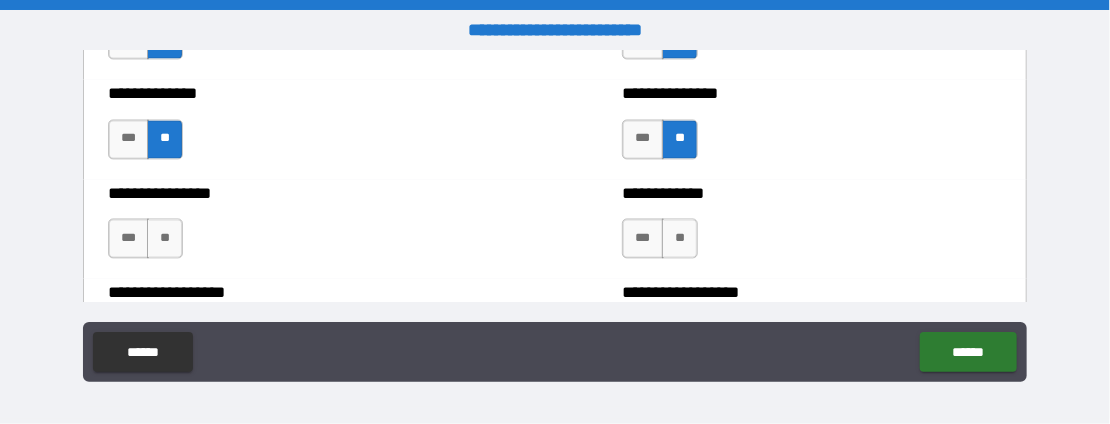 scroll, scrollTop: 4300, scrollLeft: 0, axis: vertical 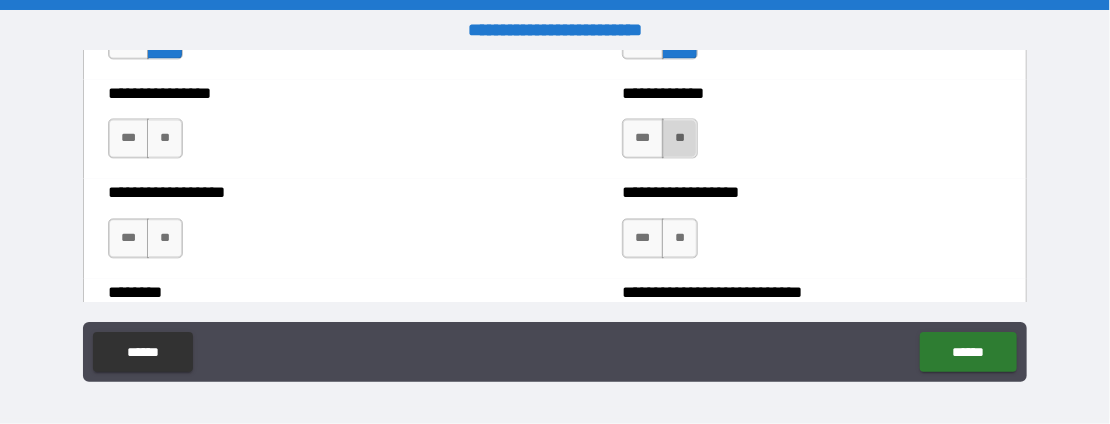 click on "**" at bounding box center (680, 138) 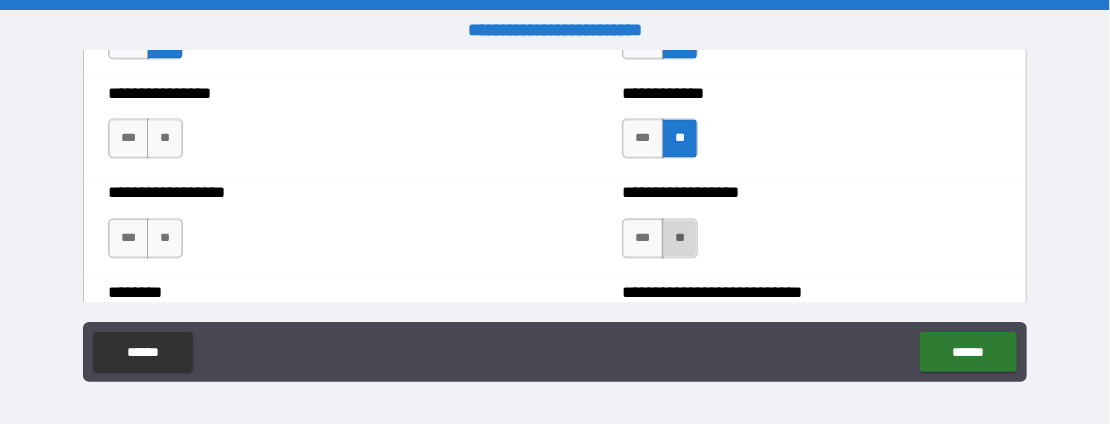 drag, startPoint x: 672, startPoint y: 220, endPoint x: 661, endPoint y: 232, distance: 16.27882 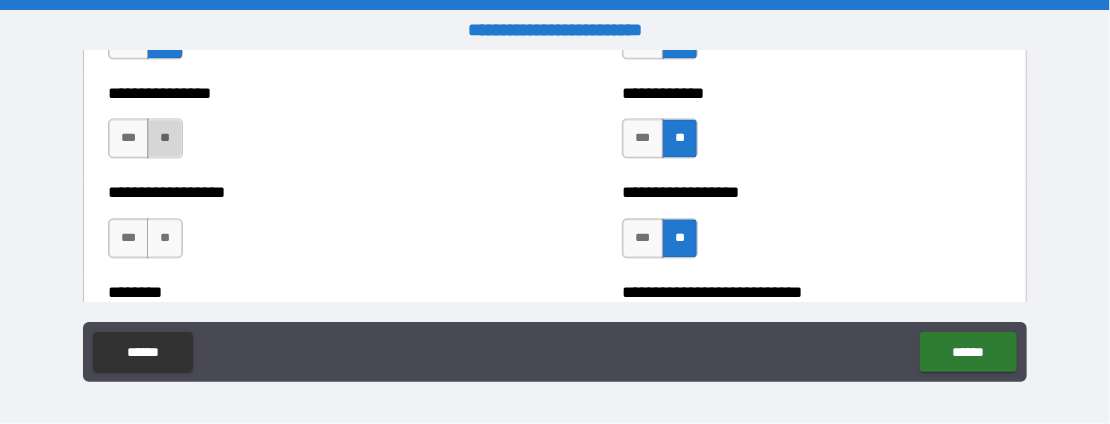 click on "**" at bounding box center (165, 138) 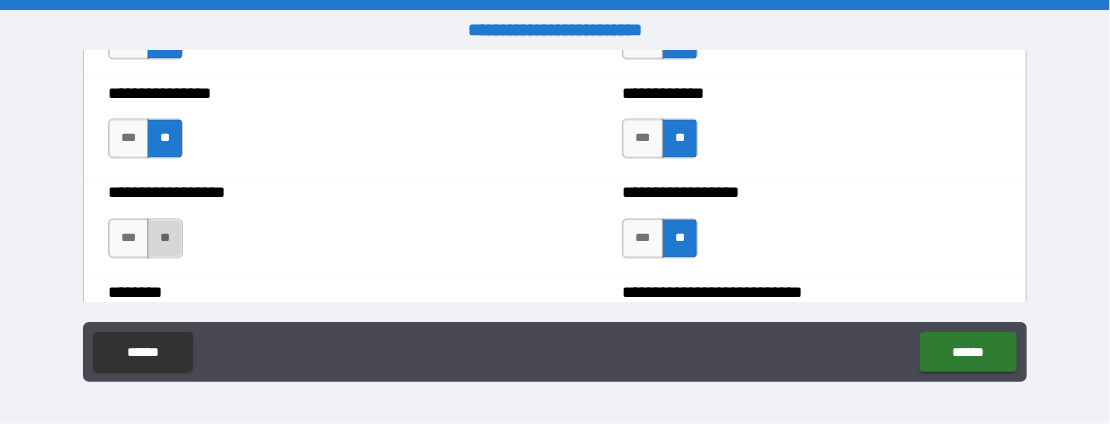 click on "**" at bounding box center (165, 238) 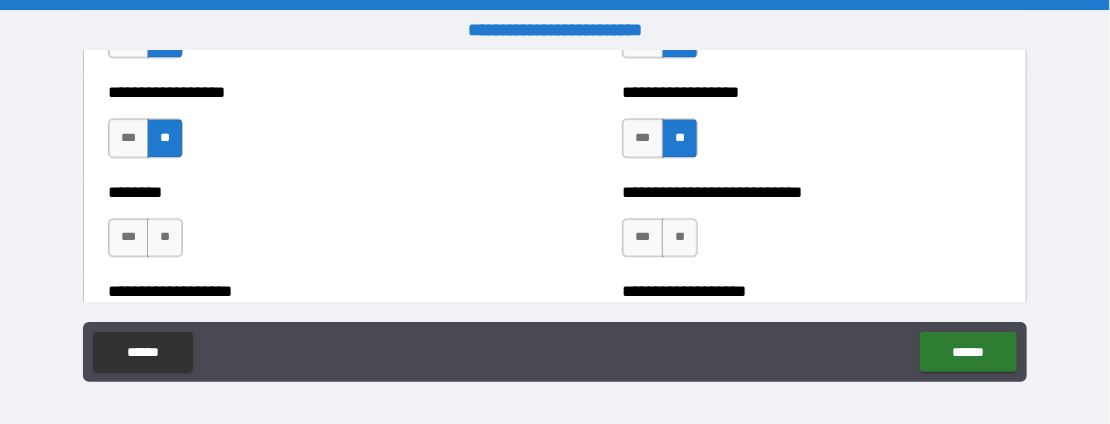 scroll, scrollTop: 4500, scrollLeft: 0, axis: vertical 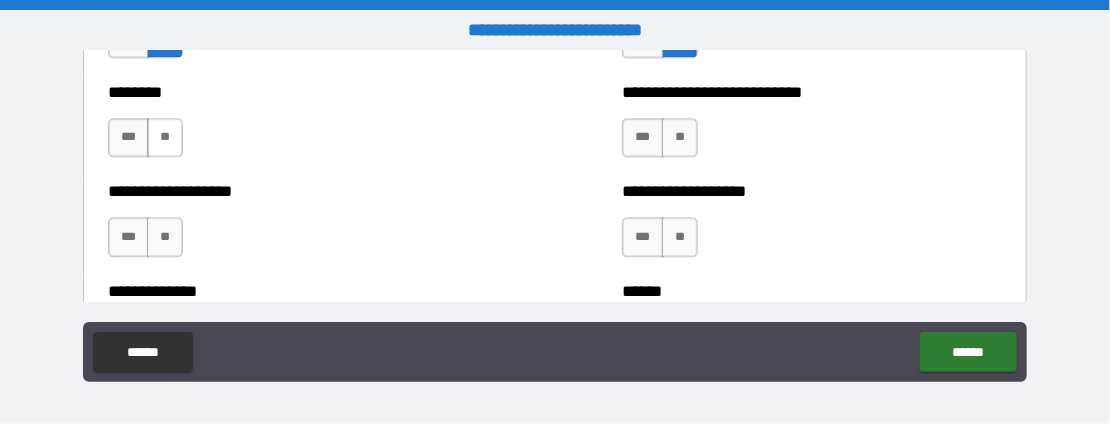 click on "**" at bounding box center [165, 138] 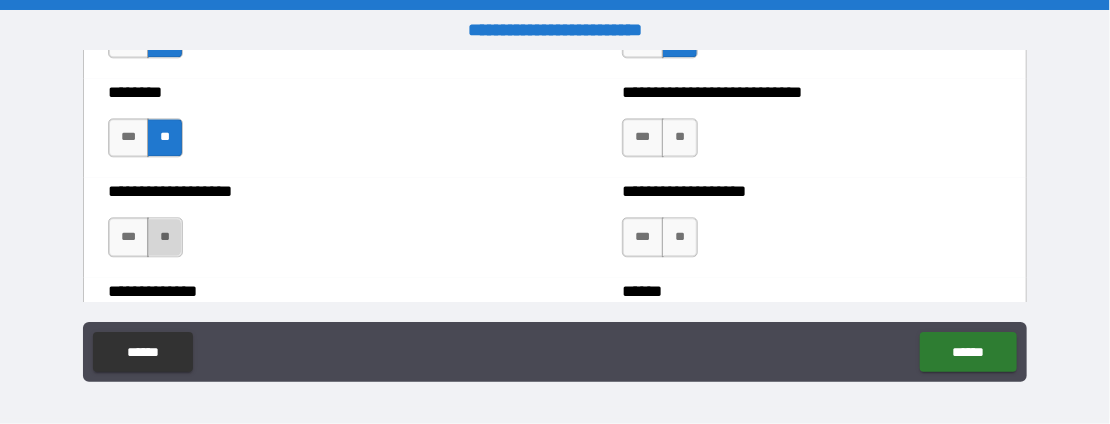 click on "**" at bounding box center (165, 237) 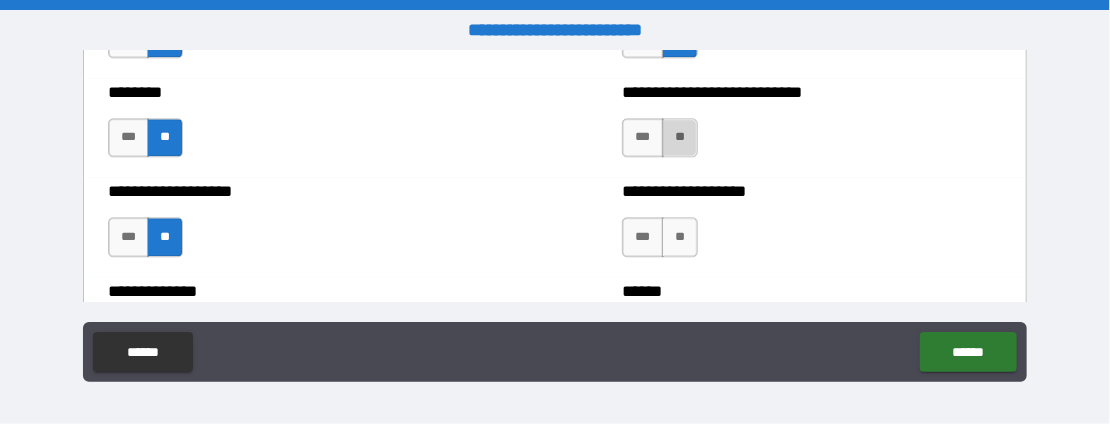 click on "**" at bounding box center (680, 138) 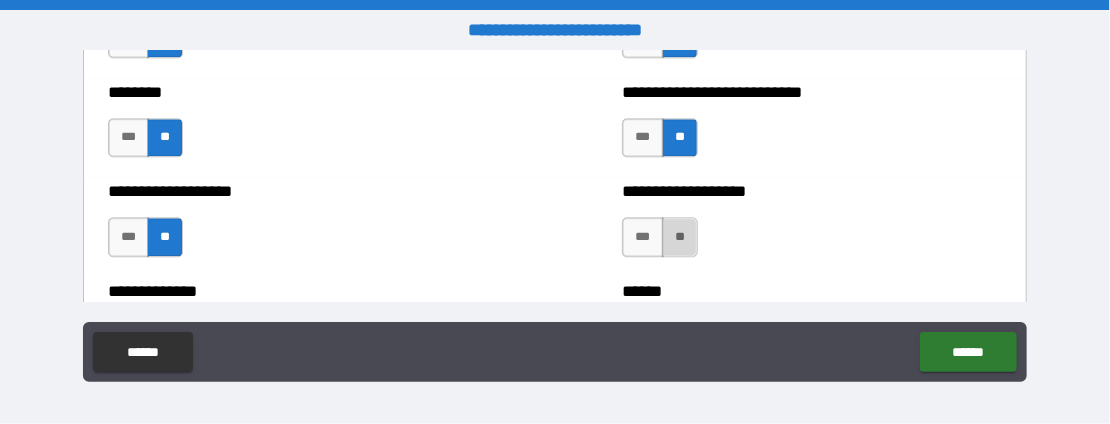 click on "**" at bounding box center (680, 237) 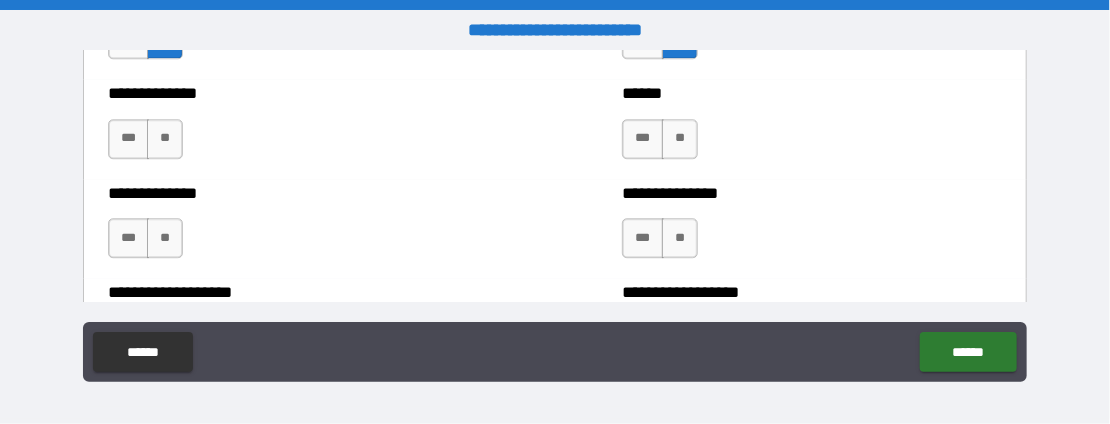 scroll, scrollTop: 4700, scrollLeft: 0, axis: vertical 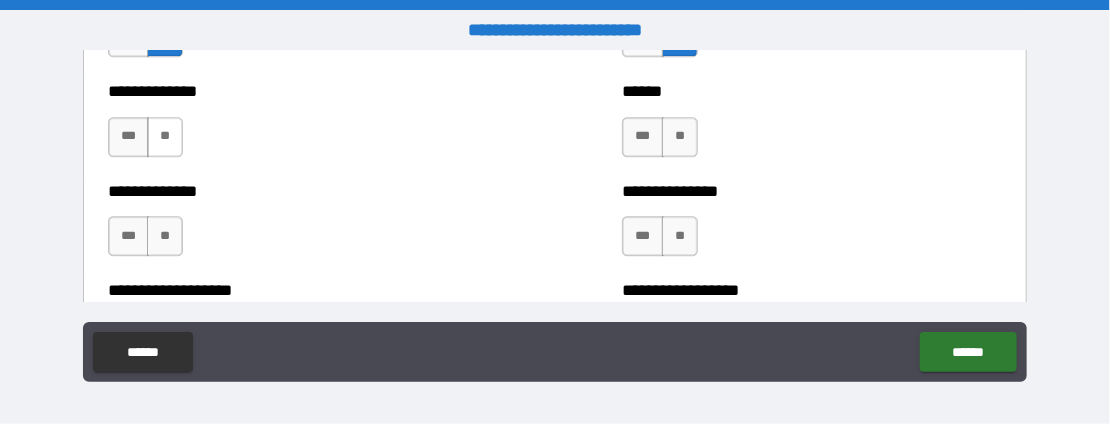 click on "**" at bounding box center [165, 137] 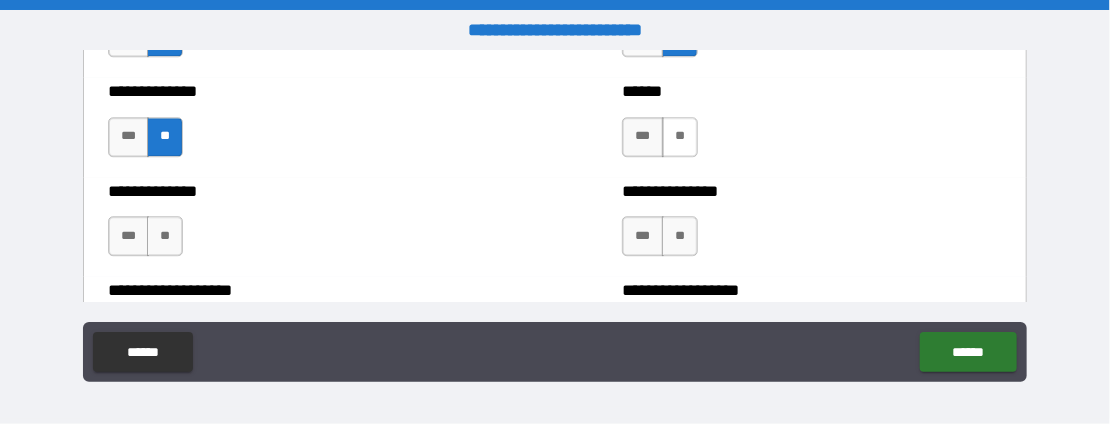 click on "**" at bounding box center (680, 137) 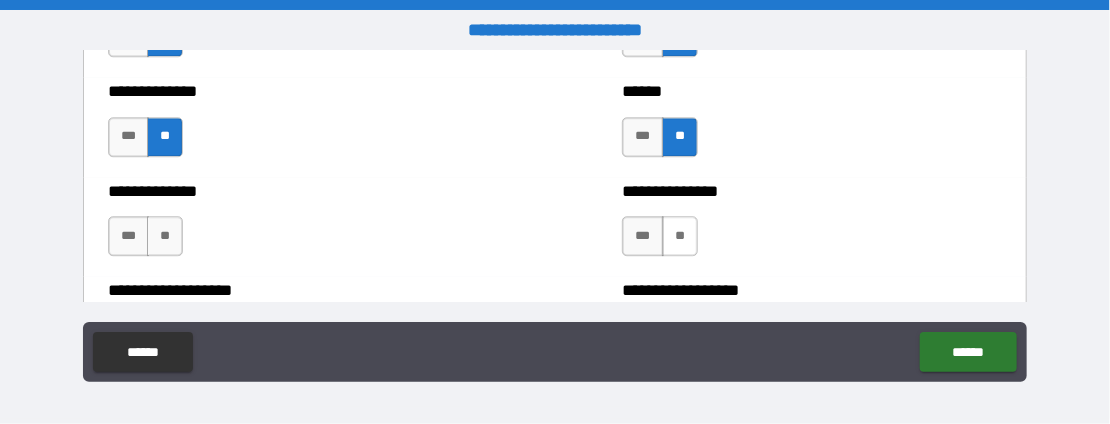 click on "**" at bounding box center [680, 236] 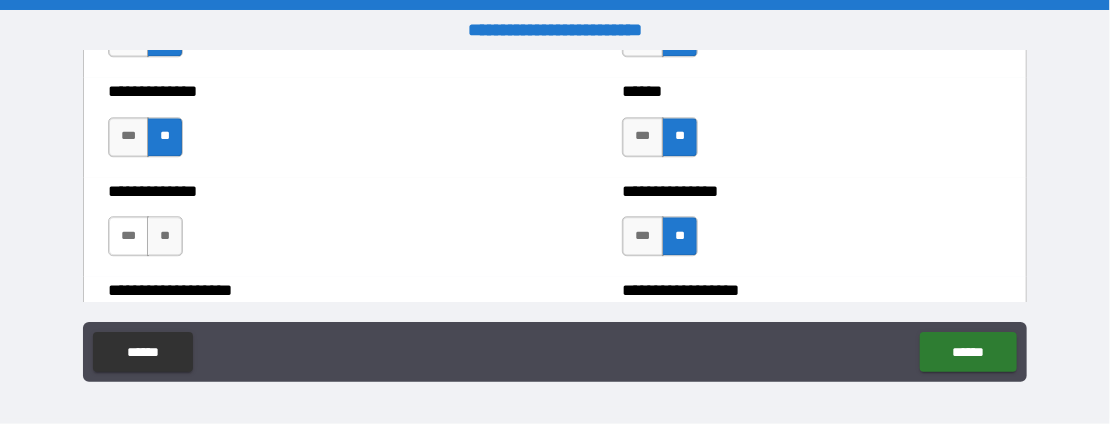 click on "***" at bounding box center (128, 236) 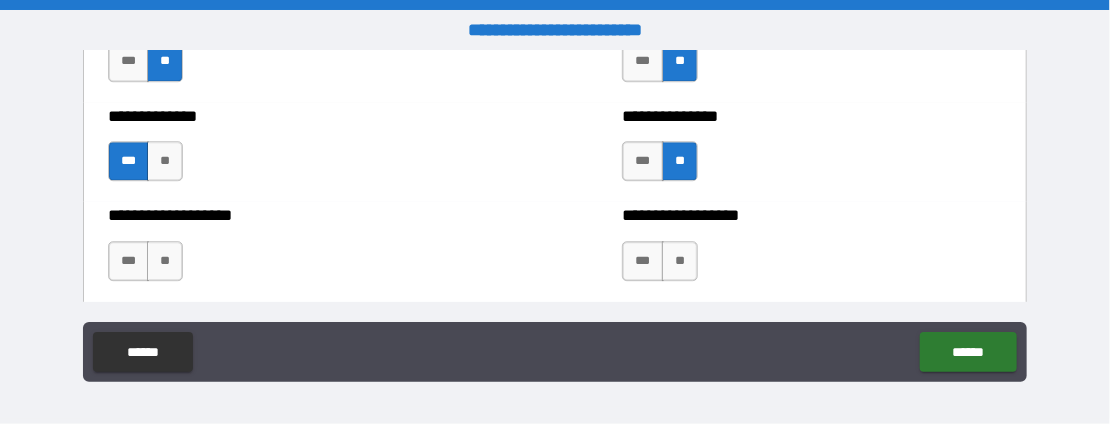 scroll, scrollTop: 4800, scrollLeft: 0, axis: vertical 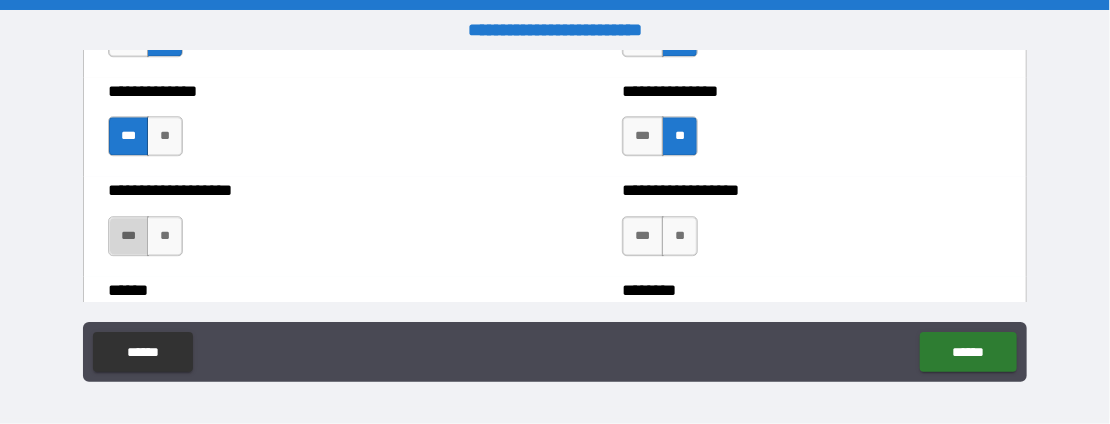 click on "***" at bounding box center [128, 236] 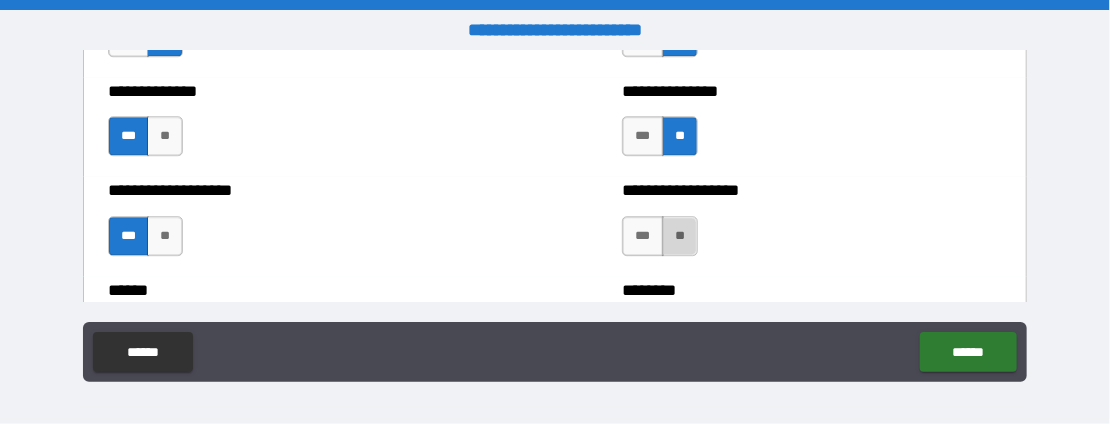 click on "**" at bounding box center (680, 236) 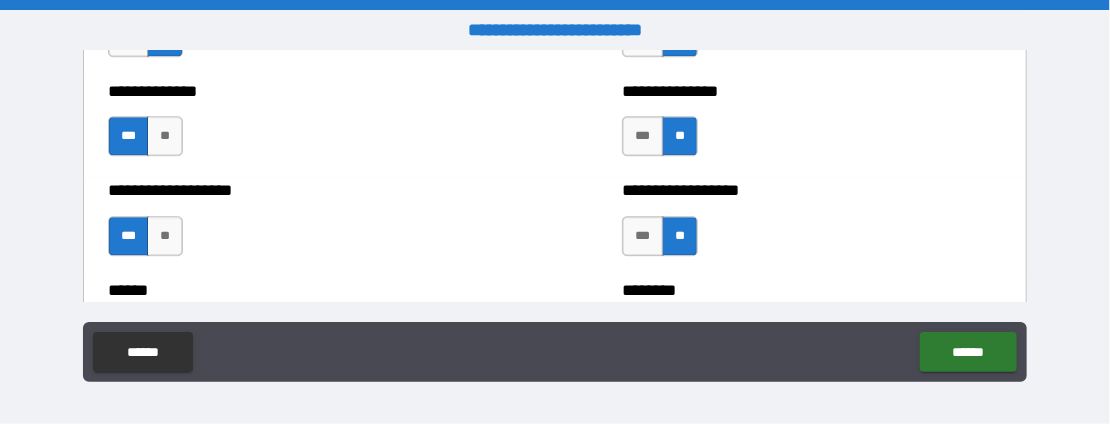 click on "**" at bounding box center (165, 236) 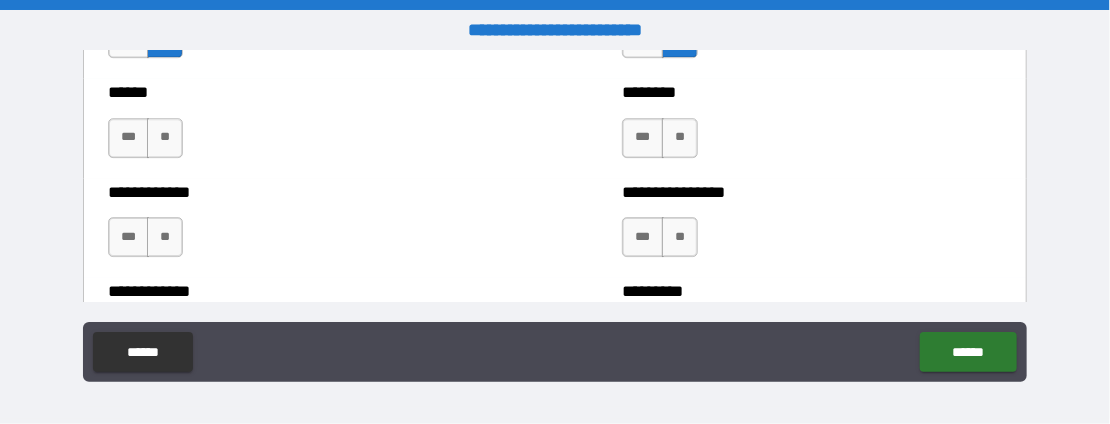 scroll, scrollTop: 5000, scrollLeft: 0, axis: vertical 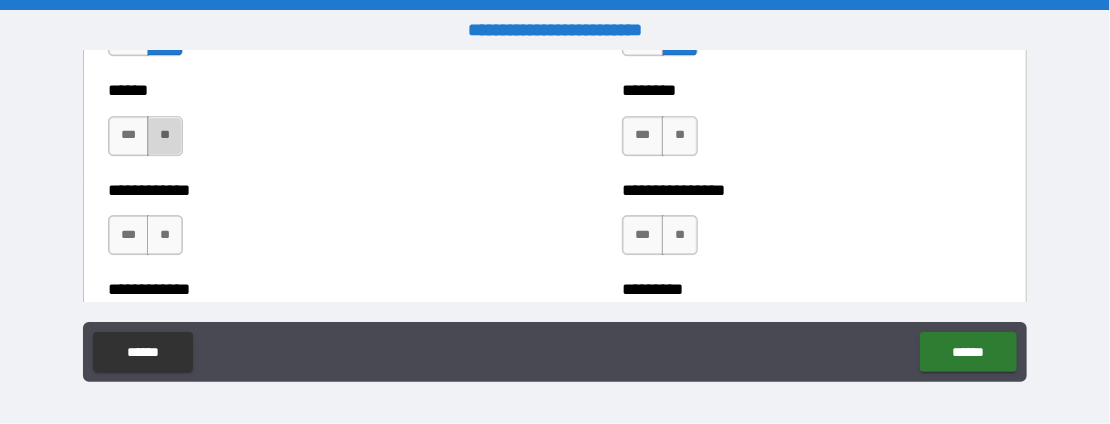 click on "**" at bounding box center [165, 136] 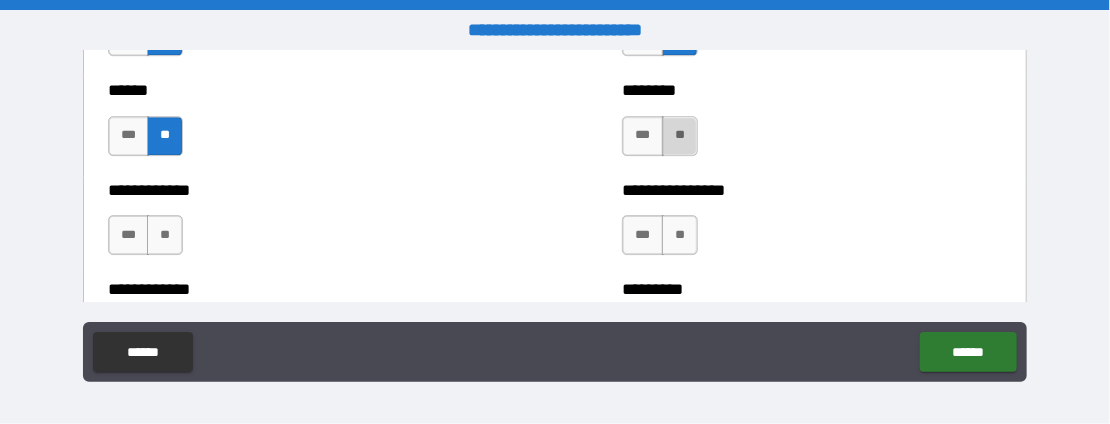click on "**" at bounding box center (680, 136) 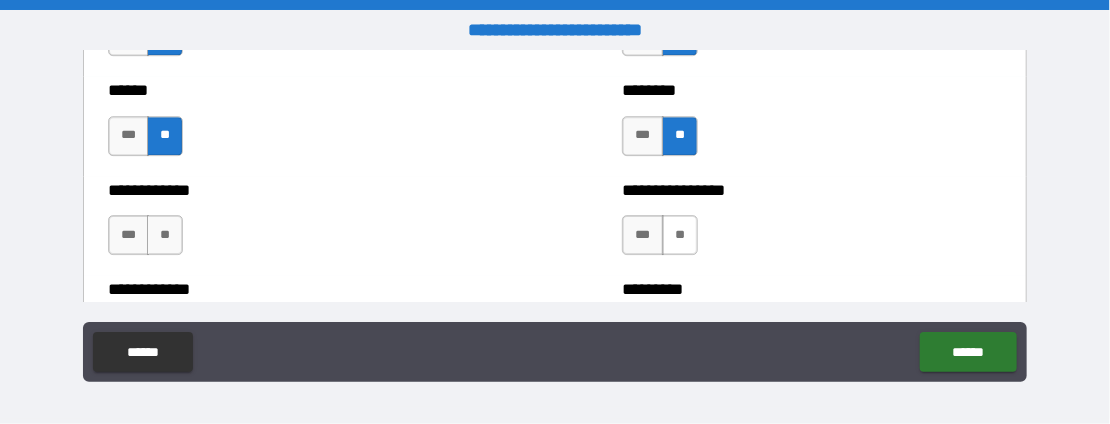 click on "**" at bounding box center [680, 235] 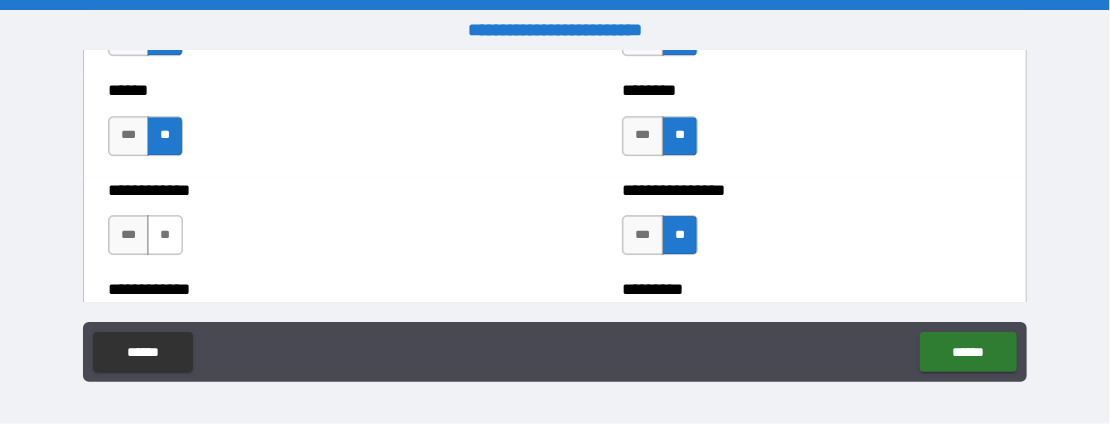 click on "**" at bounding box center [165, 235] 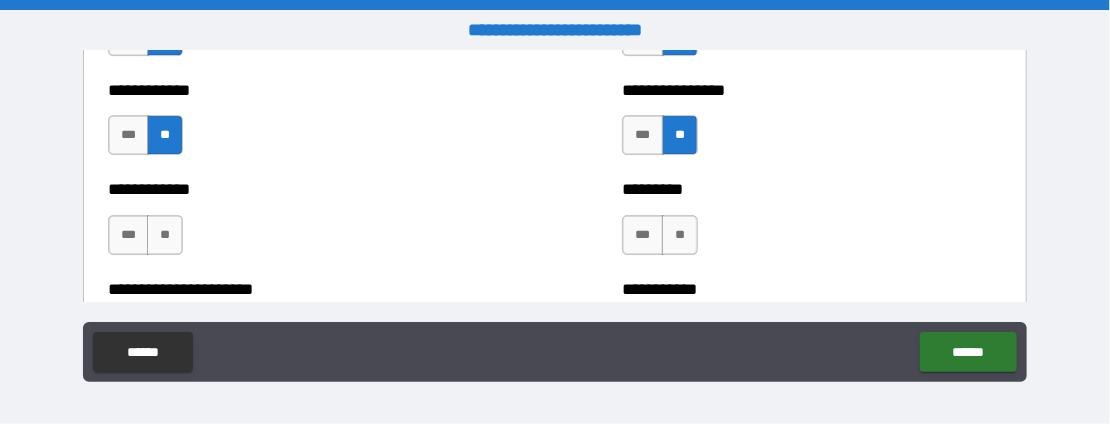 scroll, scrollTop: 5200, scrollLeft: 0, axis: vertical 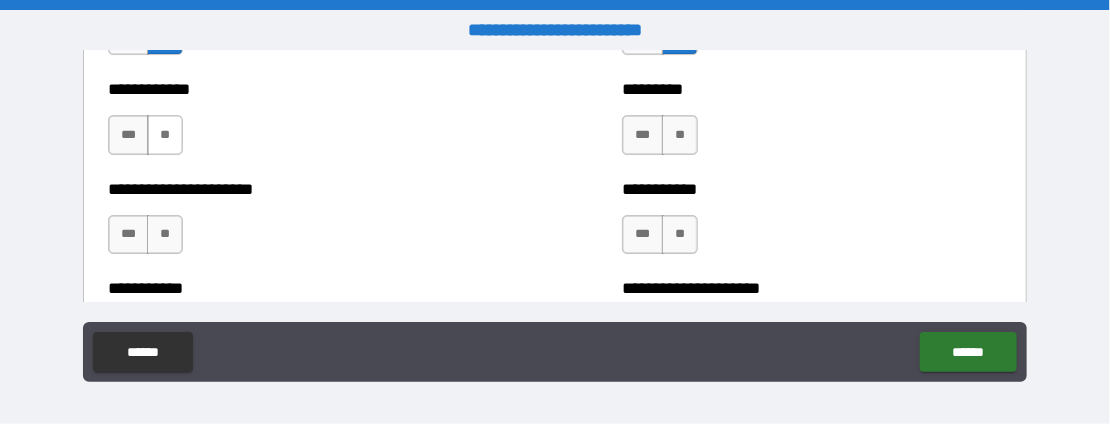 click on "**" at bounding box center [165, 135] 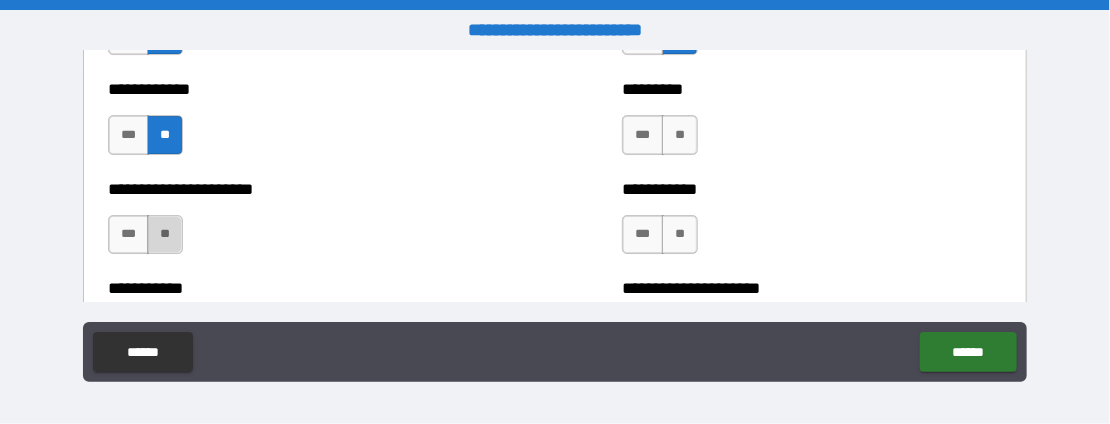 click on "**" at bounding box center (165, 235) 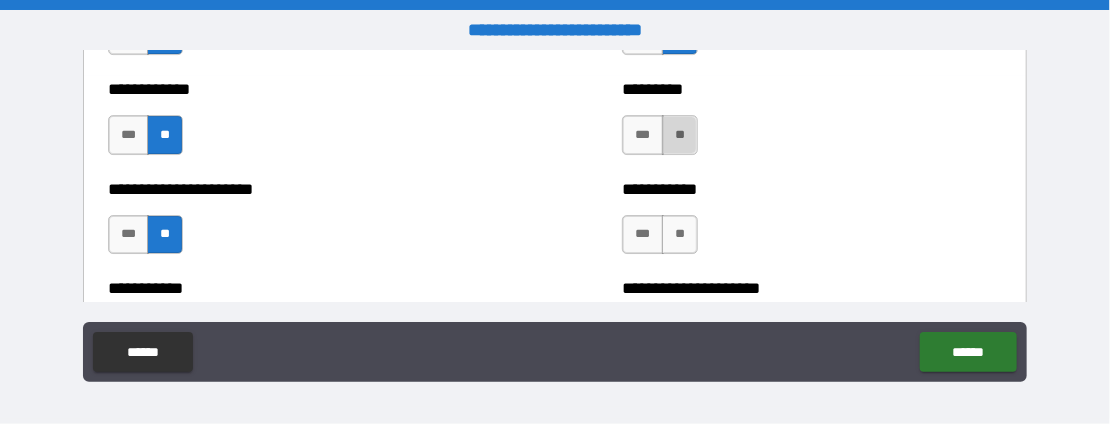 click on "**" at bounding box center (680, 135) 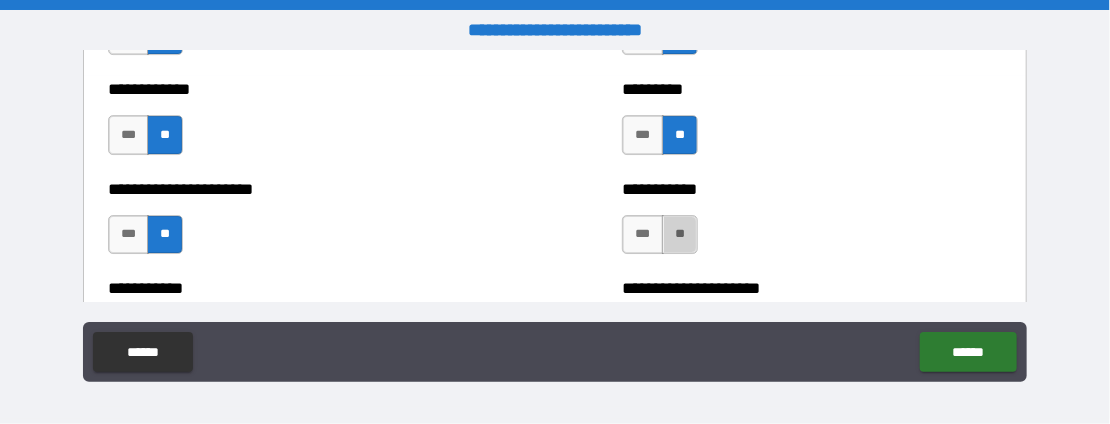 drag, startPoint x: 664, startPoint y: 221, endPoint x: 571, endPoint y: 213, distance: 93.34345 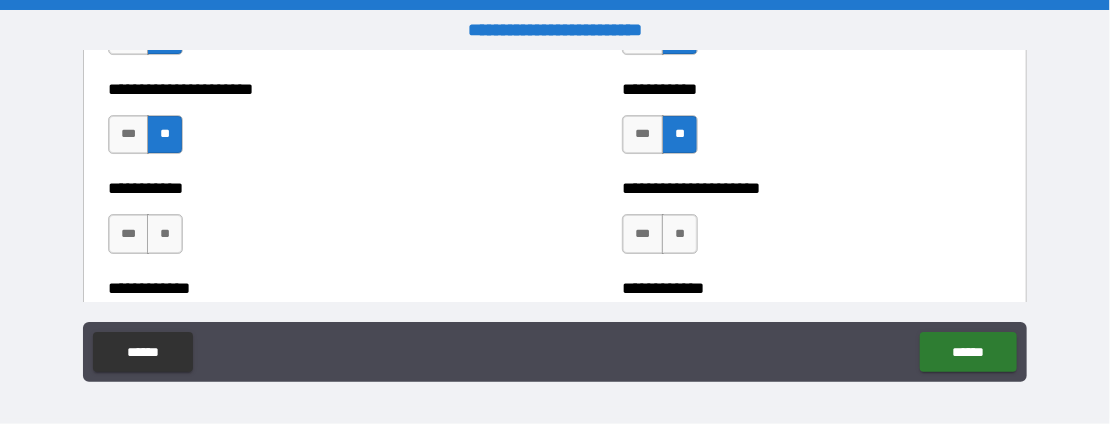 scroll, scrollTop: 5400, scrollLeft: 0, axis: vertical 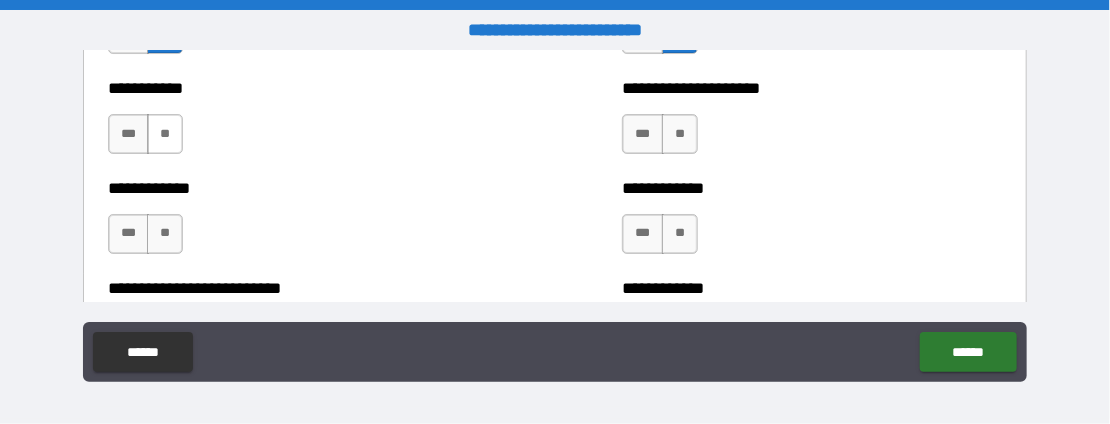 click on "**" at bounding box center (165, 134) 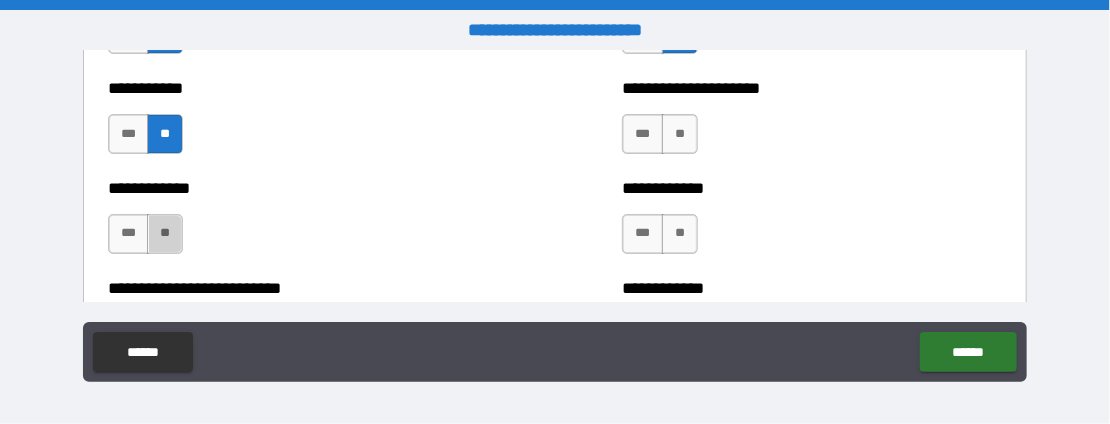 drag, startPoint x: 163, startPoint y: 224, endPoint x: 182, endPoint y: 225, distance: 19.026299 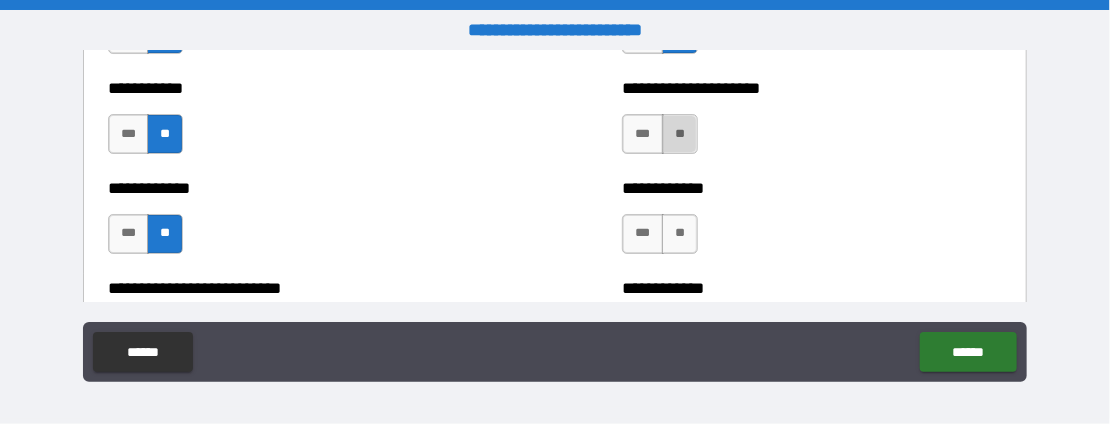 click on "**" at bounding box center (680, 134) 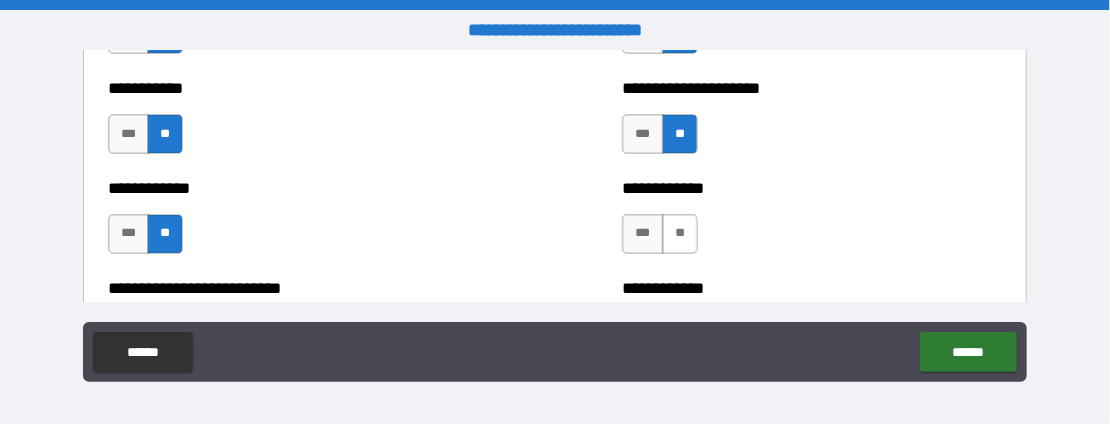 click on "**" at bounding box center (680, 234) 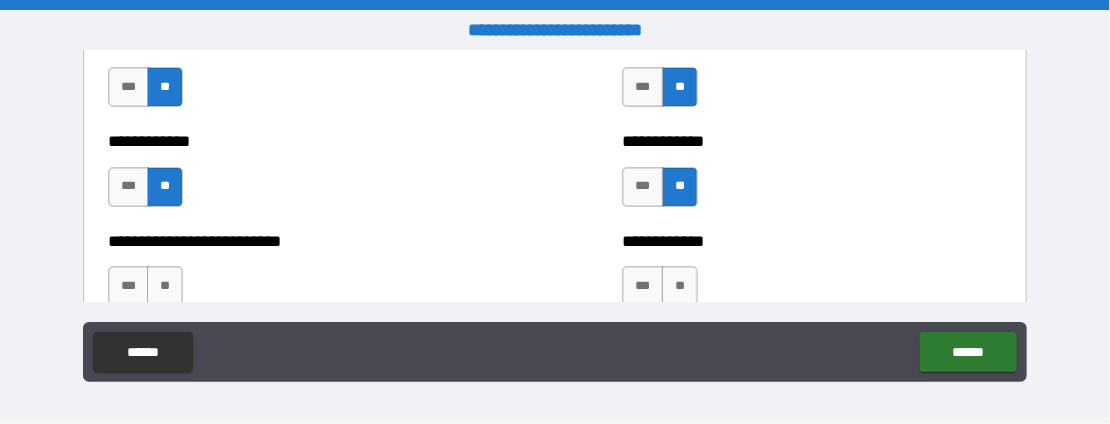 scroll, scrollTop: 5600, scrollLeft: 0, axis: vertical 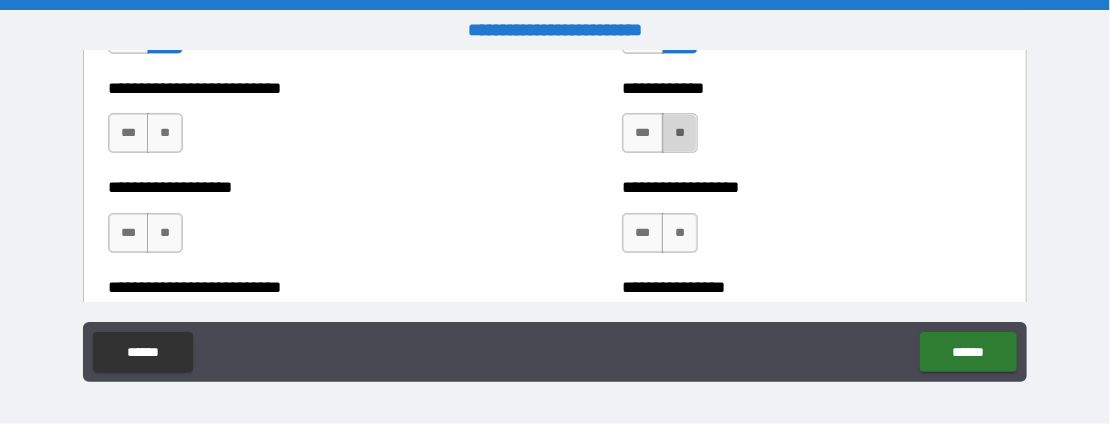 click on "**" at bounding box center (680, 133) 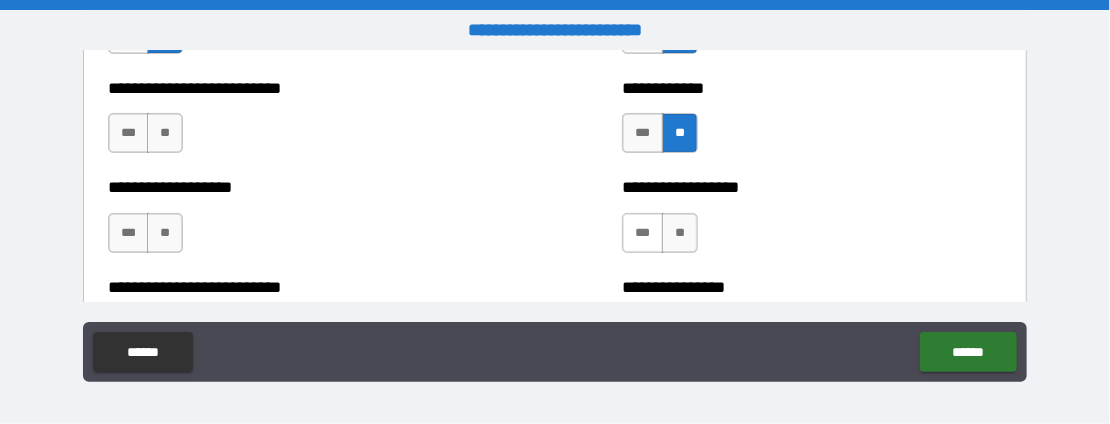 drag, startPoint x: 667, startPoint y: 217, endPoint x: 642, endPoint y: 210, distance: 25.96151 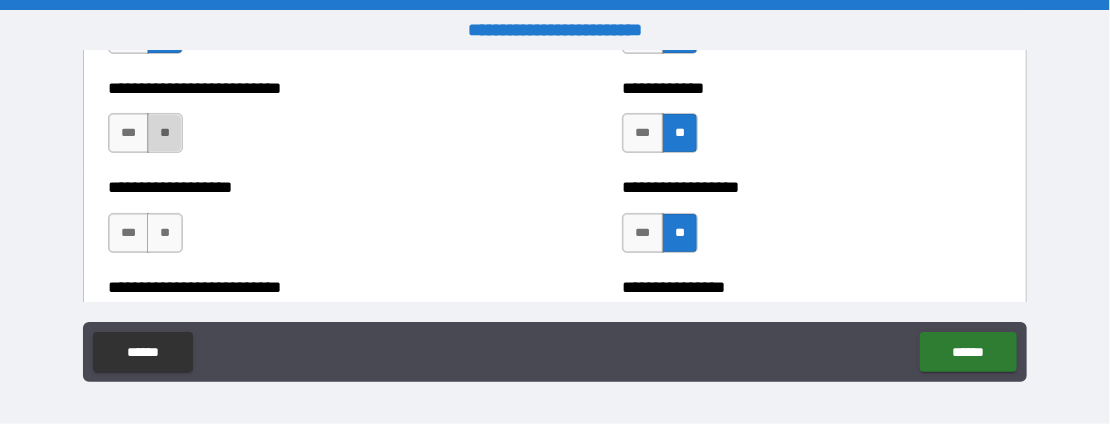 click on "**" at bounding box center (165, 133) 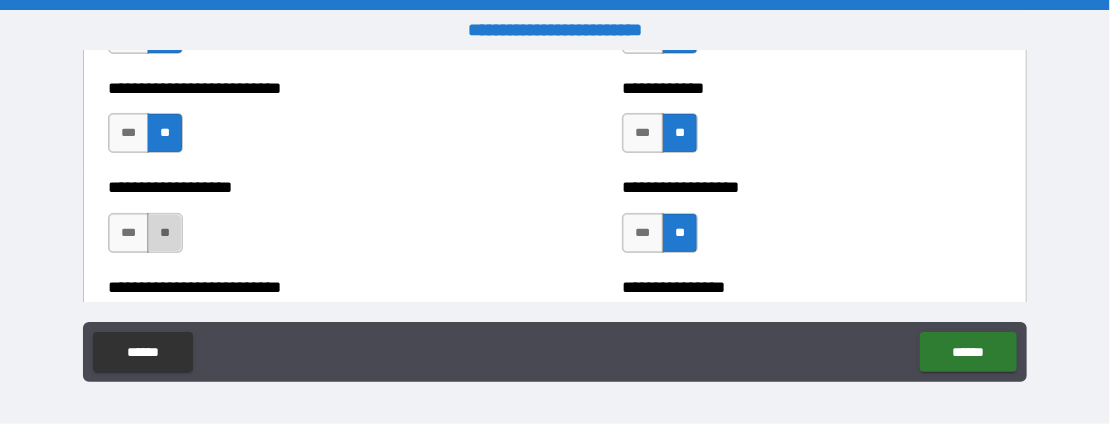 click on "**" at bounding box center [165, 233] 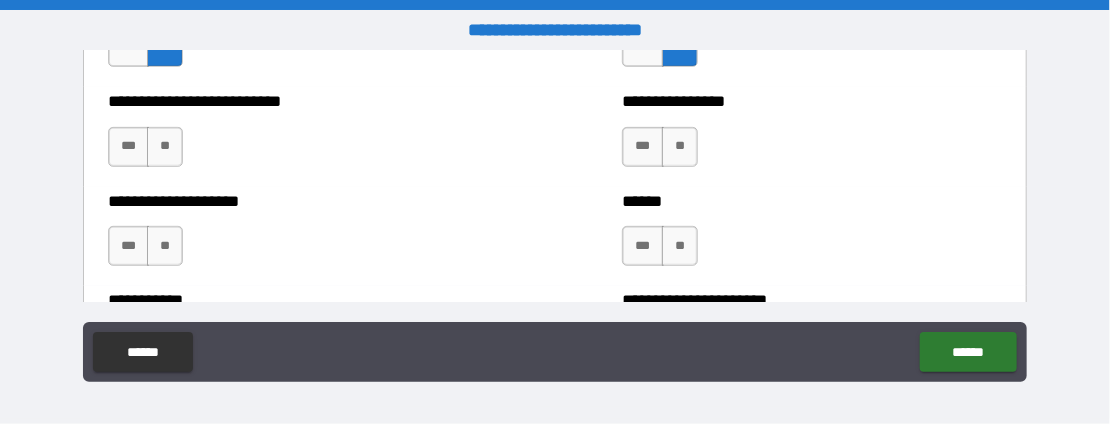 scroll, scrollTop: 5800, scrollLeft: 0, axis: vertical 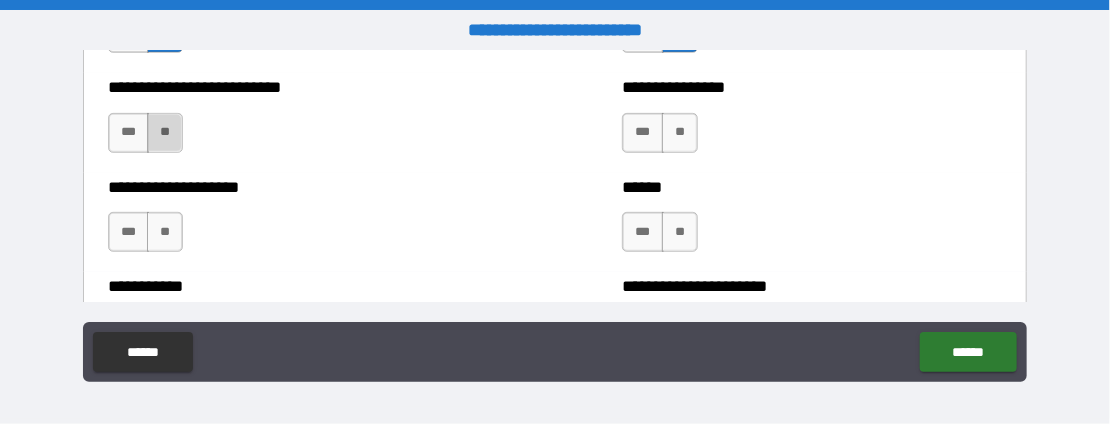 click on "**" at bounding box center [165, 133] 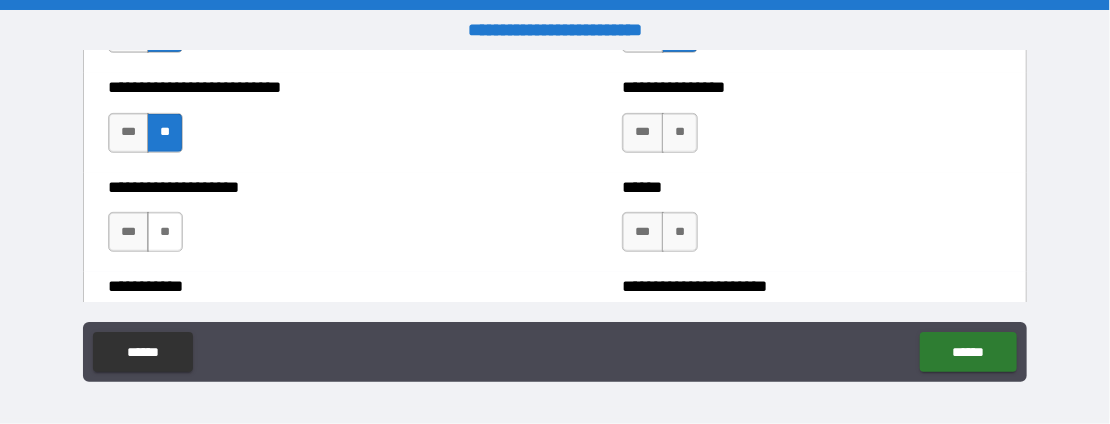 click on "**" at bounding box center [165, 232] 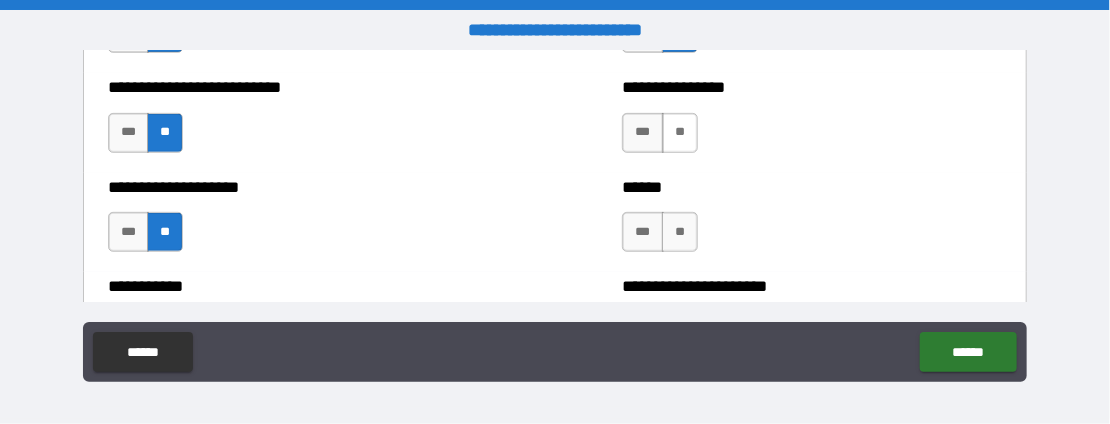 click on "**" at bounding box center [680, 133] 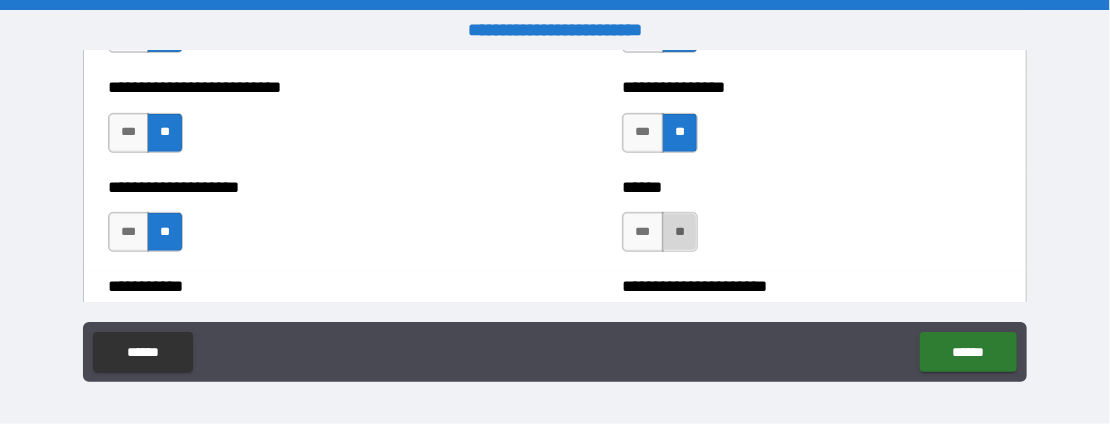 click on "**" at bounding box center [680, 232] 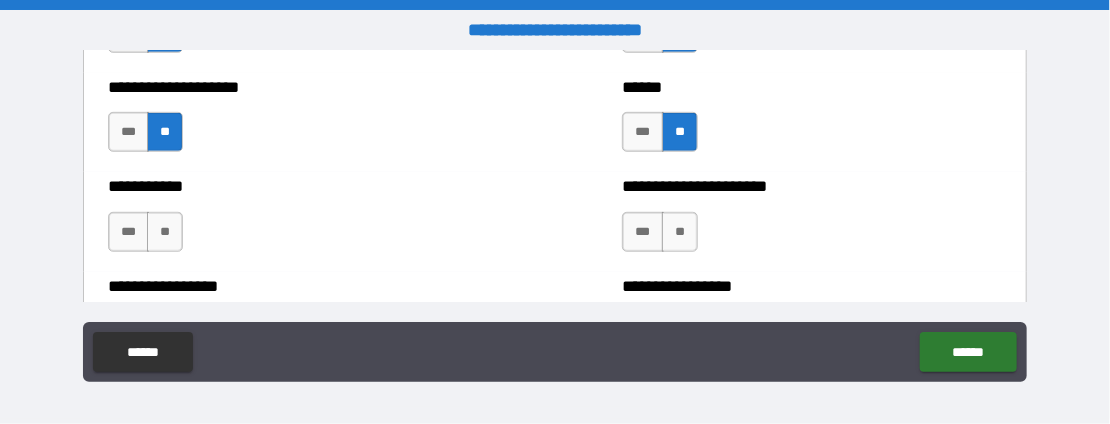 scroll, scrollTop: 6000, scrollLeft: 0, axis: vertical 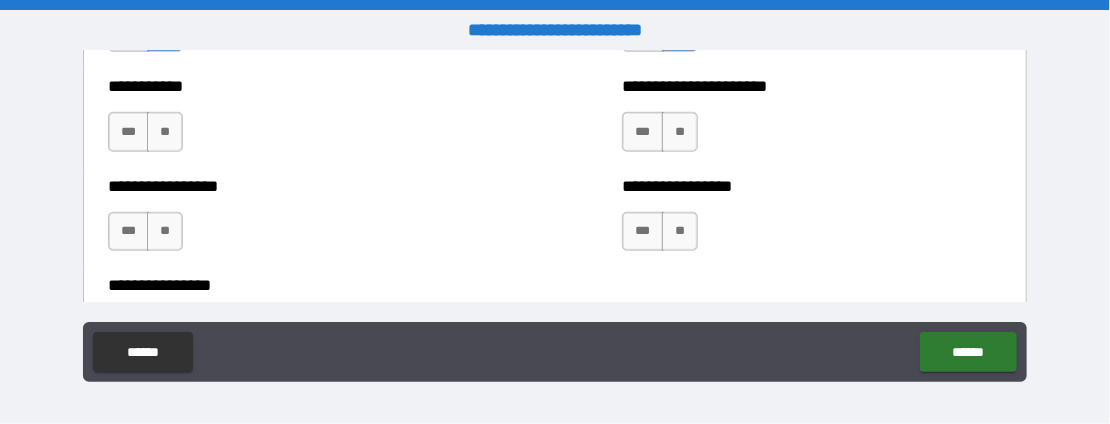 click on "**" at bounding box center (165, 132) 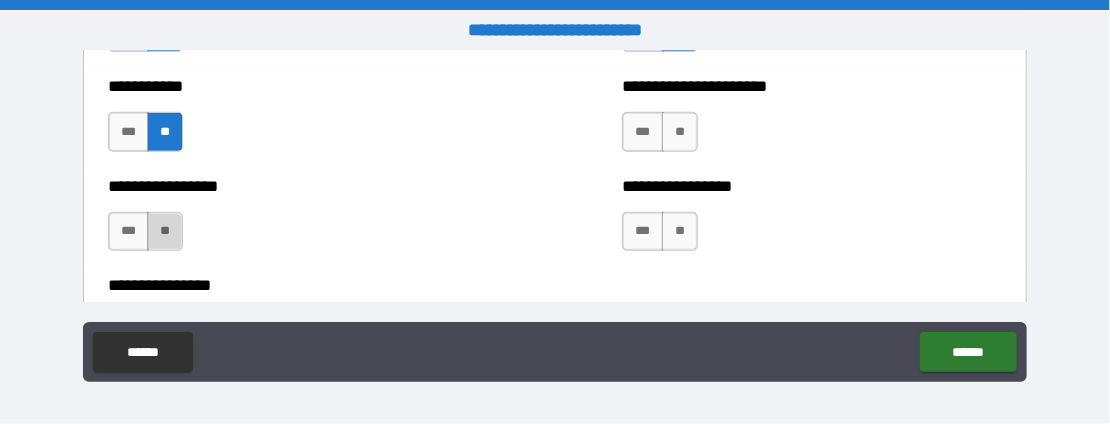 click on "**" at bounding box center [165, 232] 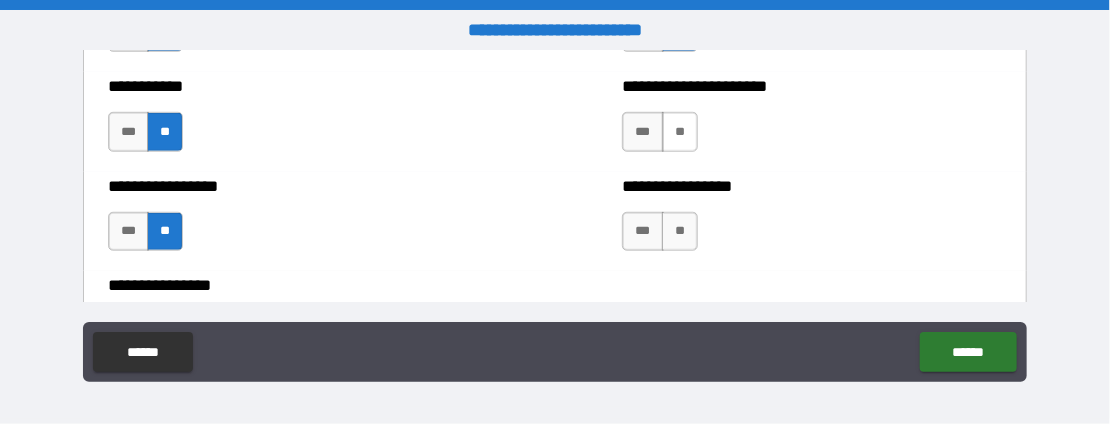 click on "**" at bounding box center (680, 132) 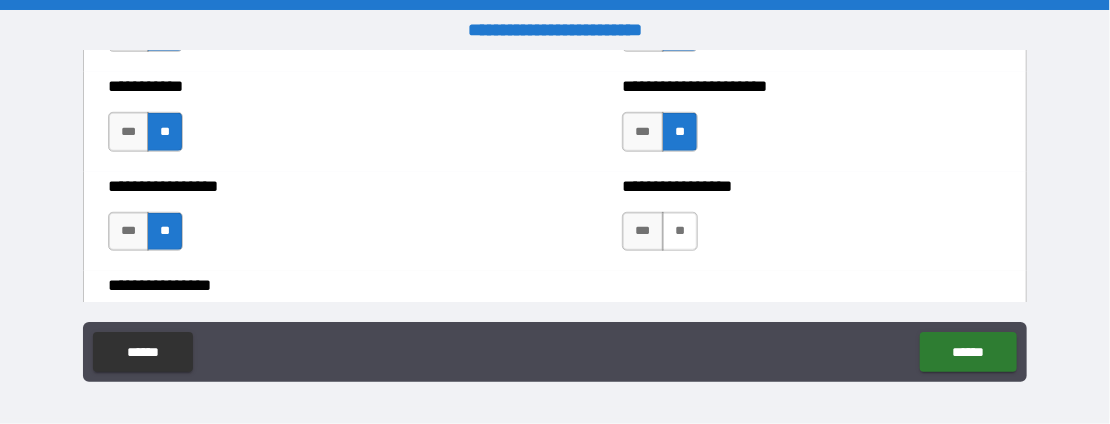 click on "**" at bounding box center [680, 232] 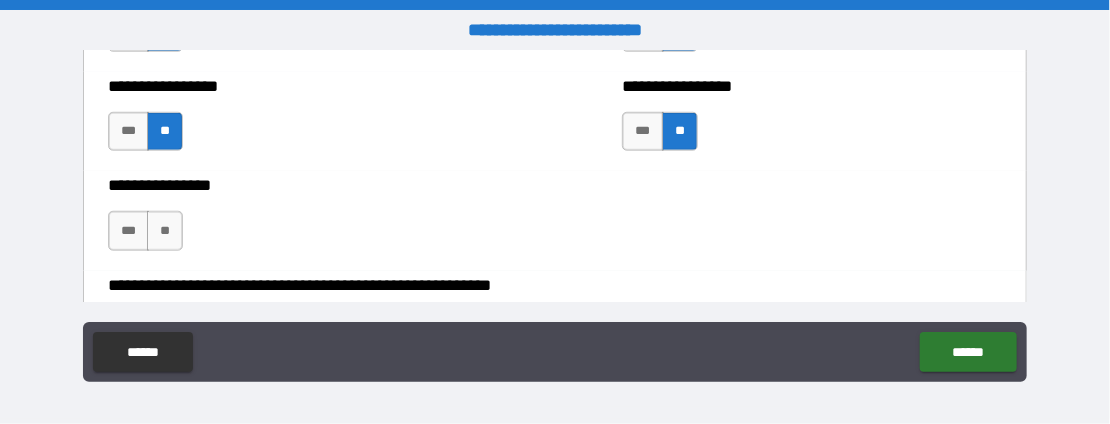 scroll, scrollTop: 6200, scrollLeft: 0, axis: vertical 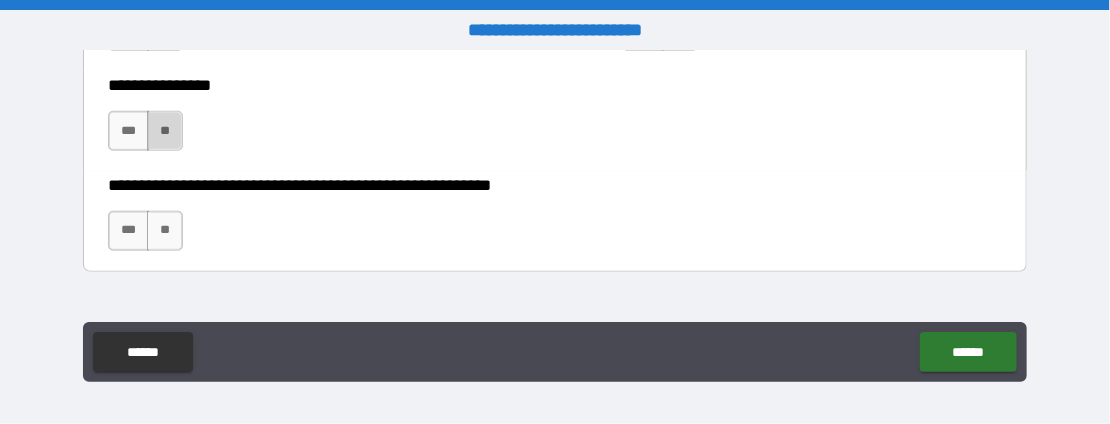 click on "**" at bounding box center [165, 131] 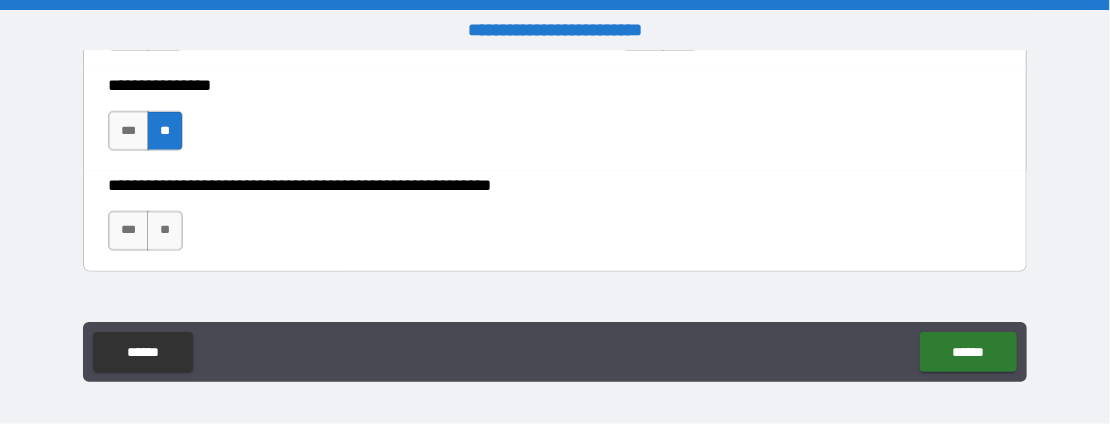 click on "*** **" at bounding box center [146, 231] 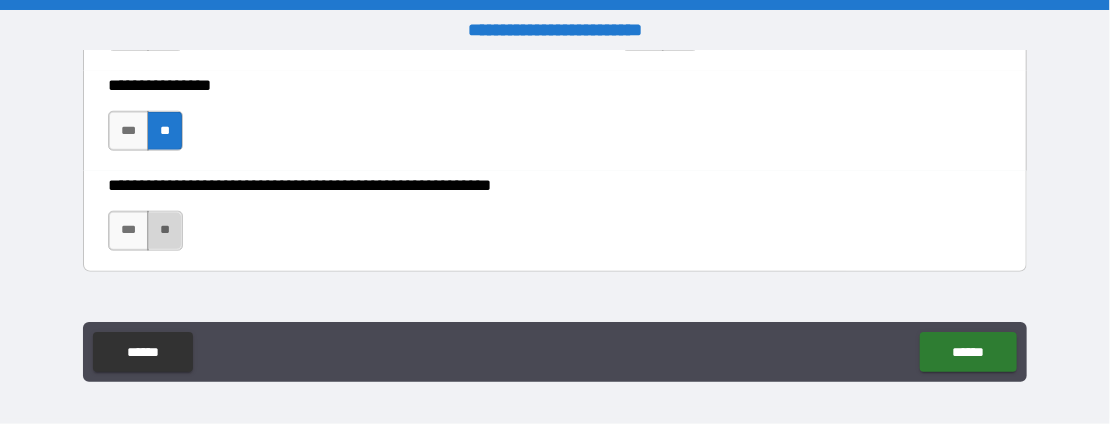 click on "**" at bounding box center (165, 231) 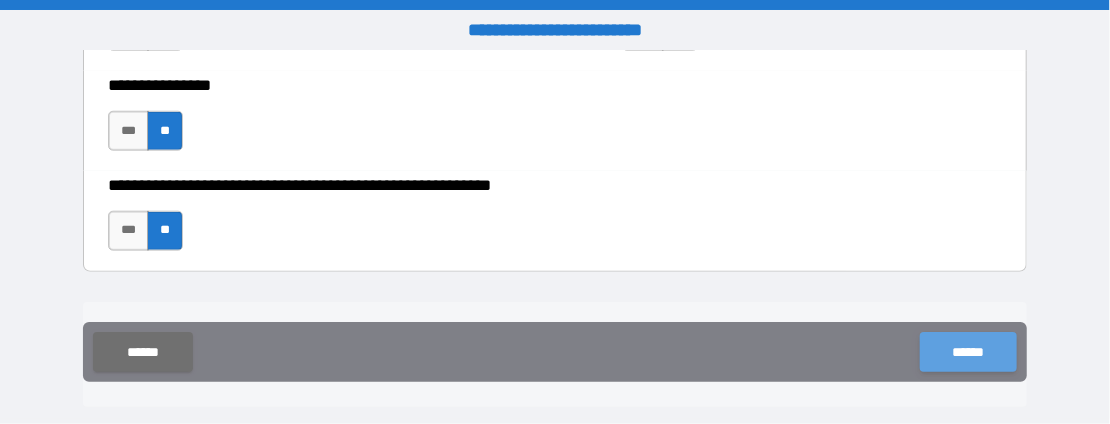 click on "******" at bounding box center (968, 352) 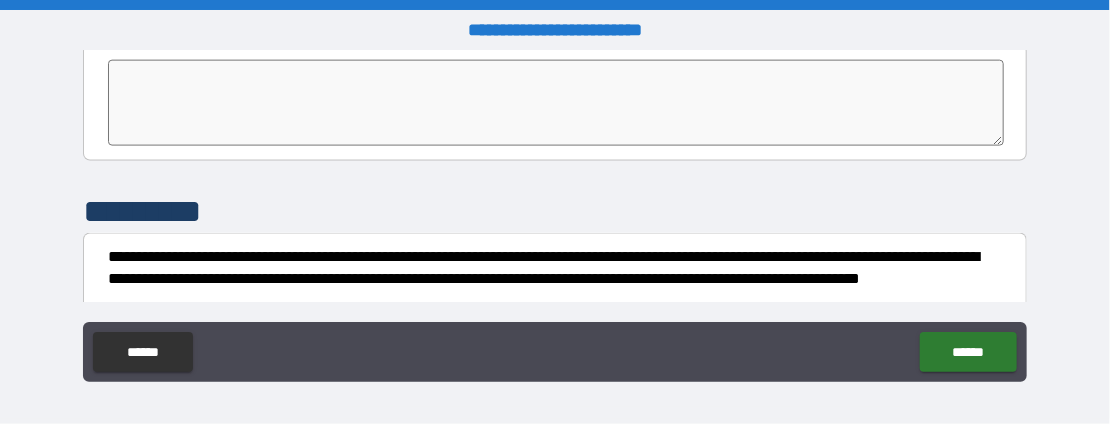scroll, scrollTop: 6563, scrollLeft: 0, axis: vertical 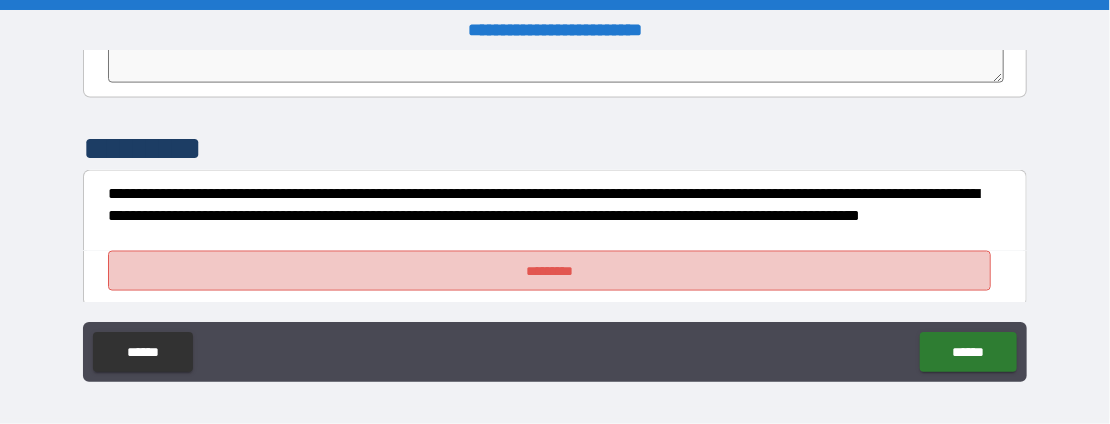 click on "*********" at bounding box center (549, 271) 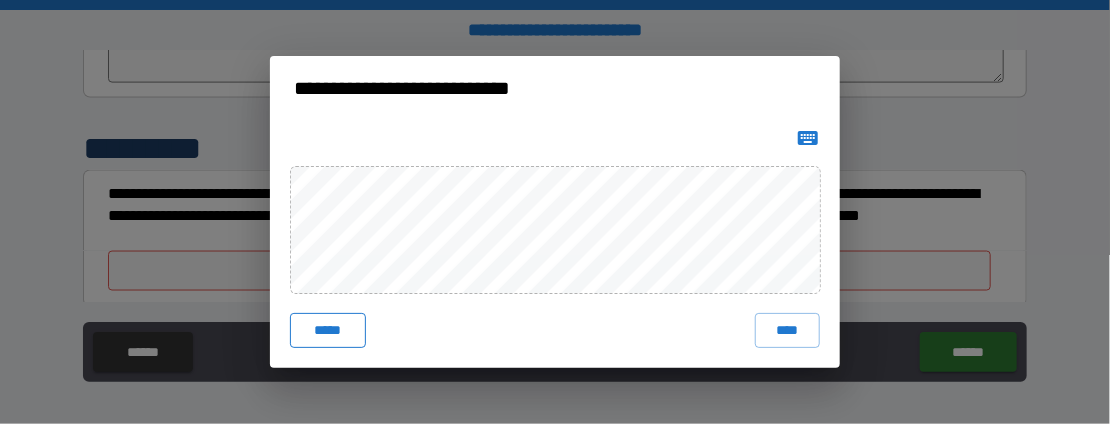 click on "*****" at bounding box center (328, 331) 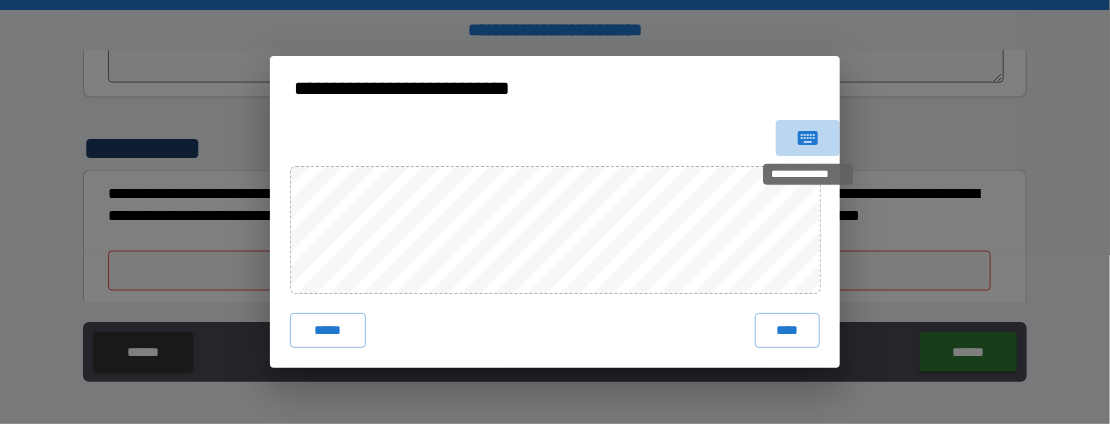 click 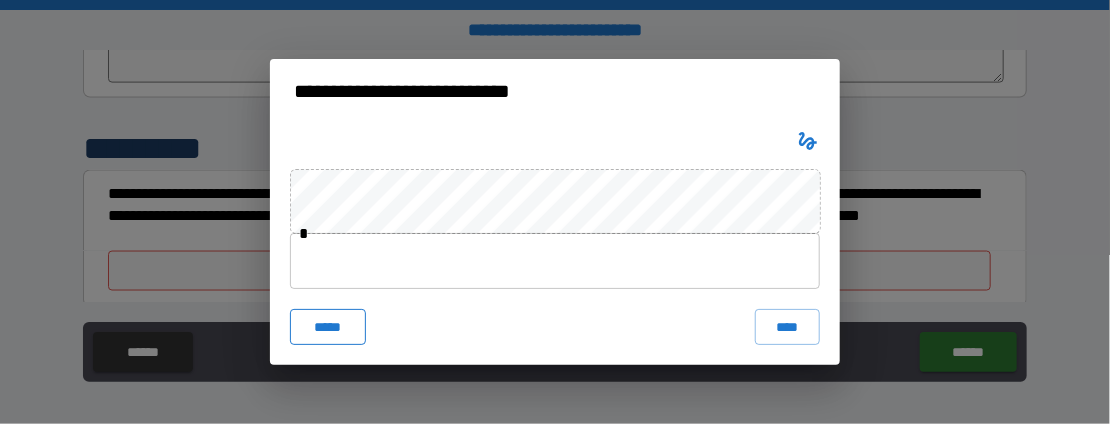 click on "*****" at bounding box center (328, 327) 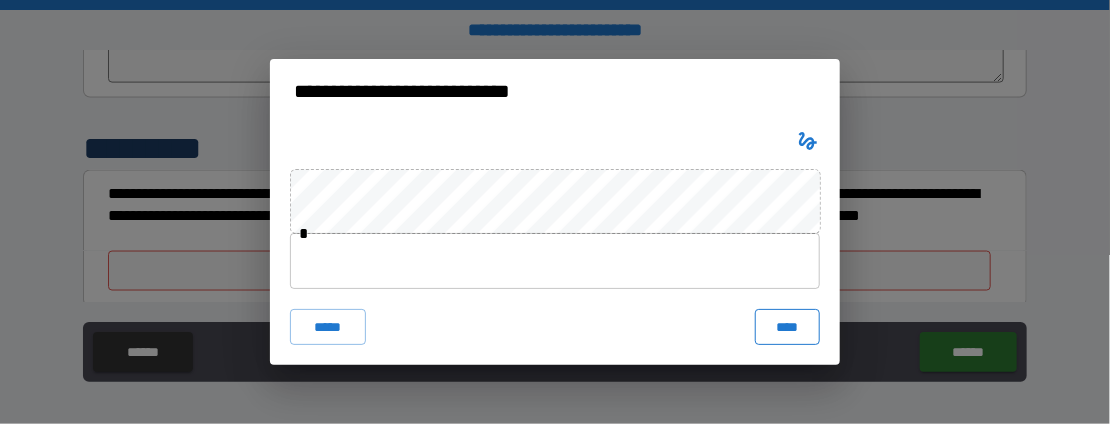 click on "****" at bounding box center (787, 327) 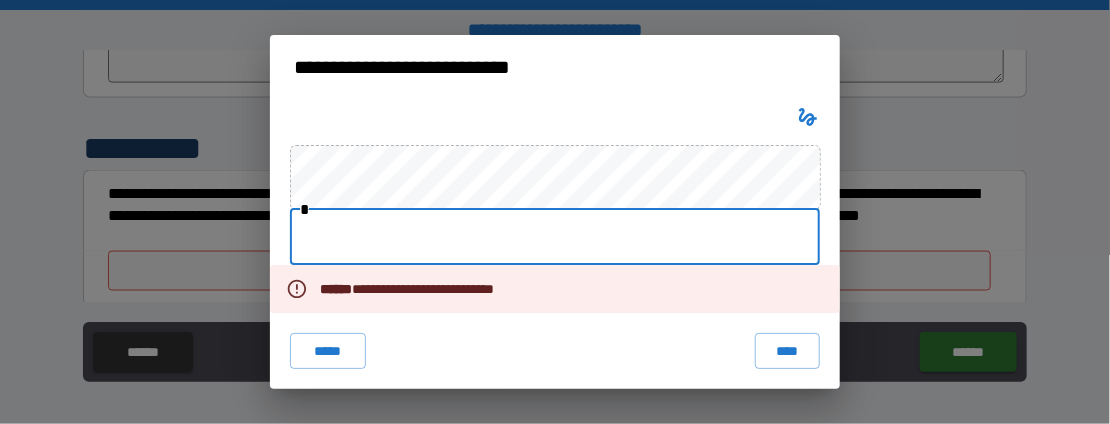 click at bounding box center (555, 237) 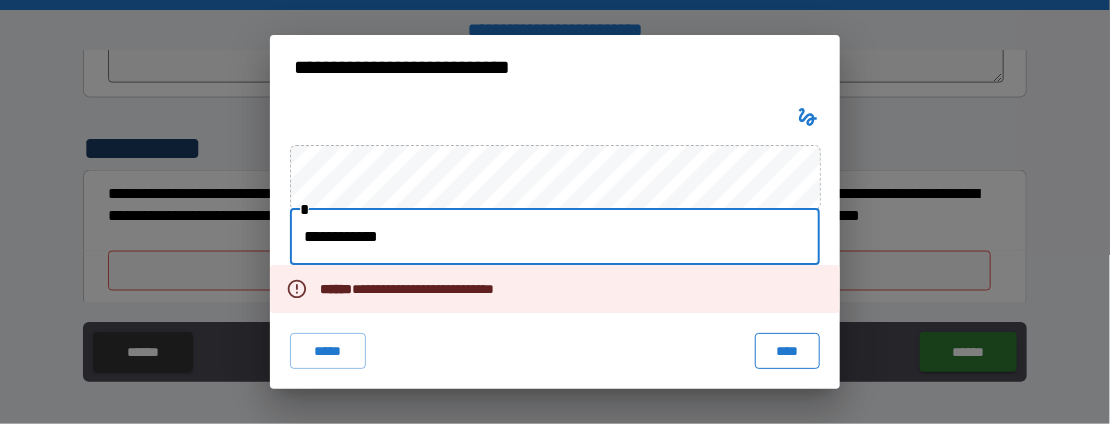 type on "**********" 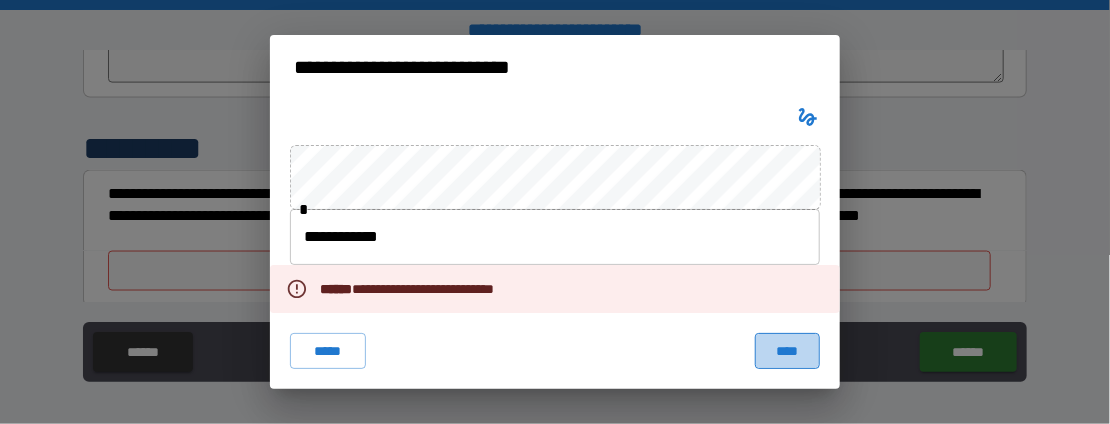 click on "****" at bounding box center [787, 351] 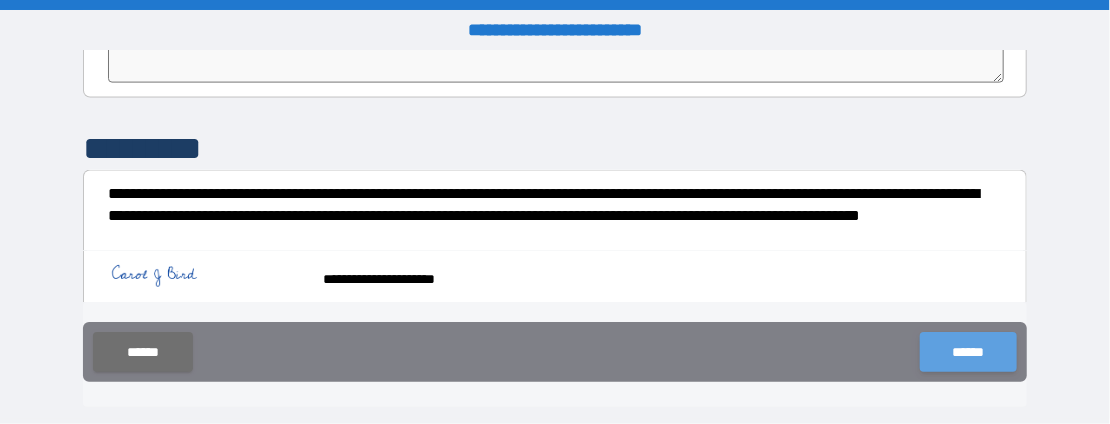 click on "******" at bounding box center (968, 352) 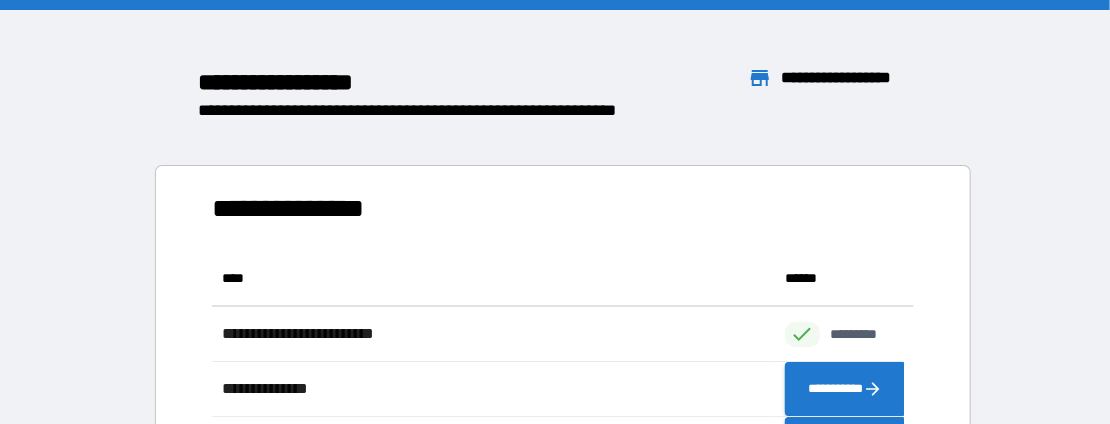 scroll, scrollTop: 16, scrollLeft: 15, axis: both 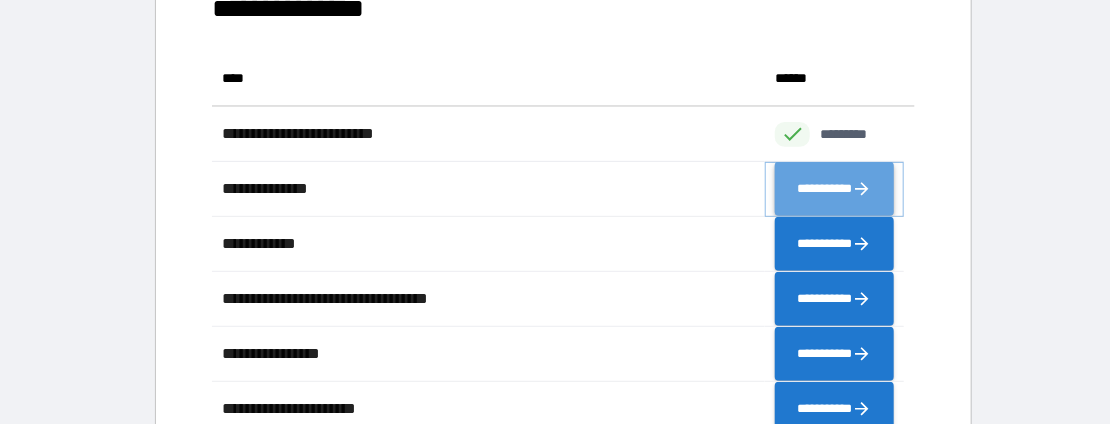 click on "**********" at bounding box center (834, 188) 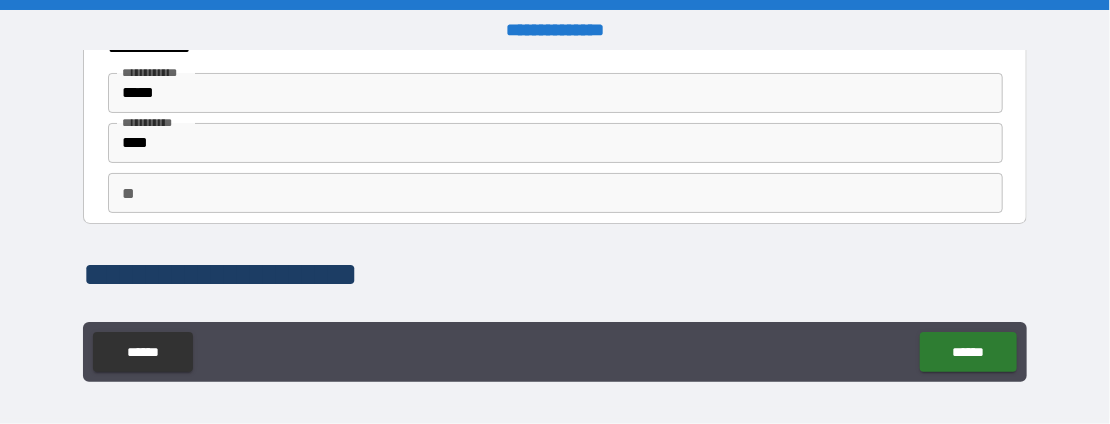 scroll, scrollTop: 100, scrollLeft: 0, axis: vertical 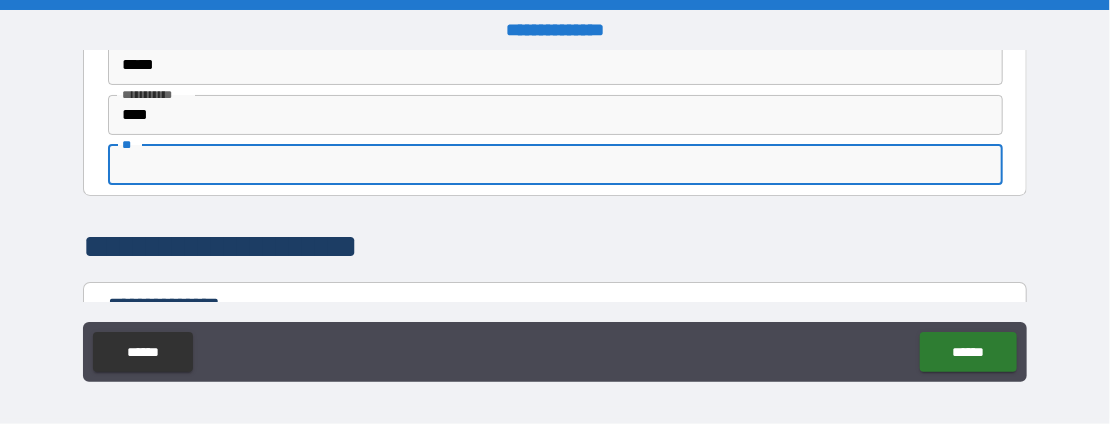 click on "**" at bounding box center (555, 165) 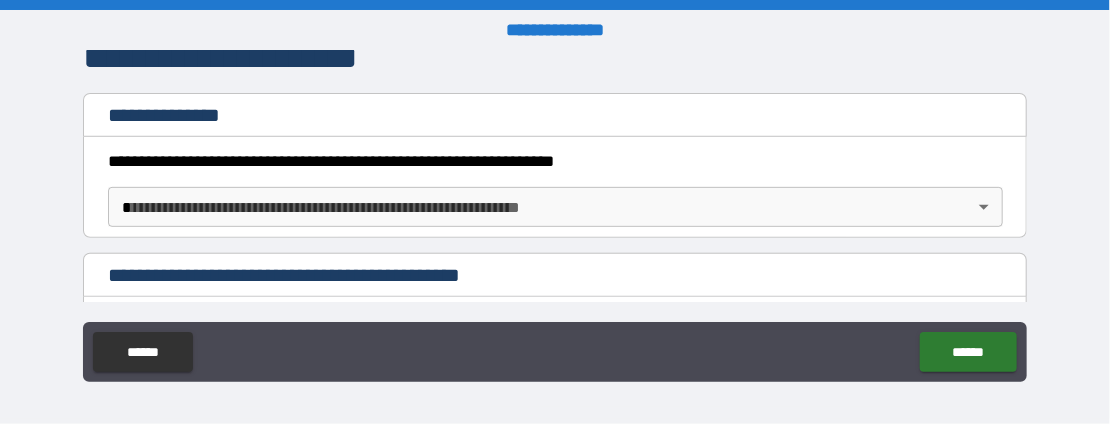 scroll, scrollTop: 300, scrollLeft: 0, axis: vertical 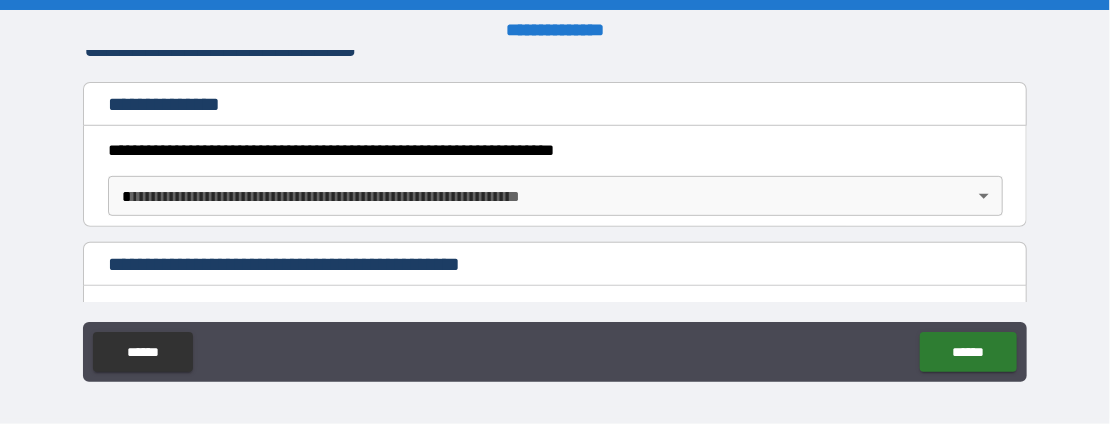 type on "*" 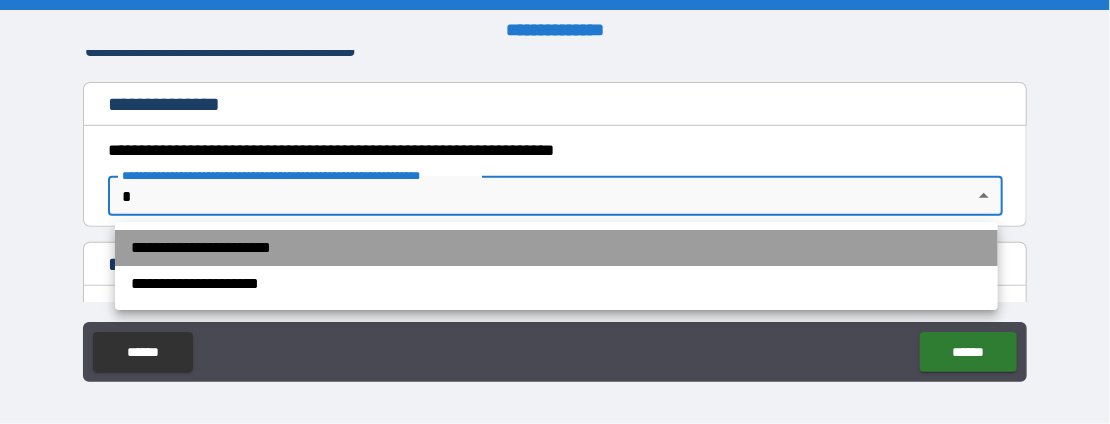 click on "**********" at bounding box center (556, 248) 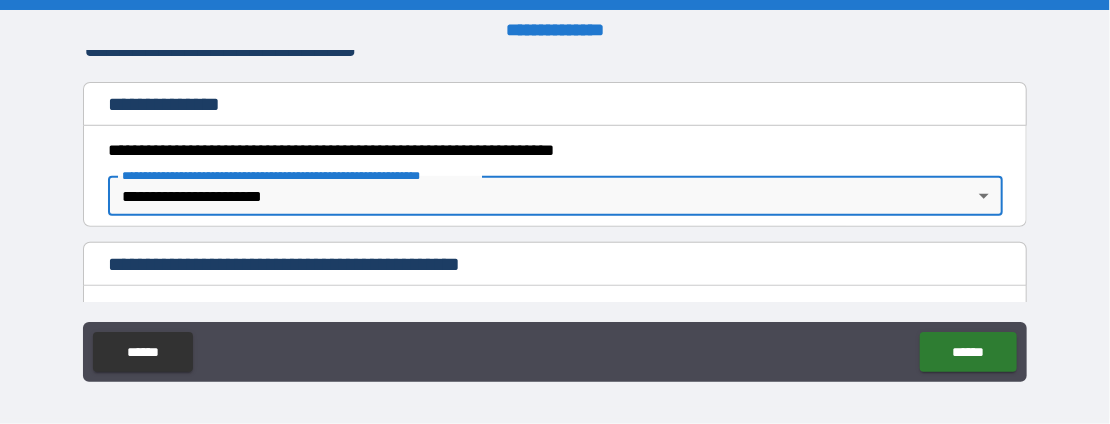 scroll, scrollTop: 400, scrollLeft: 0, axis: vertical 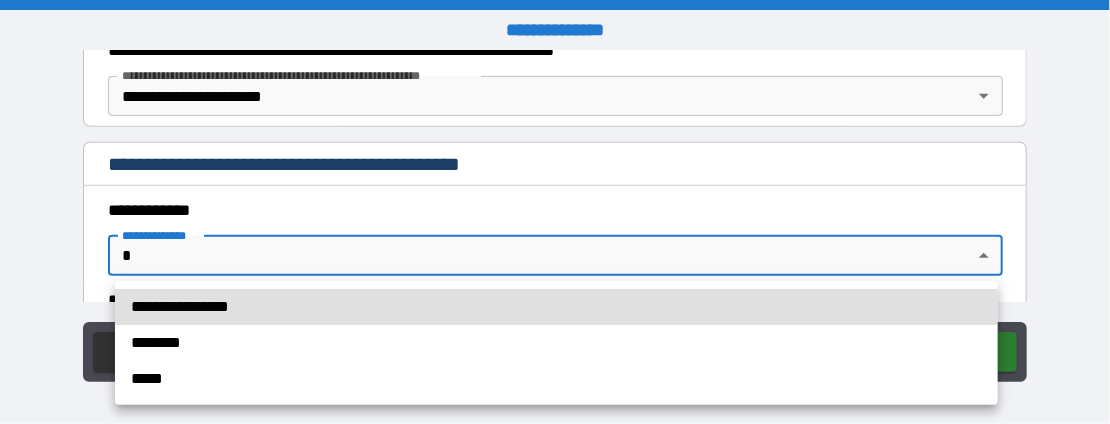 click on "**********" at bounding box center (555, 212) 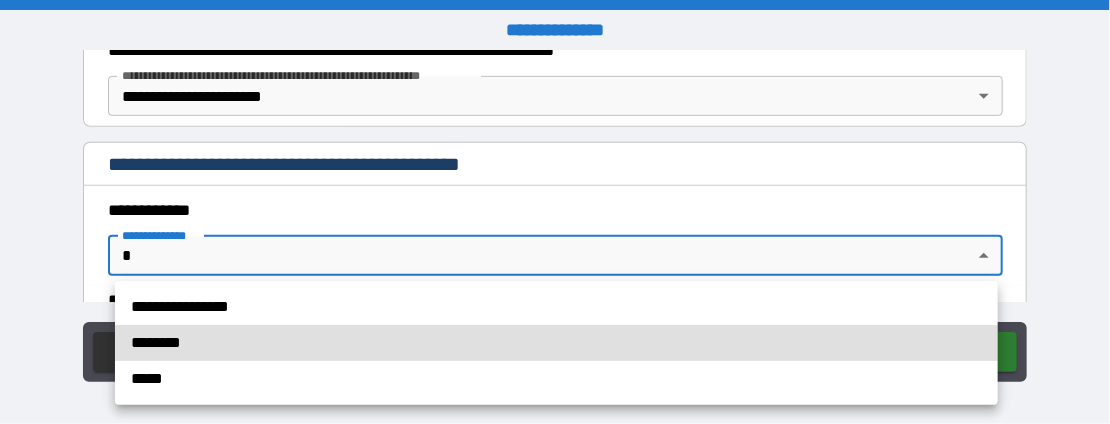 type 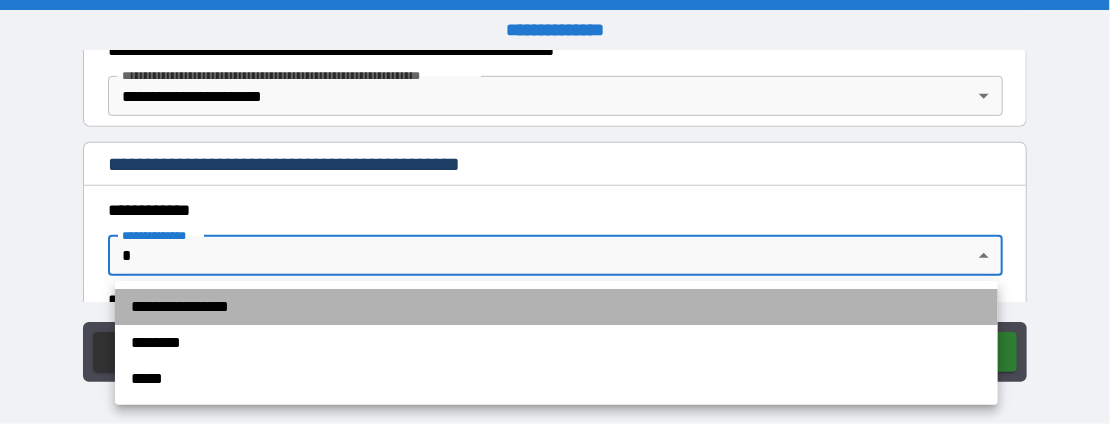click on "**********" at bounding box center (556, 307) 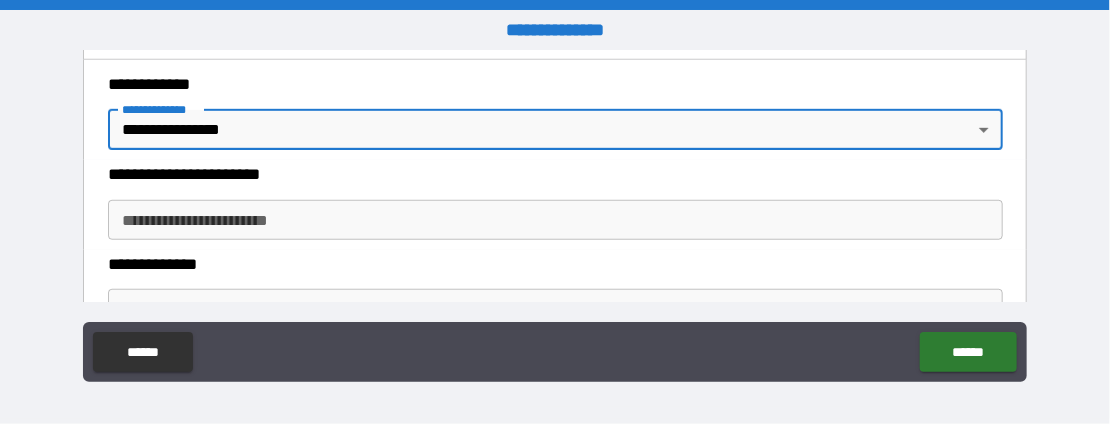scroll, scrollTop: 500, scrollLeft: 0, axis: vertical 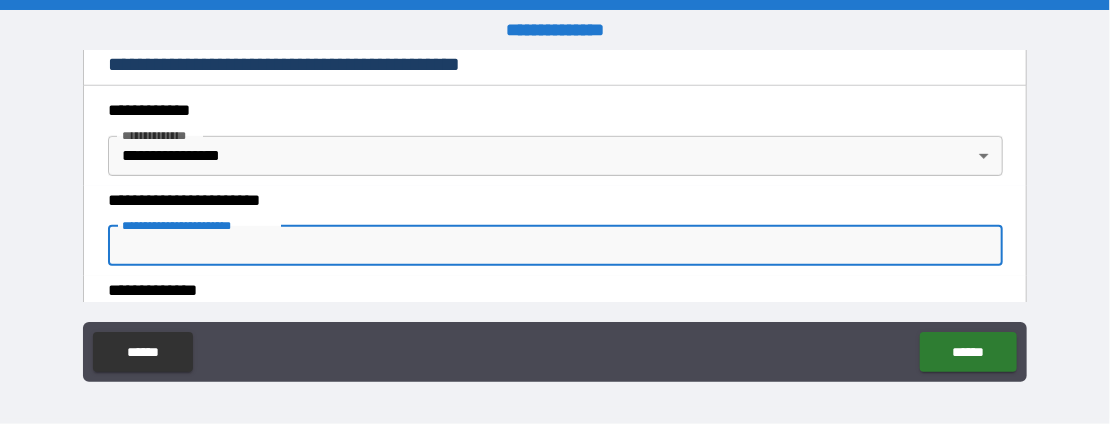 click on "**********" at bounding box center [555, 246] 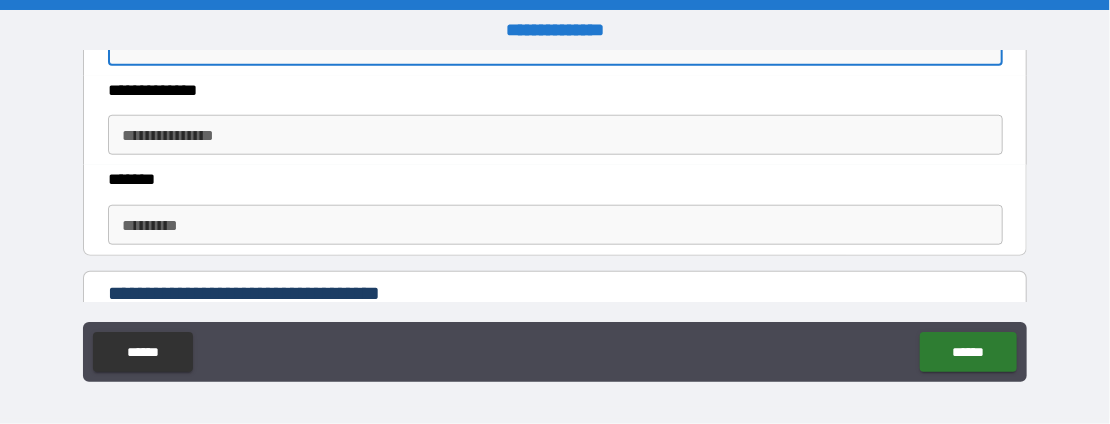 scroll, scrollTop: 600, scrollLeft: 0, axis: vertical 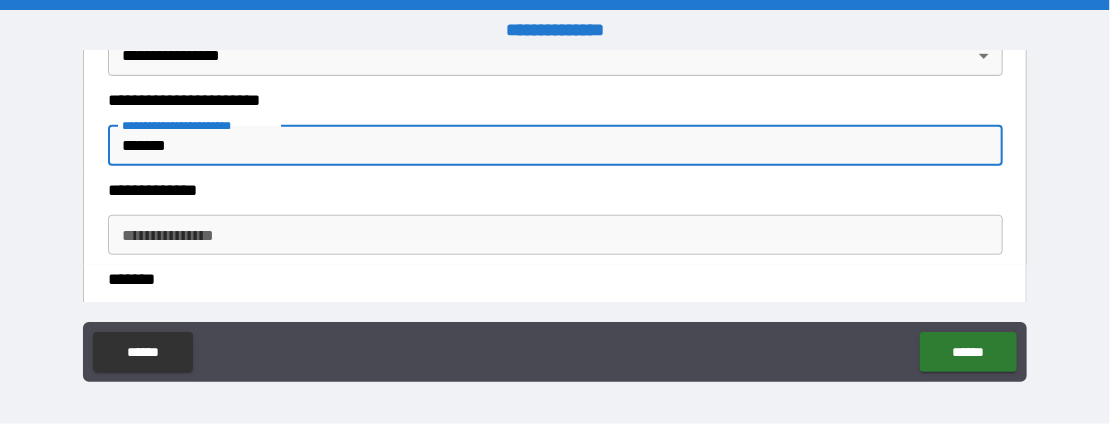 type on "******" 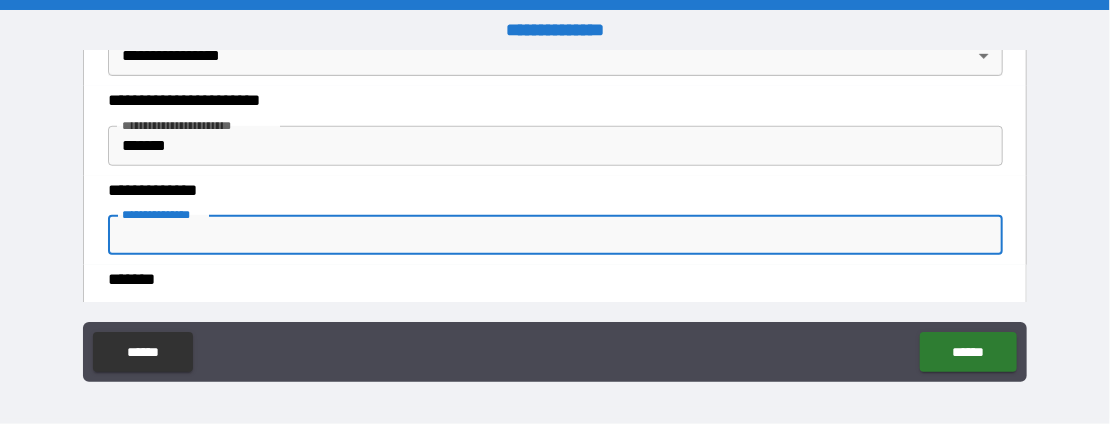 click on "**********" at bounding box center [555, 235] 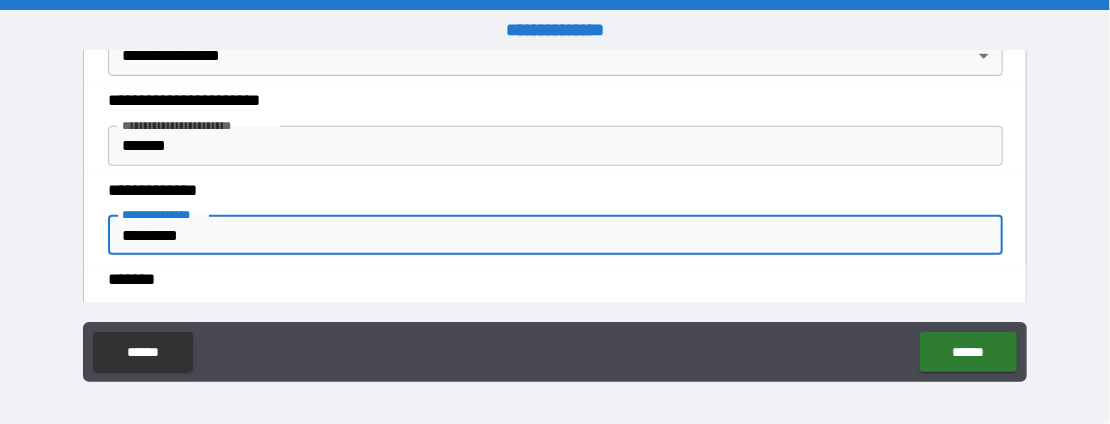 type on "*********" 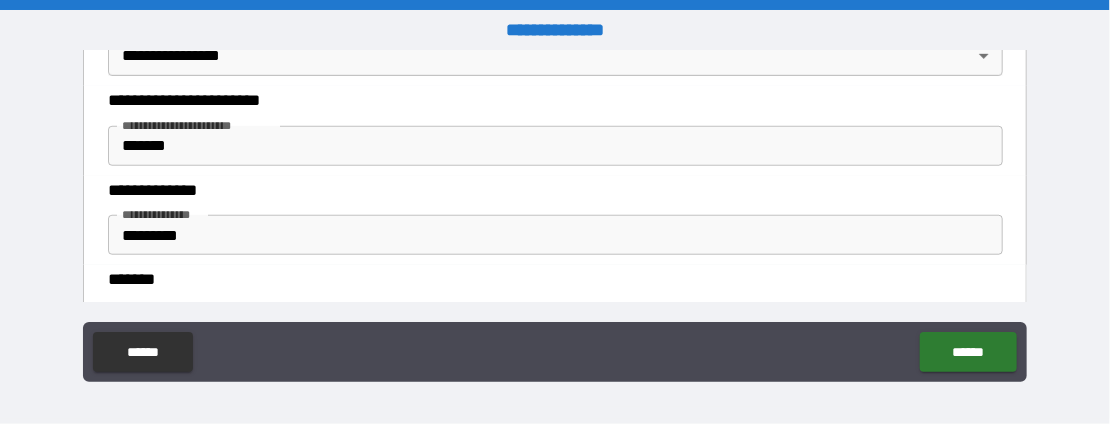 click on "*******" at bounding box center [549, 280] 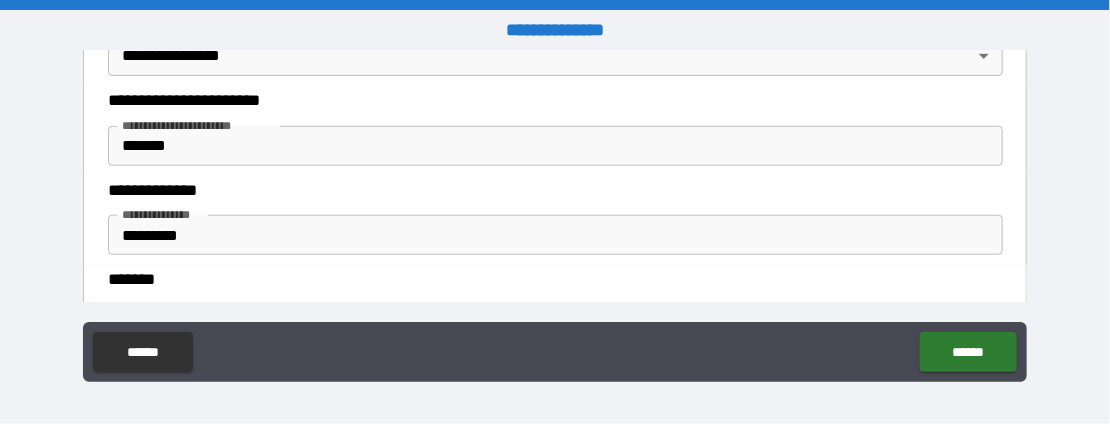 click on "*******" at bounding box center (549, 280) 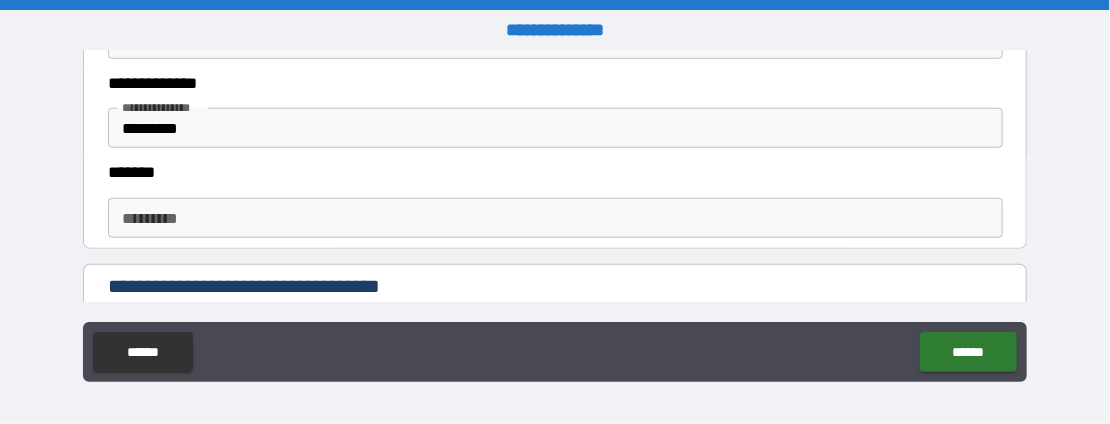 scroll, scrollTop: 700, scrollLeft: 0, axis: vertical 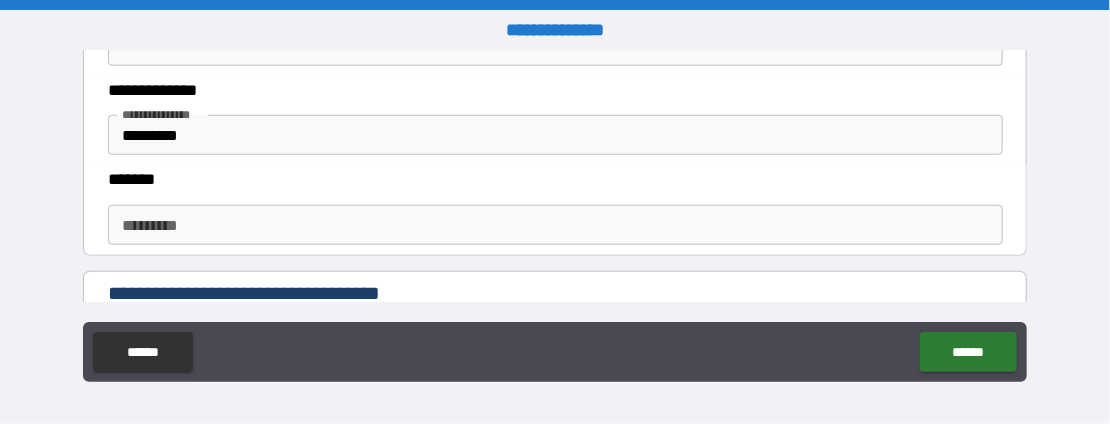 click on "*******   *" at bounding box center [555, 225] 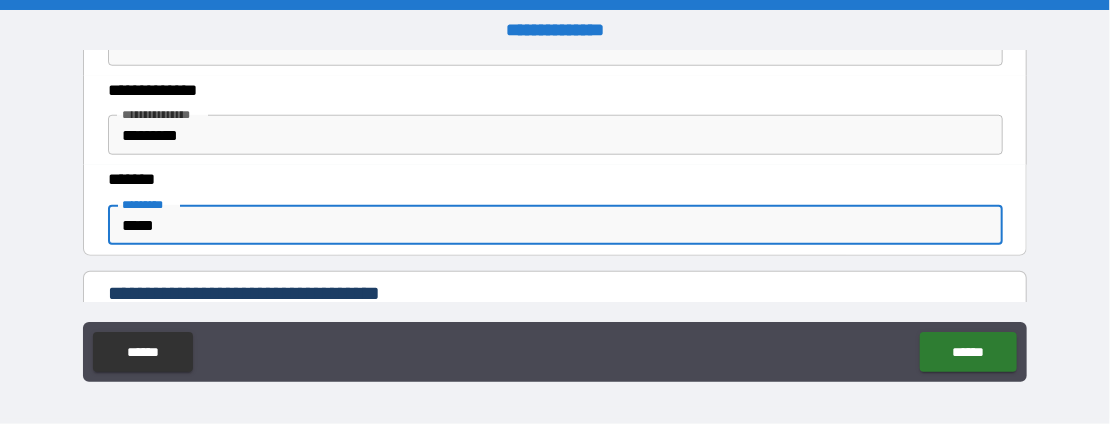 click on "*****" at bounding box center (555, 225) 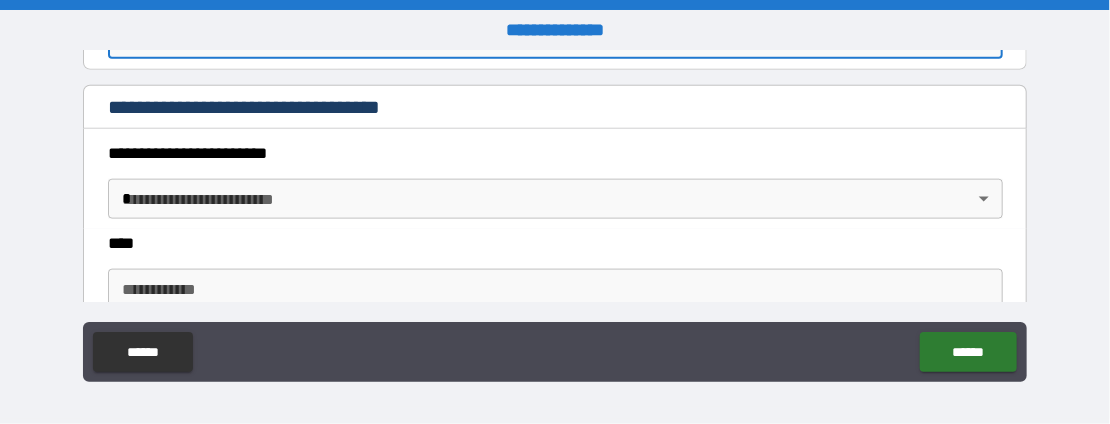 scroll, scrollTop: 900, scrollLeft: 0, axis: vertical 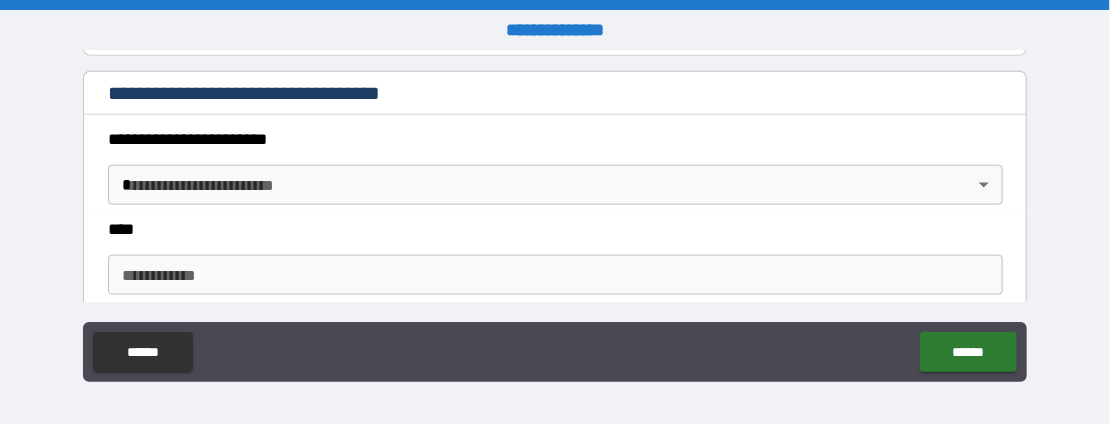 type on "*****" 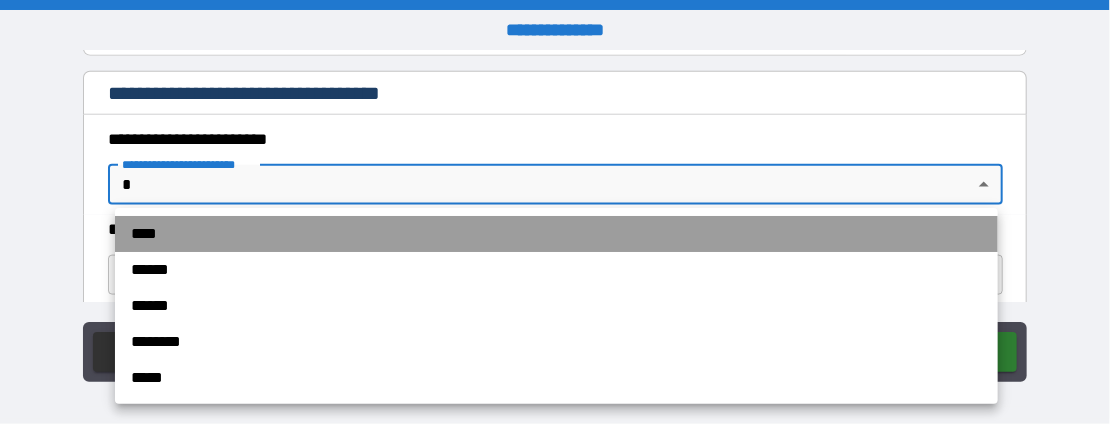 click on "****" at bounding box center [556, 234] 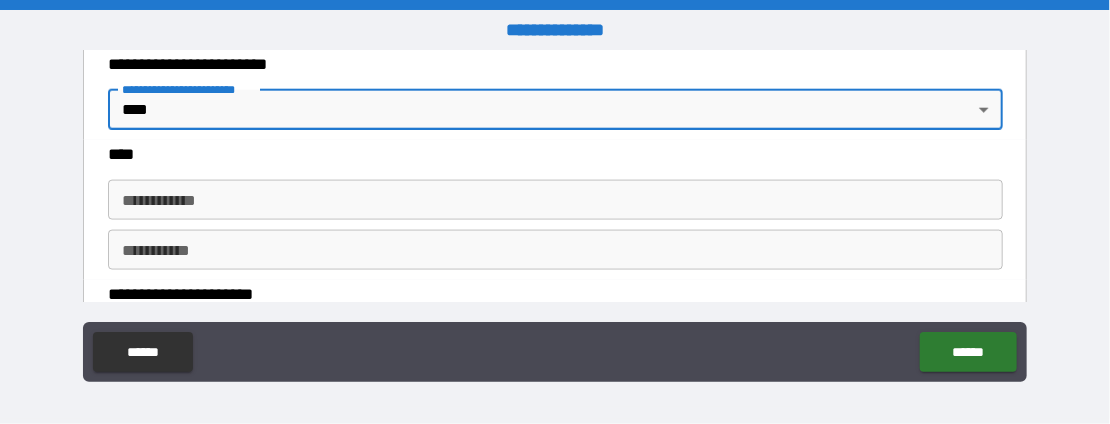scroll, scrollTop: 1000, scrollLeft: 0, axis: vertical 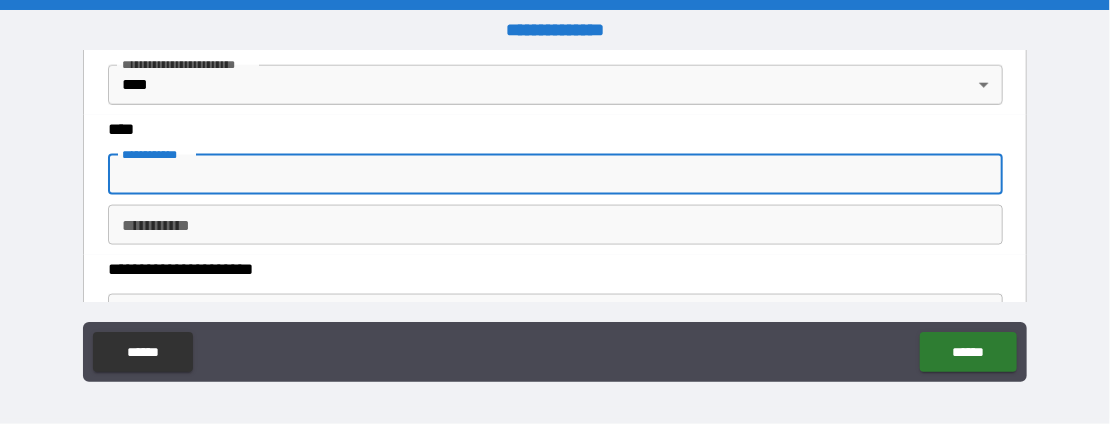 click on "**********" at bounding box center [555, 175] 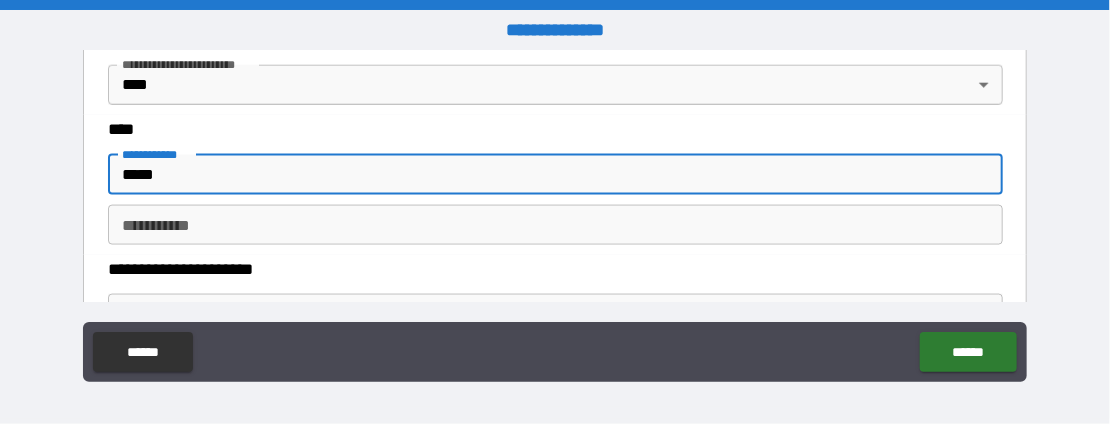 type on "*****" 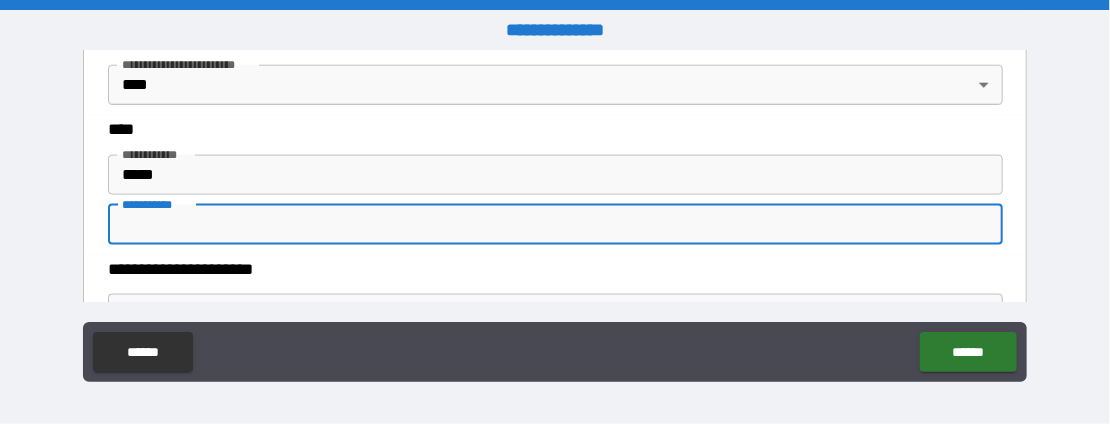 click on "*********   *" at bounding box center (555, 225) 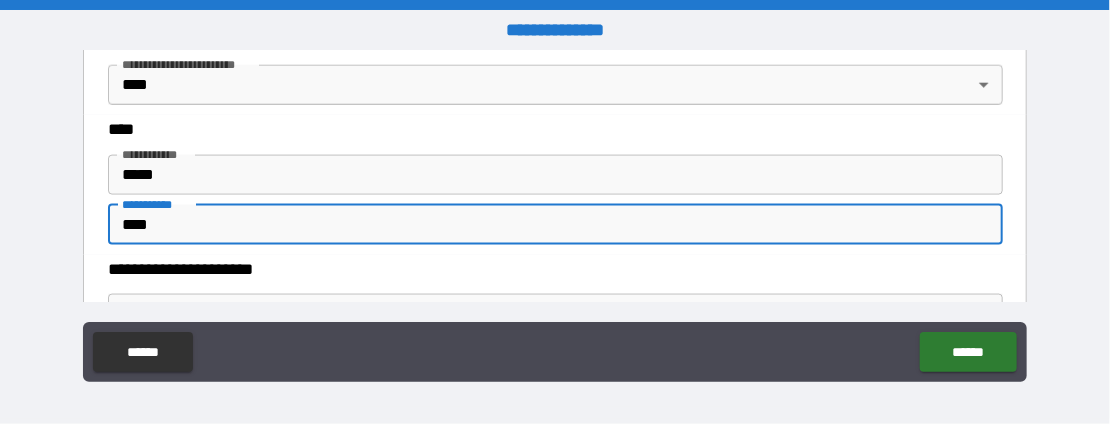 type on "**********" 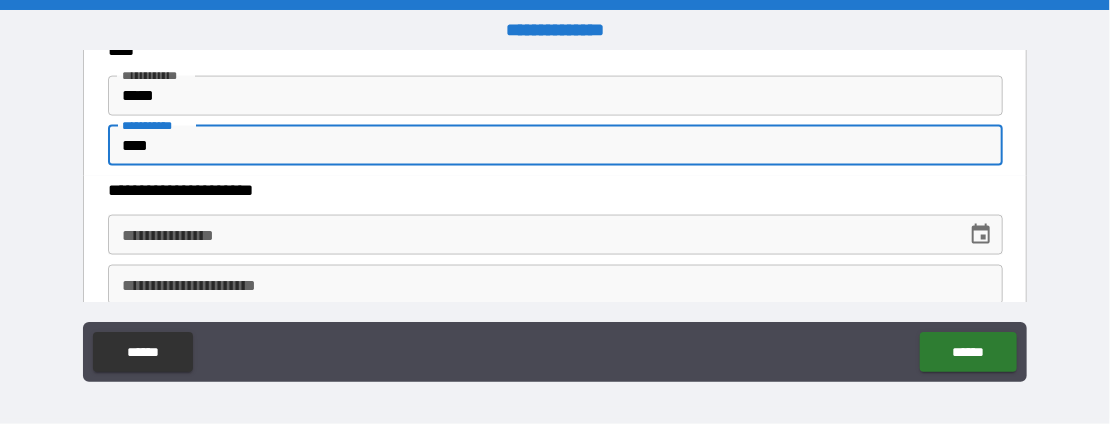 scroll, scrollTop: 1100, scrollLeft: 0, axis: vertical 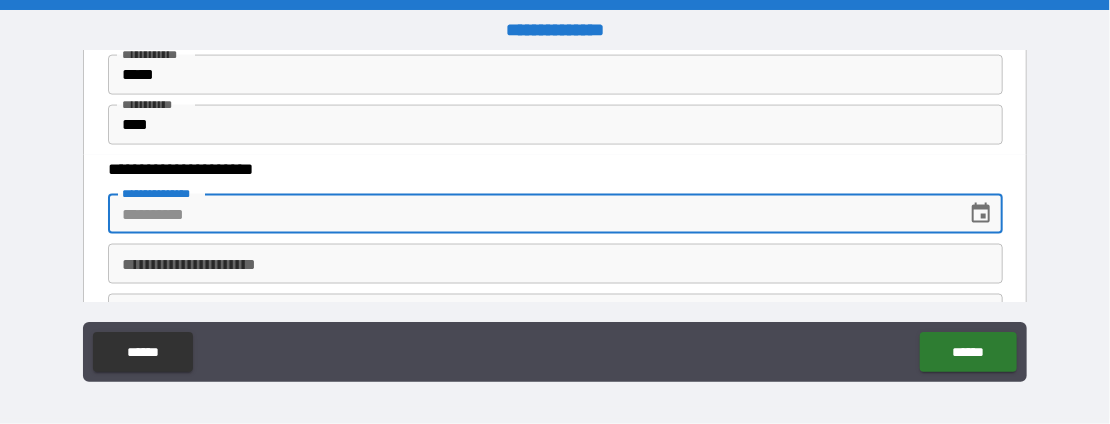 click on "**********" at bounding box center (530, 214) 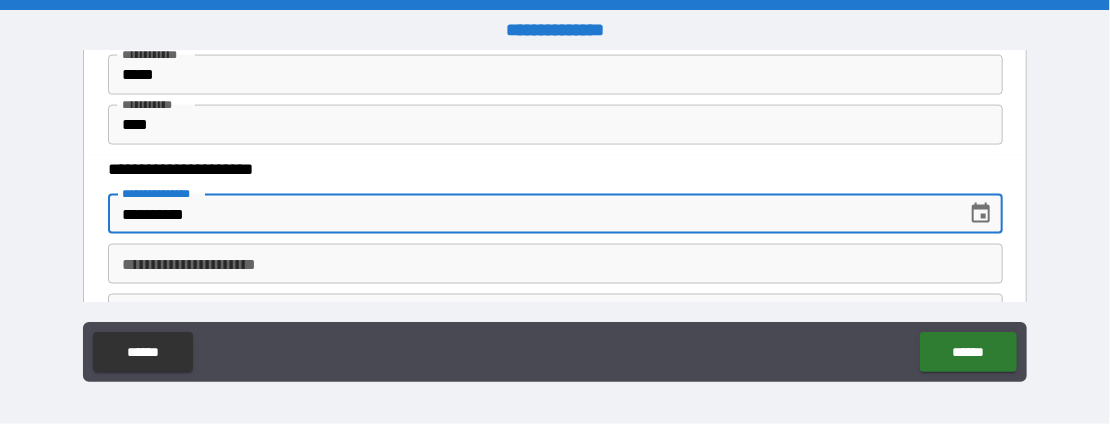 type on "**********" 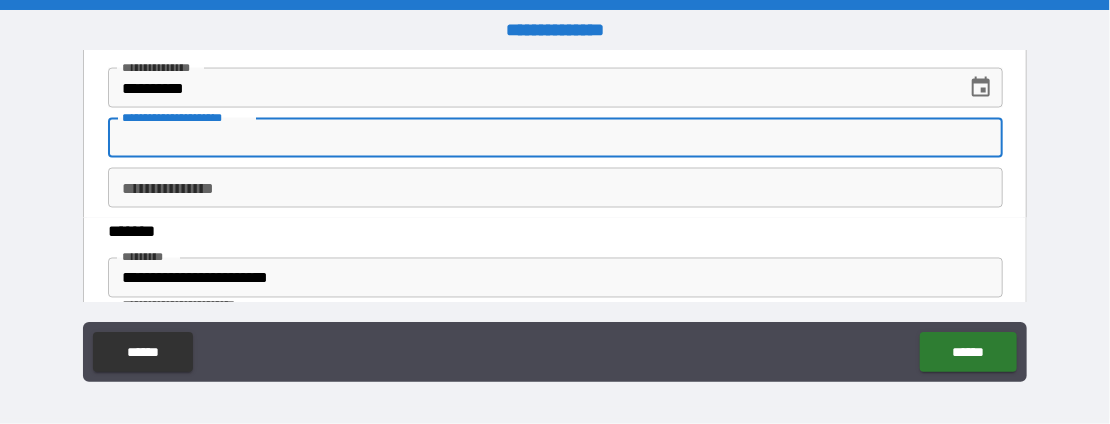 scroll, scrollTop: 1200, scrollLeft: 0, axis: vertical 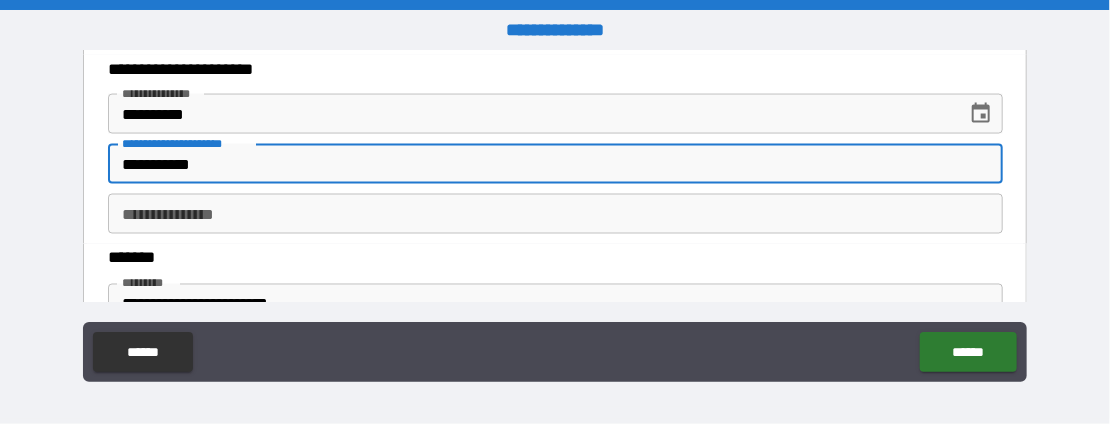 type on "**********" 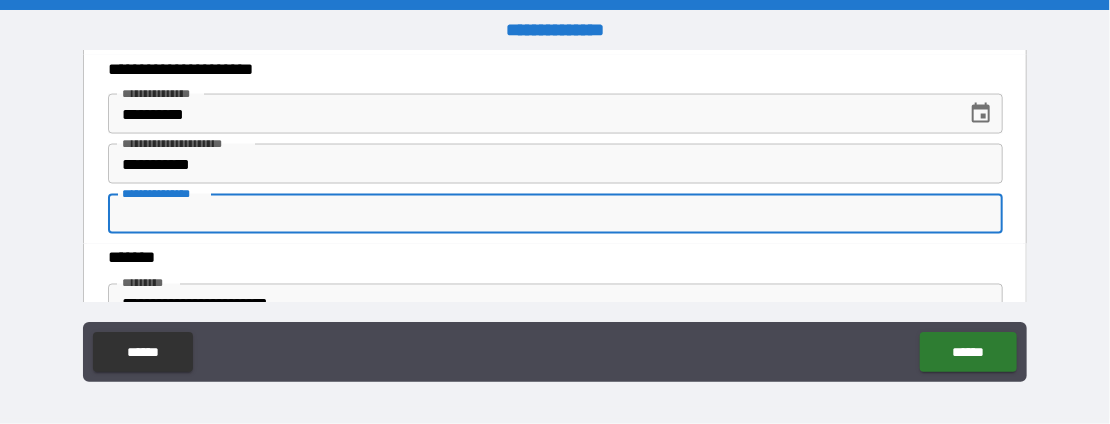 click on "**********" at bounding box center (555, 214) 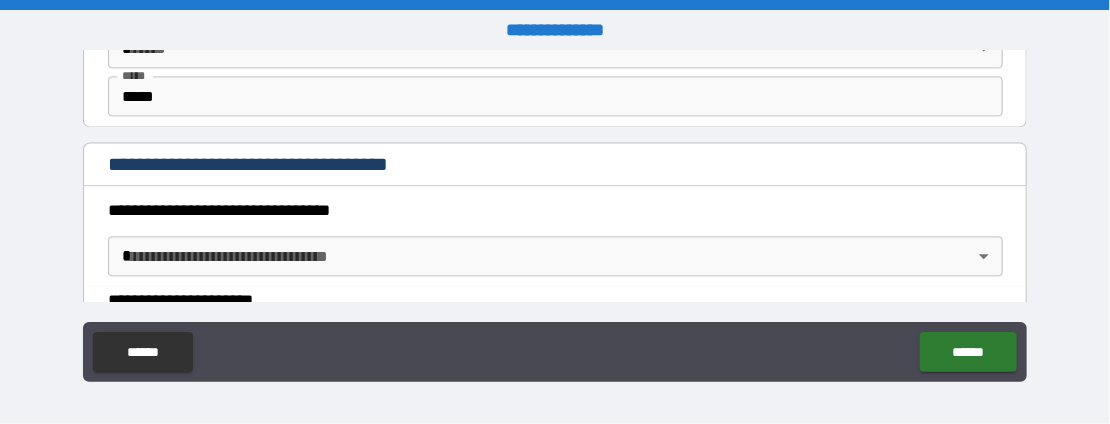 scroll, scrollTop: 1700, scrollLeft: 0, axis: vertical 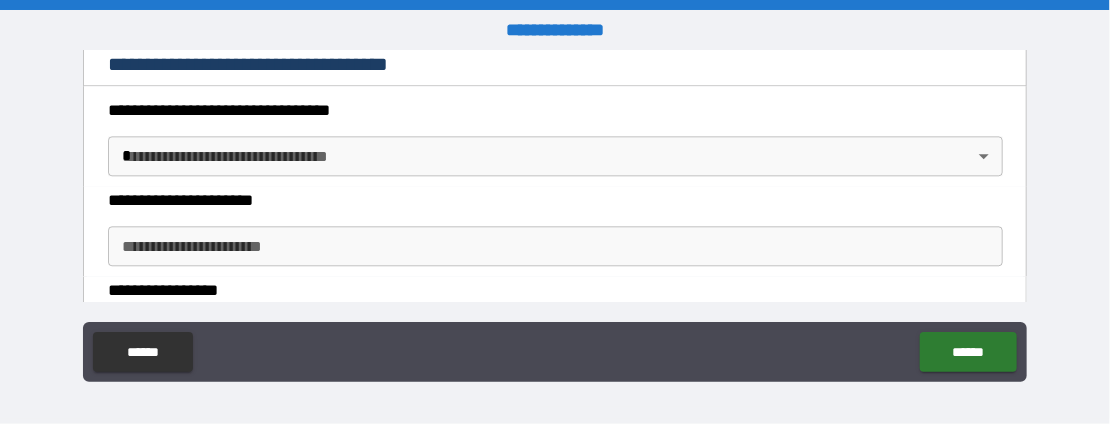 type on "****" 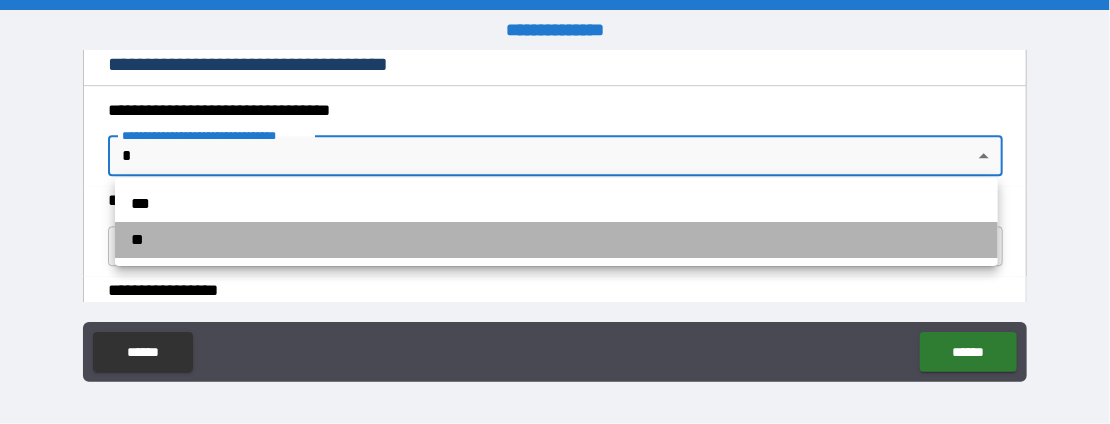 click on "**" at bounding box center (556, 240) 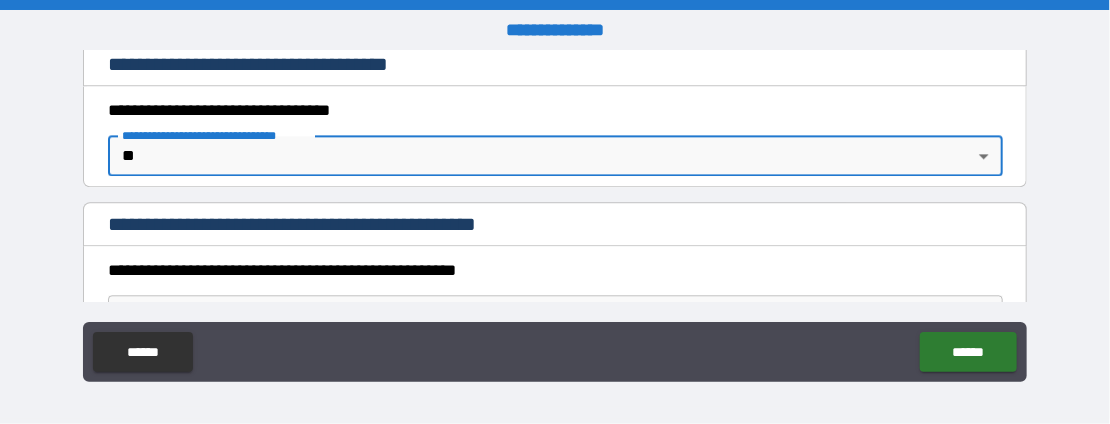 scroll, scrollTop: 1800, scrollLeft: 0, axis: vertical 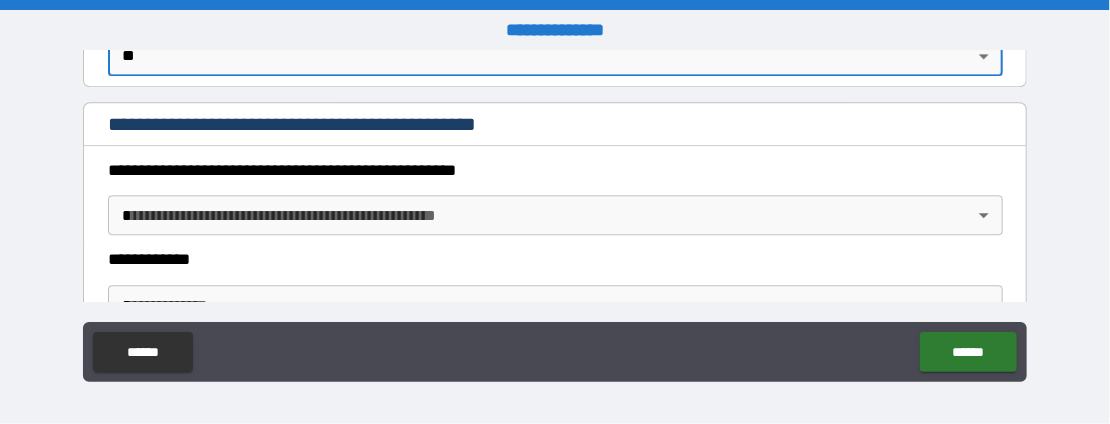 click on "**********" at bounding box center [555, 212] 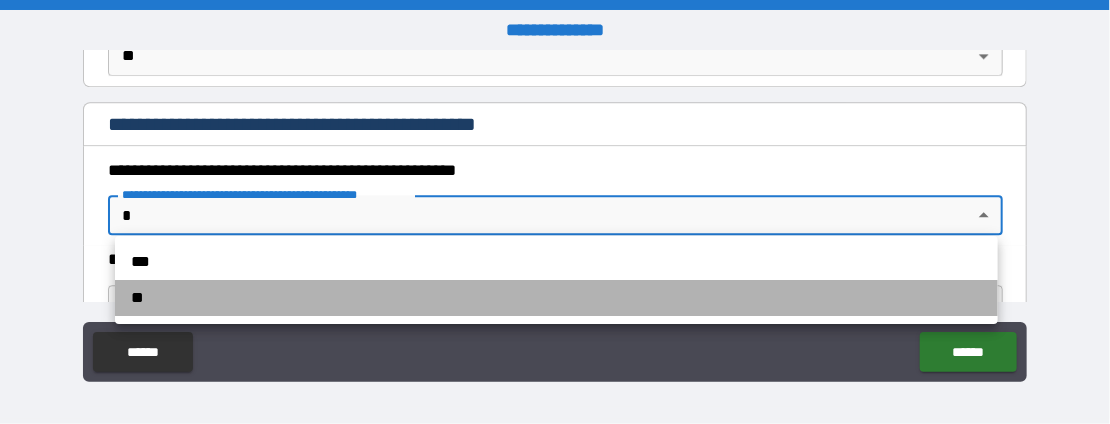 click on "**" at bounding box center (556, 298) 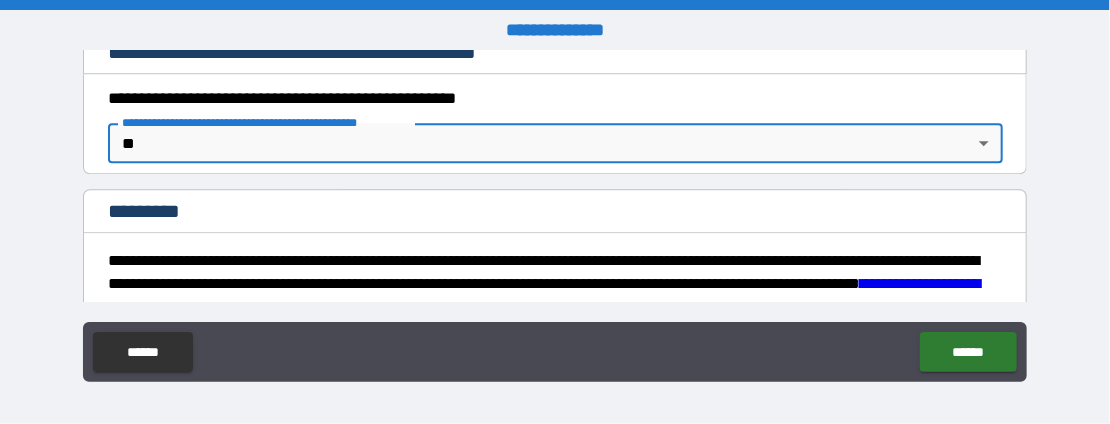 scroll, scrollTop: 1900, scrollLeft: 0, axis: vertical 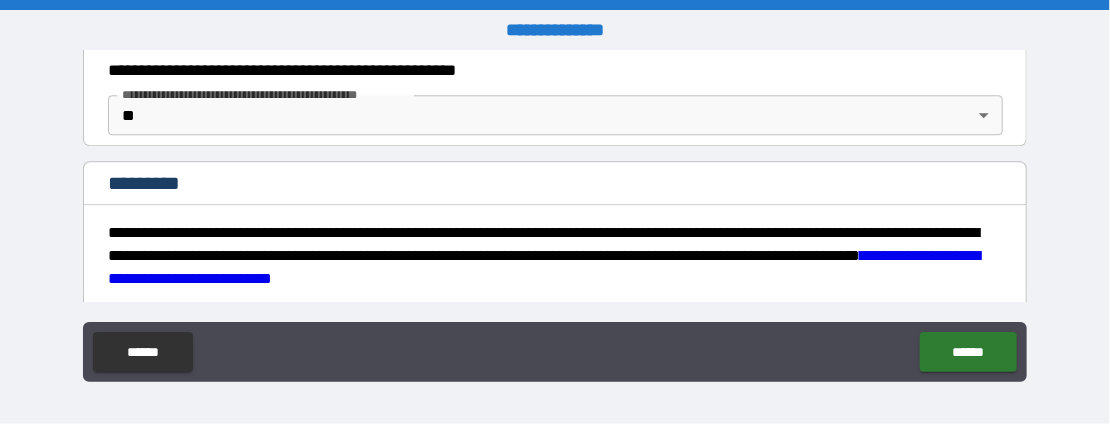 click on "*********" at bounding box center (555, 185) 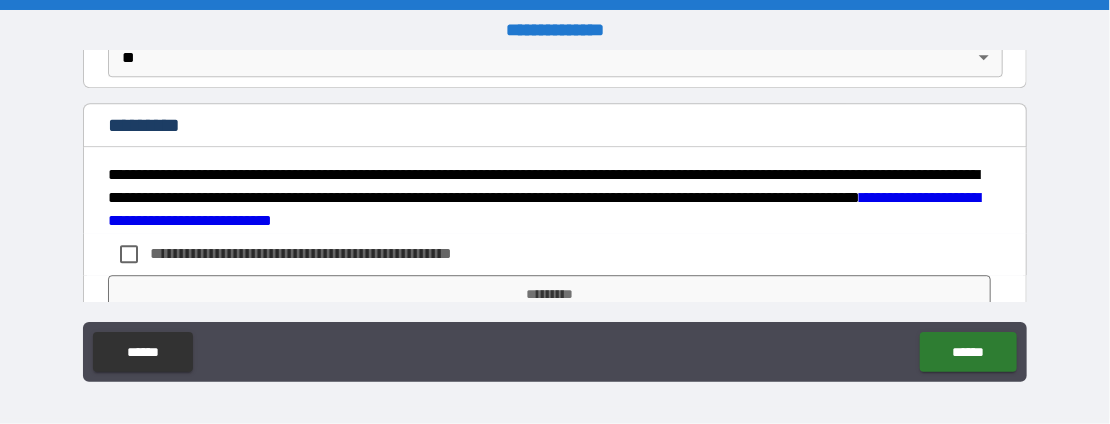 scroll, scrollTop: 2000, scrollLeft: 0, axis: vertical 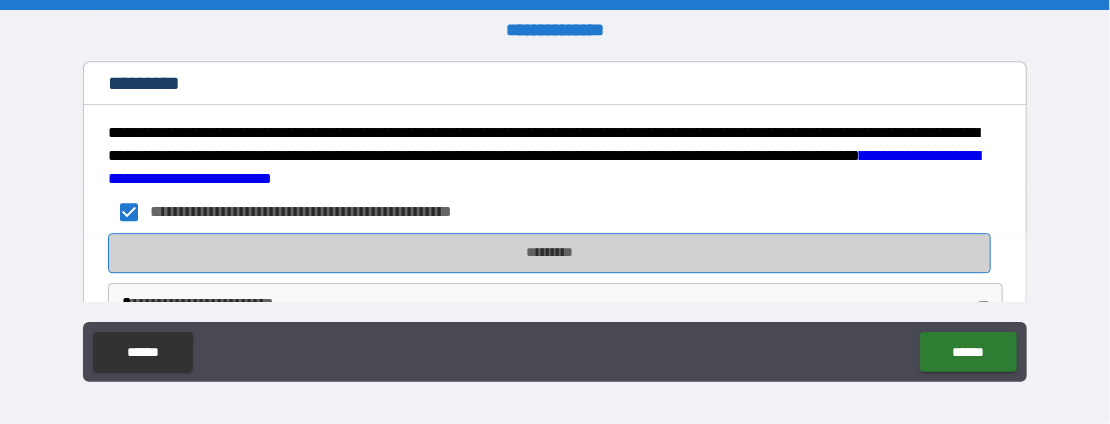 click on "*********" at bounding box center (549, 253) 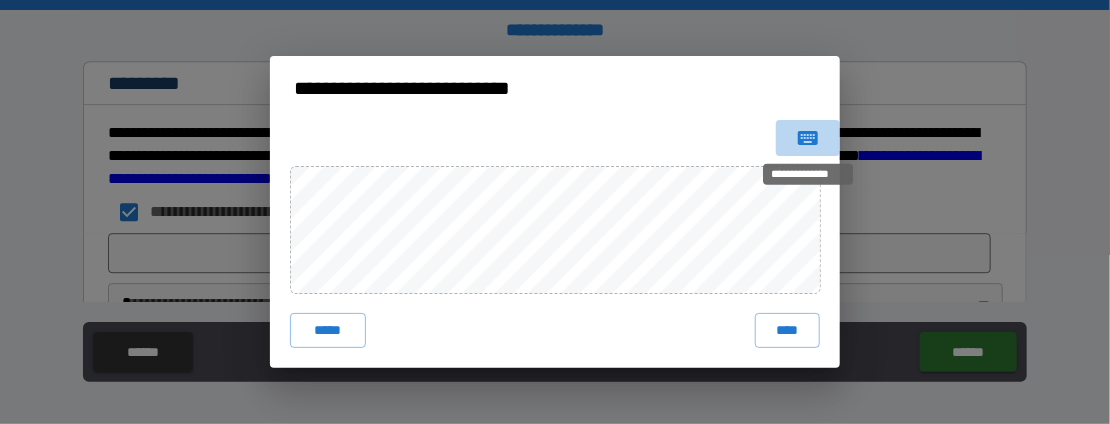 click 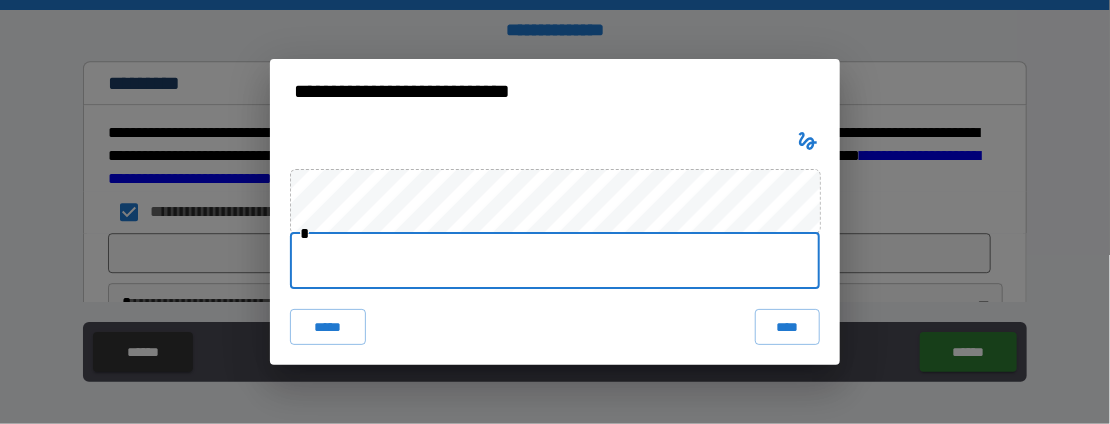 click at bounding box center [555, 261] 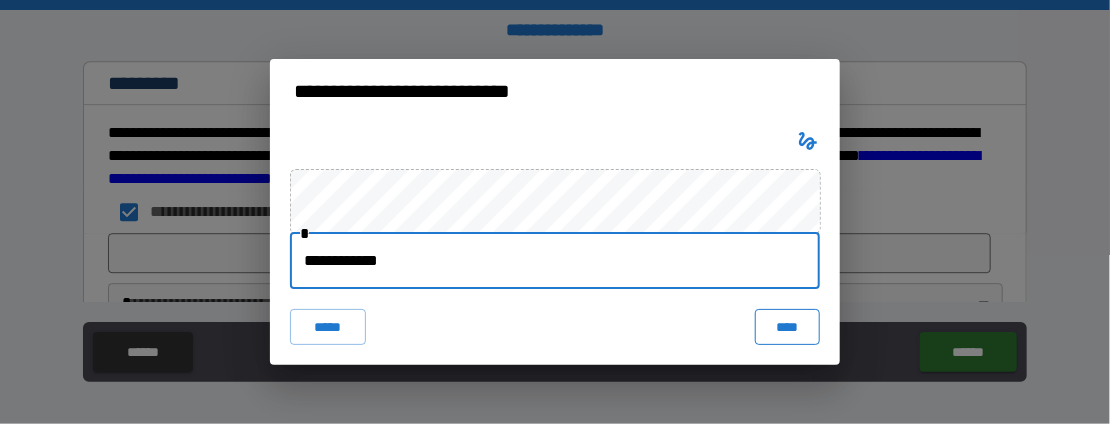 type on "**********" 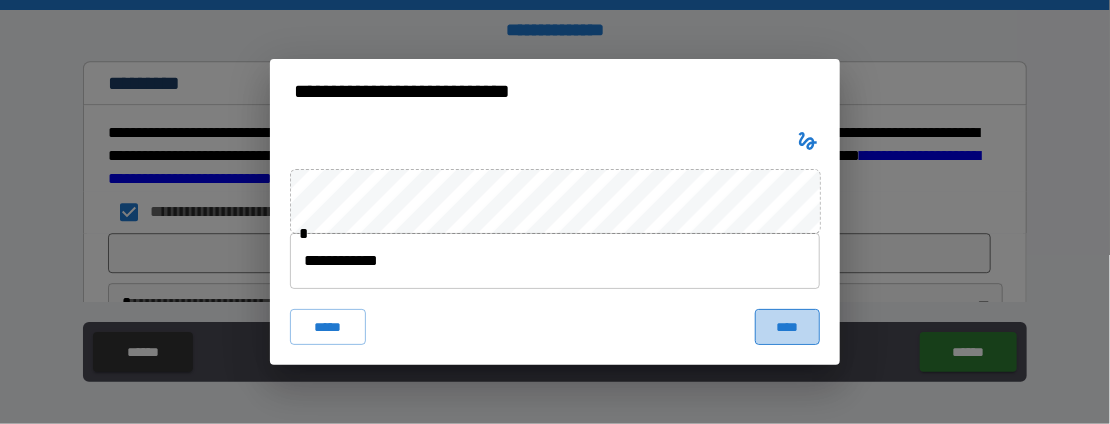 click on "****" at bounding box center (787, 327) 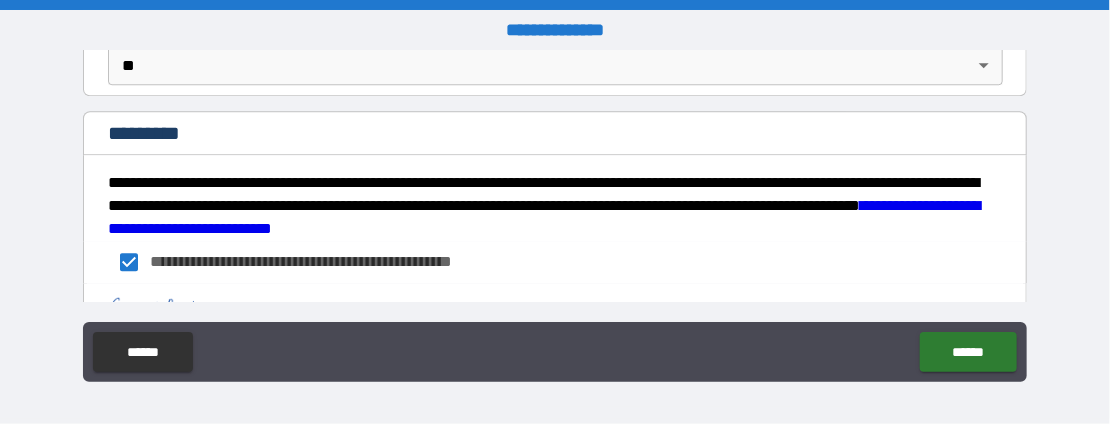 scroll, scrollTop: 2050, scrollLeft: 0, axis: vertical 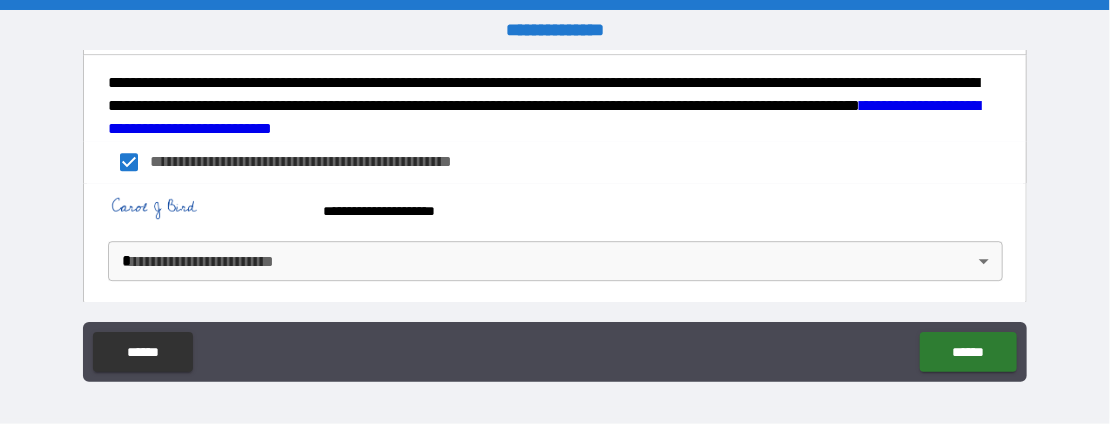 click on "**********" at bounding box center [555, 212] 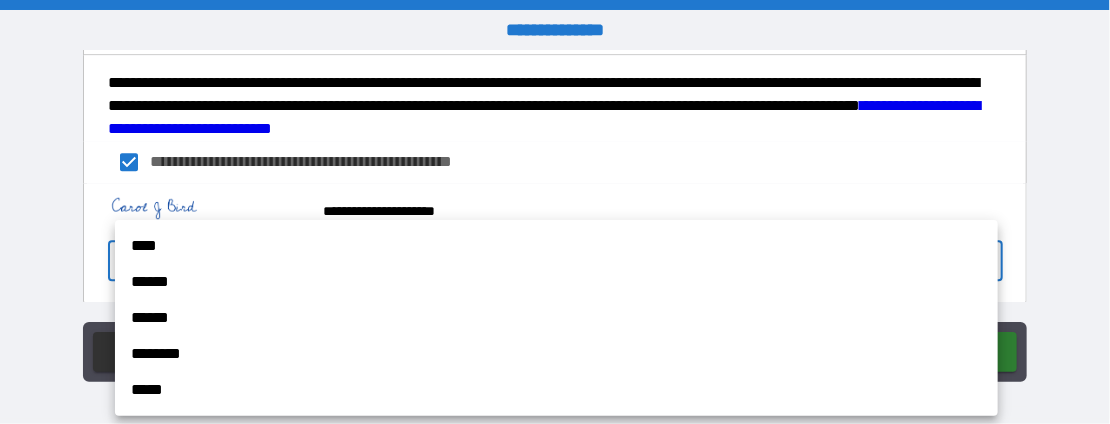 click on "****" at bounding box center [556, 246] 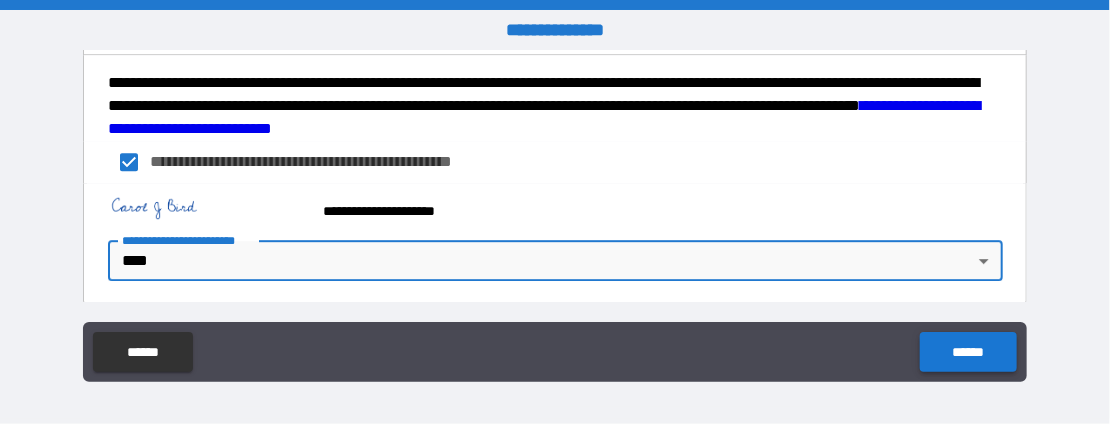 click on "******" at bounding box center [968, 352] 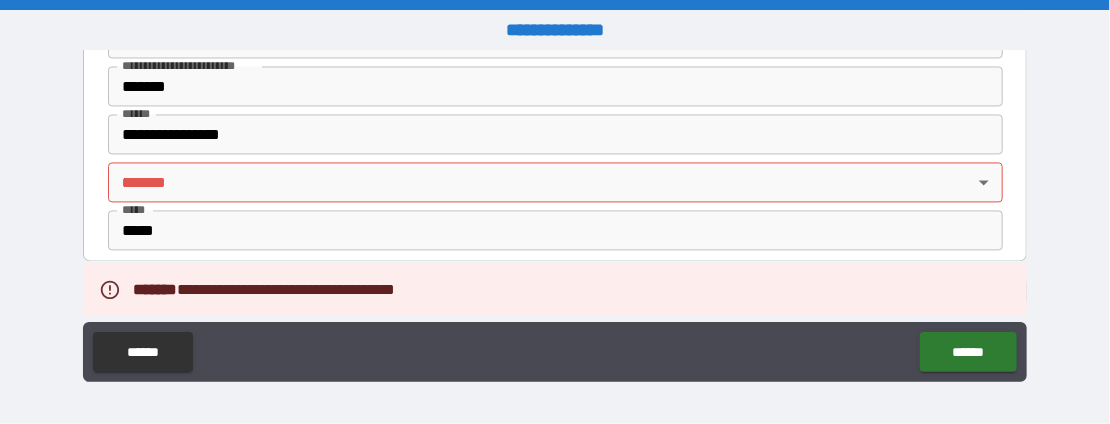 scroll, scrollTop: 1450, scrollLeft: 0, axis: vertical 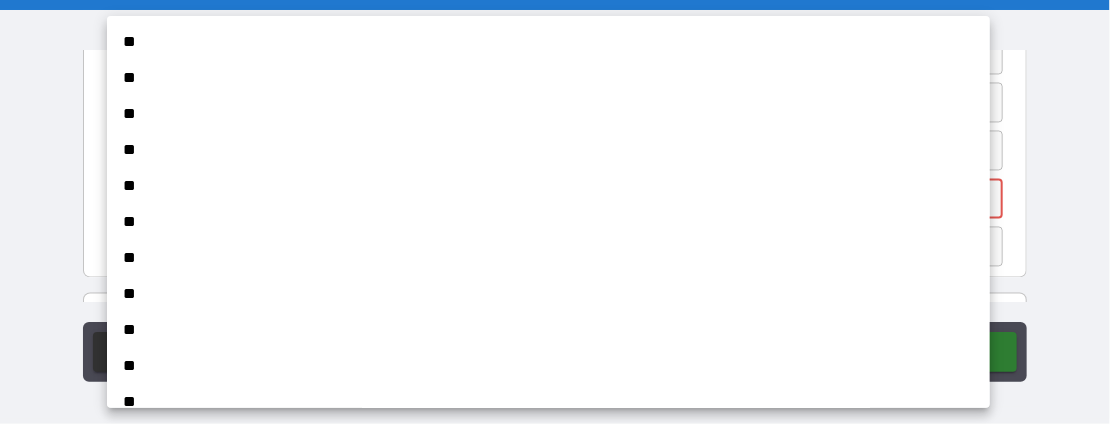 click on "**********" at bounding box center [555, 212] 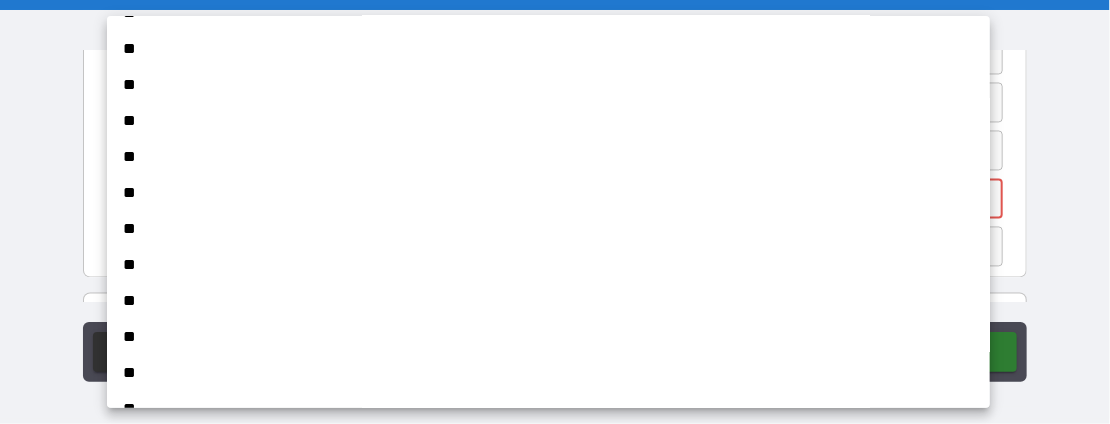 scroll, scrollTop: 200, scrollLeft: 0, axis: vertical 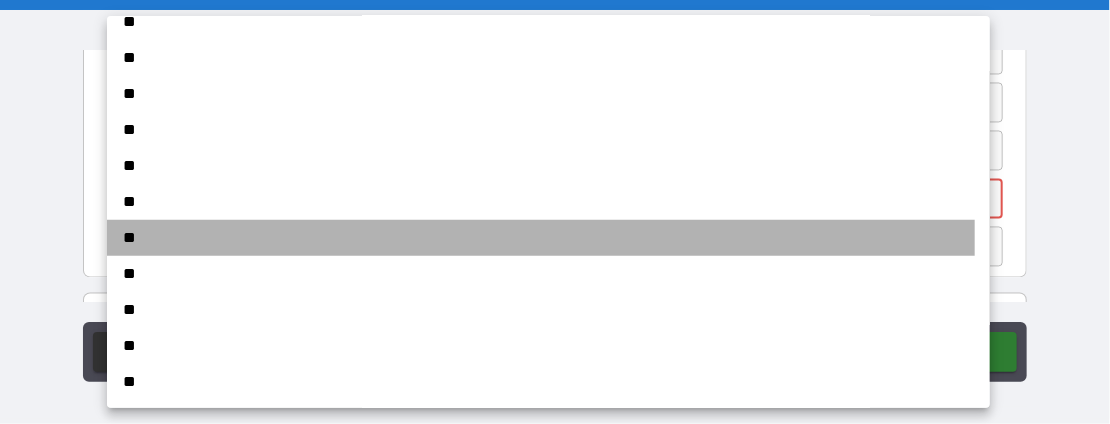 click on "**" at bounding box center [541, 238] 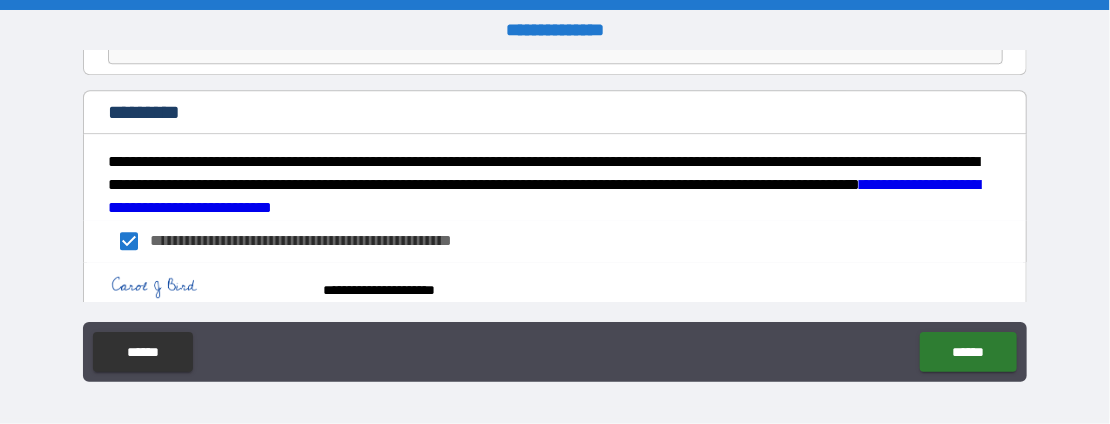 scroll, scrollTop: 2050, scrollLeft: 0, axis: vertical 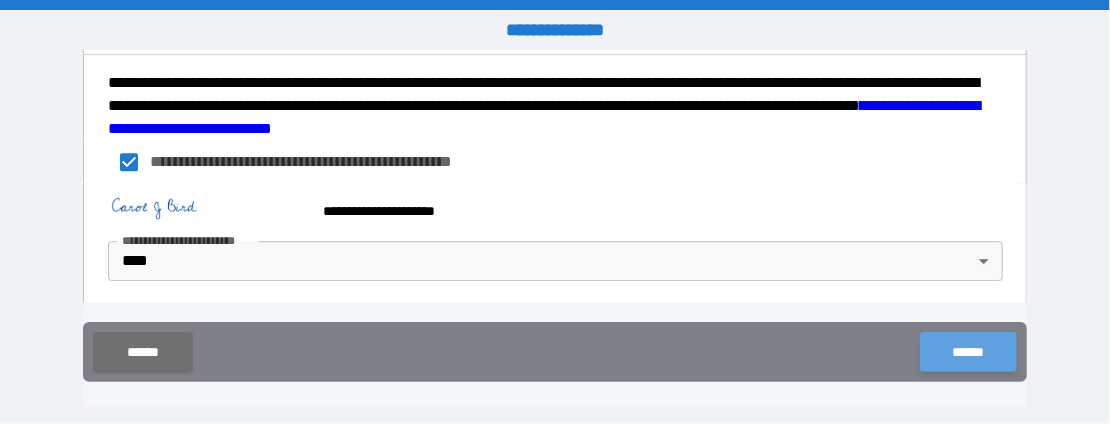 click on "******" at bounding box center (968, 352) 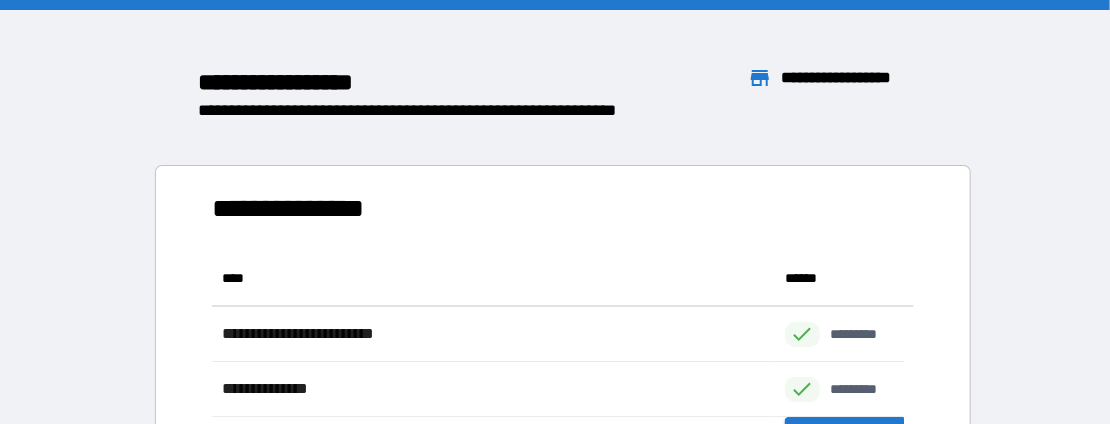 scroll, scrollTop: 16, scrollLeft: 15, axis: both 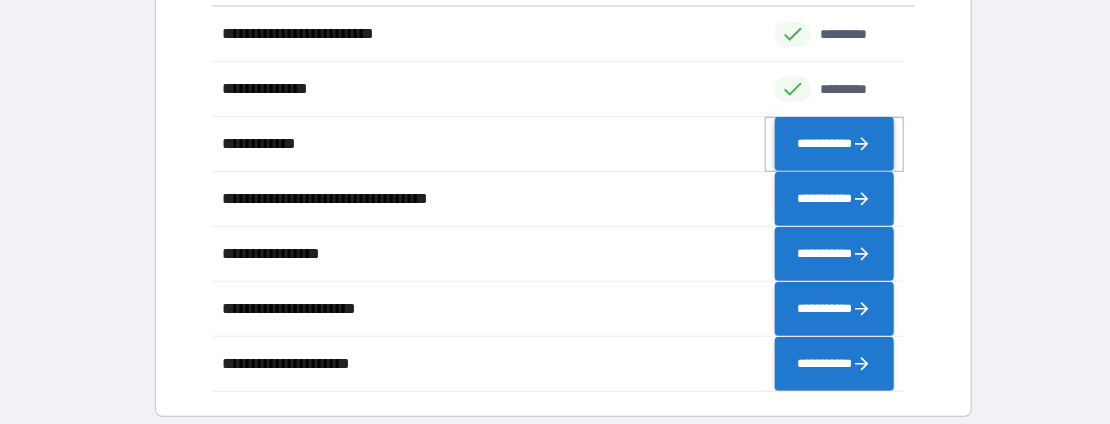 click on "**********" at bounding box center (834, 143) 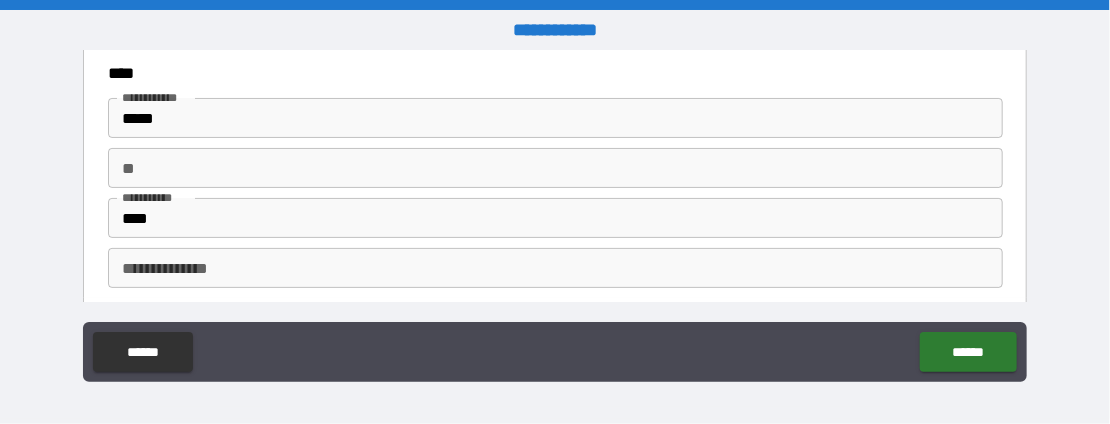 scroll, scrollTop: 100, scrollLeft: 0, axis: vertical 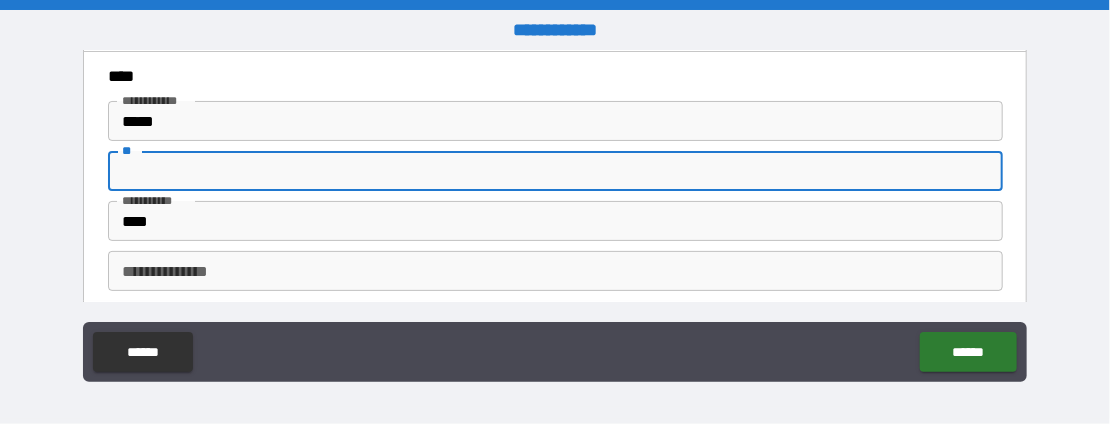 click on "**" at bounding box center [555, 171] 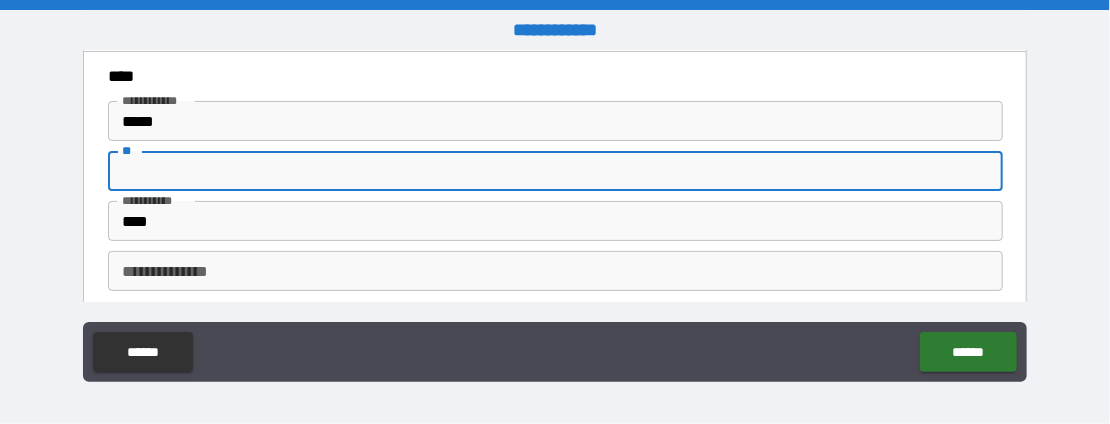 type on "*" 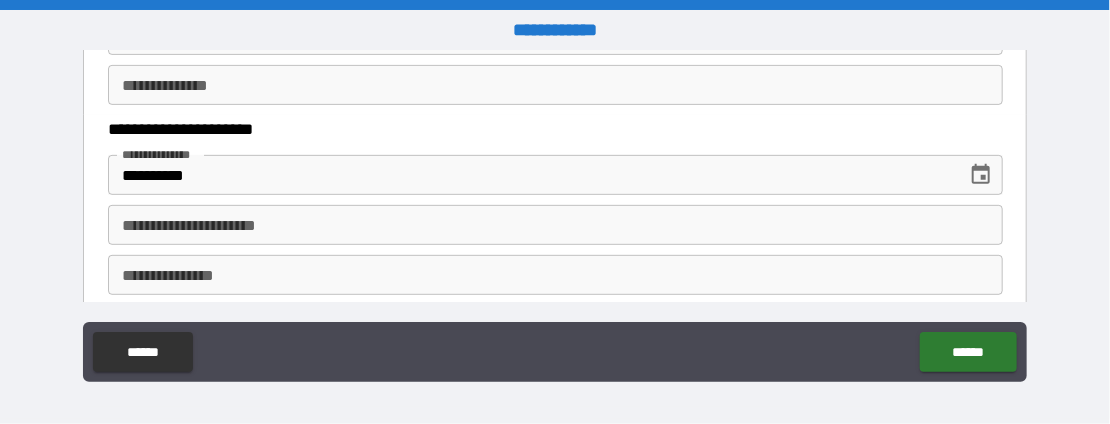 scroll, scrollTop: 300, scrollLeft: 0, axis: vertical 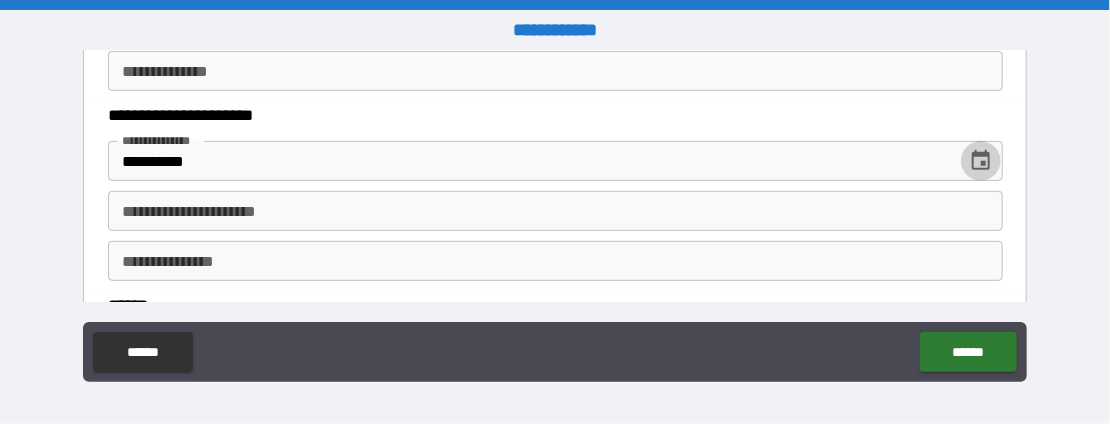 click 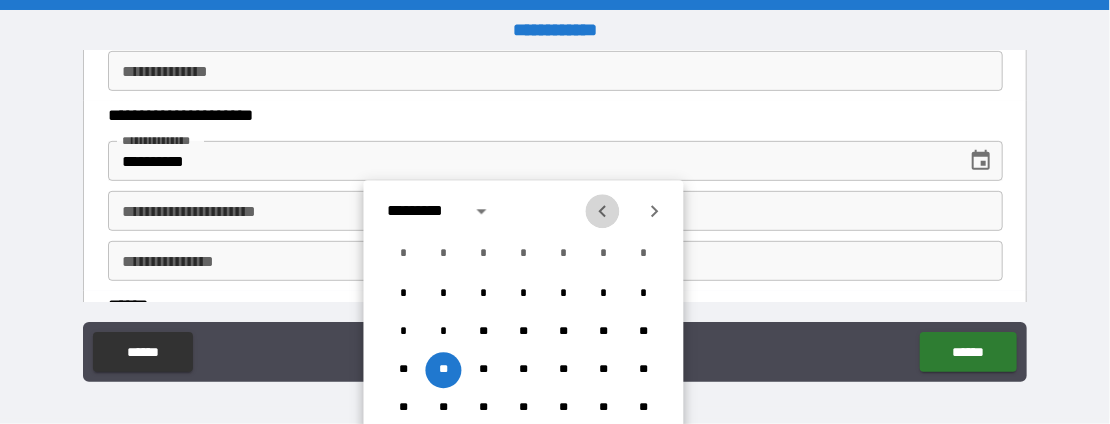 click 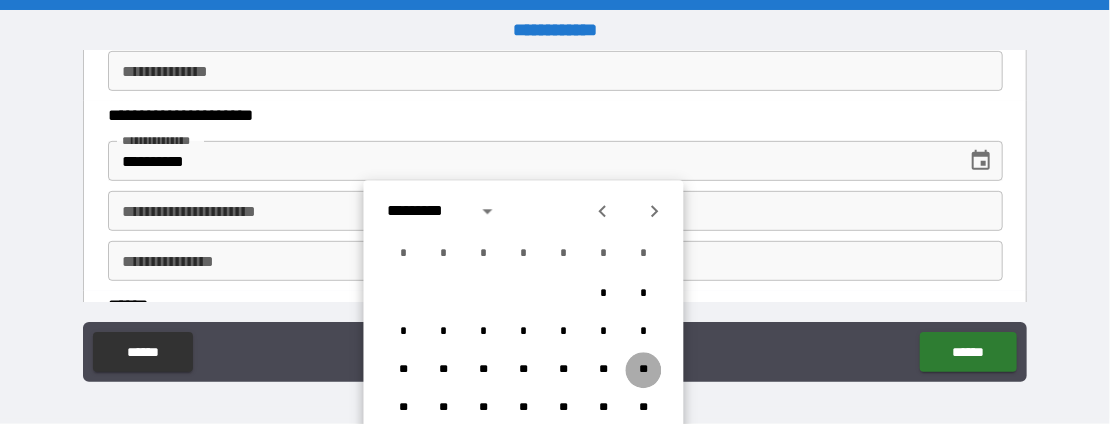 click on "**" at bounding box center (644, 370) 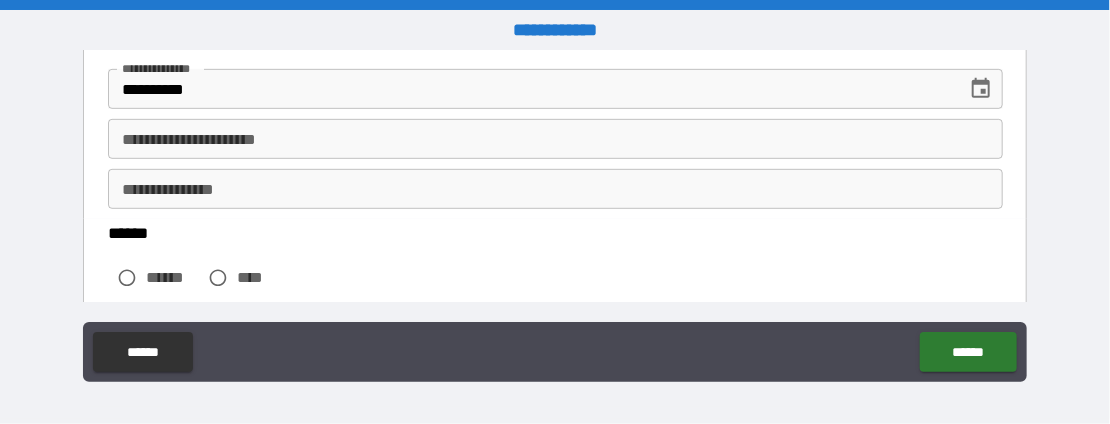 scroll, scrollTop: 400, scrollLeft: 0, axis: vertical 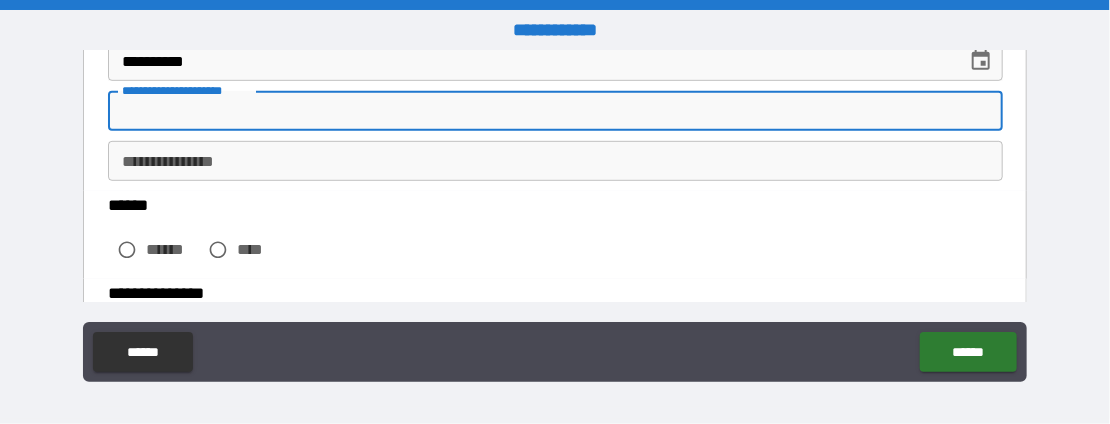 click on "**********" at bounding box center (555, 111) 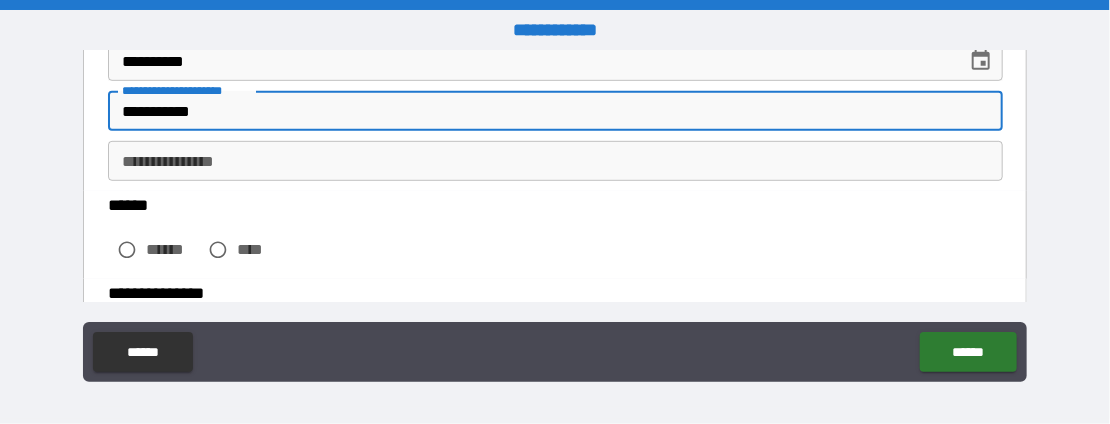 type on "**********" 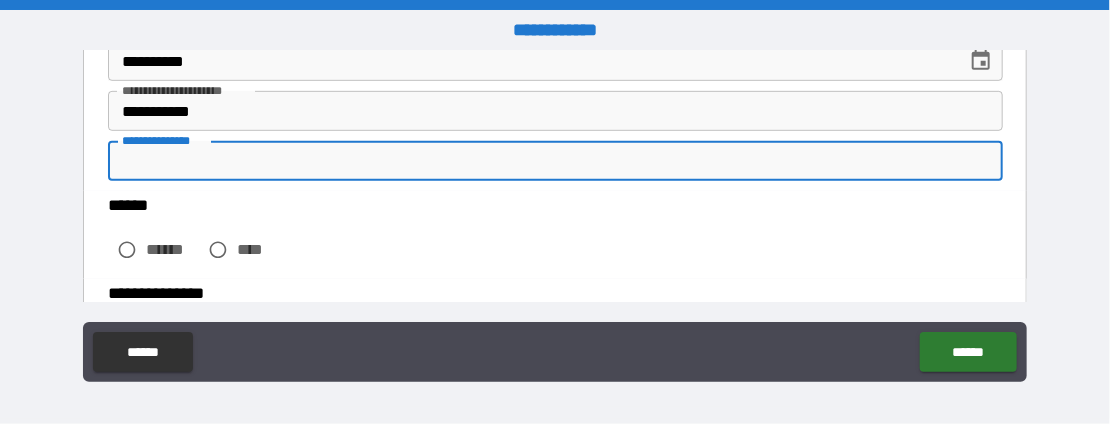 click on "**********" at bounding box center (555, 161) 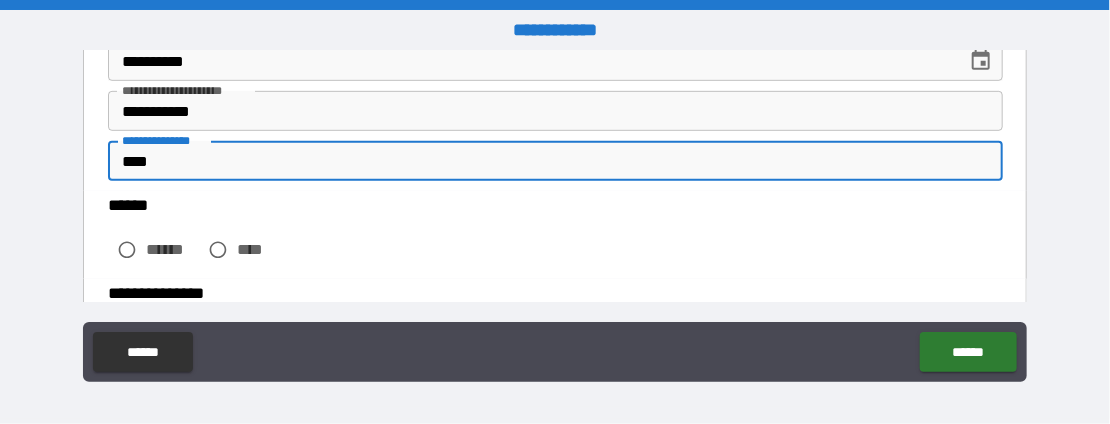 type on "****" 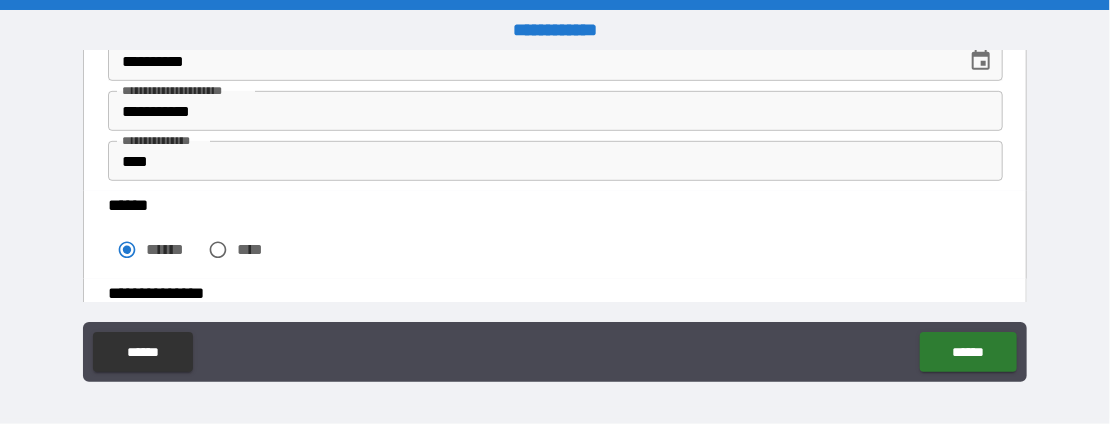 scroll, scrollTop: 500, scrollLeft: 0, axis: vertical 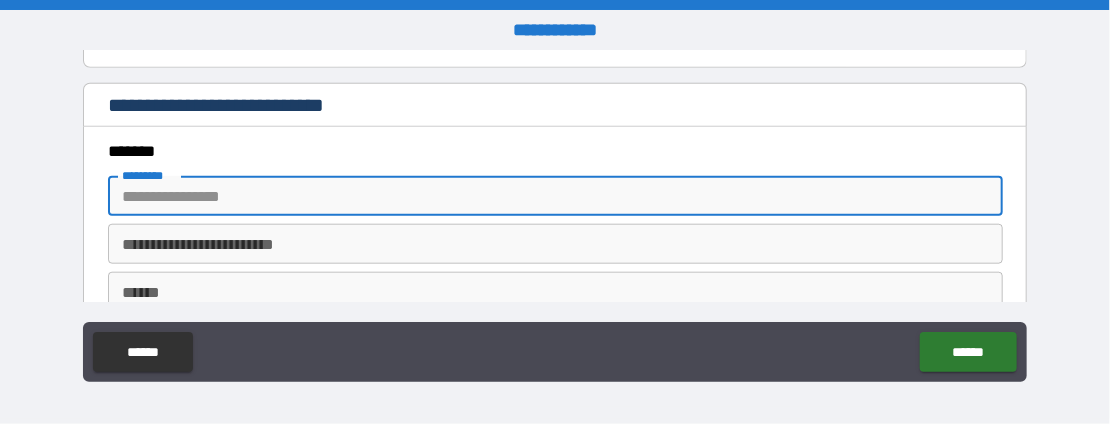 click on "*******   *" at bounding box center [555, 196] 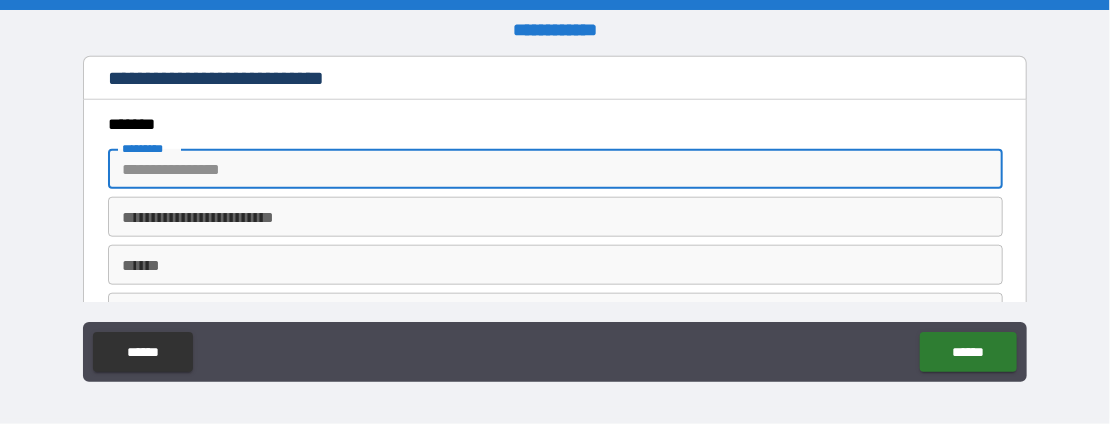 scroll, scrollTop: 700, scrollLeft: 0, axis: vertical 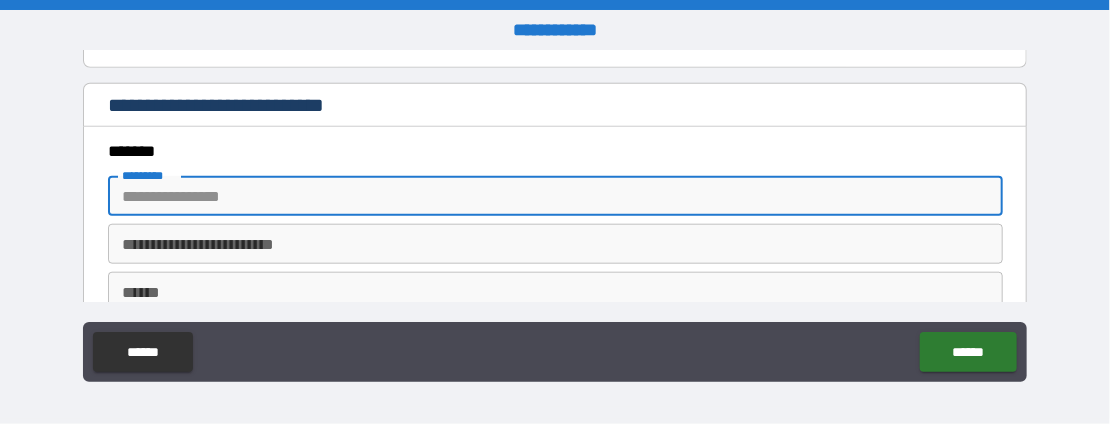 type on "**********" 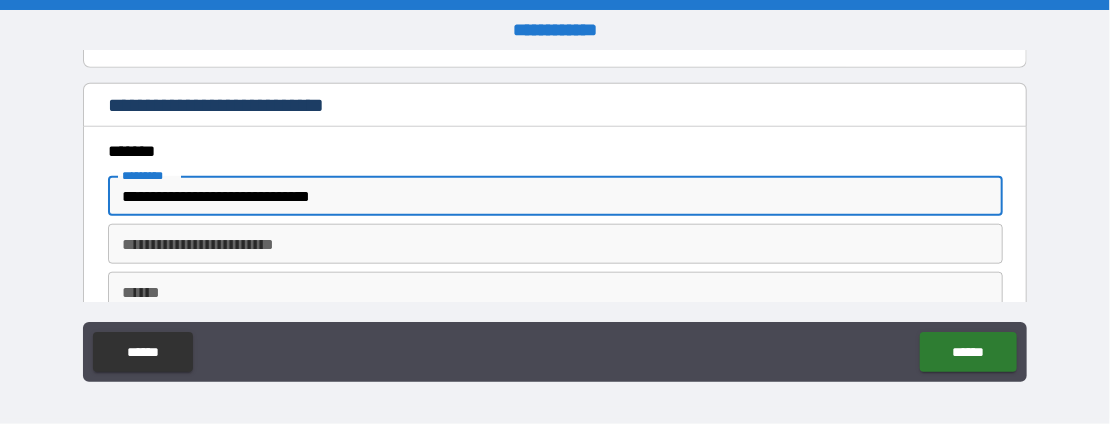 type on "*****" 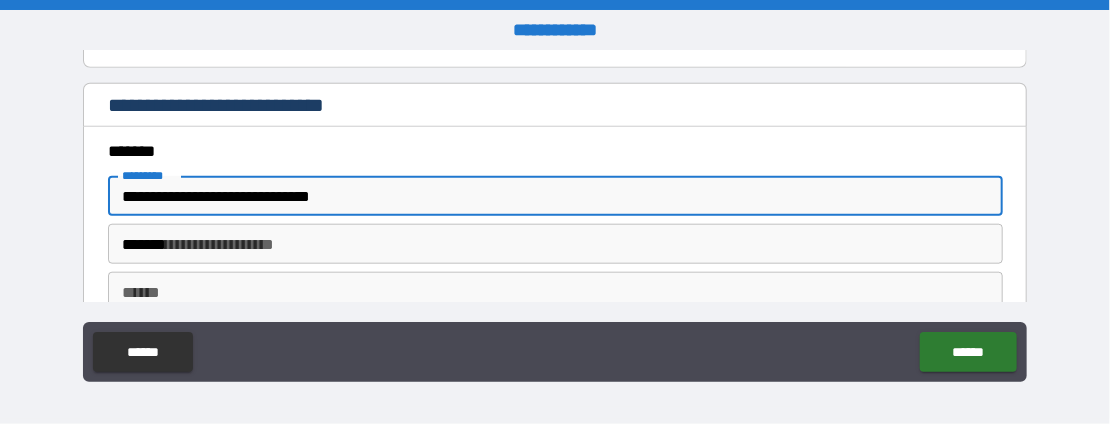 type on "**********" 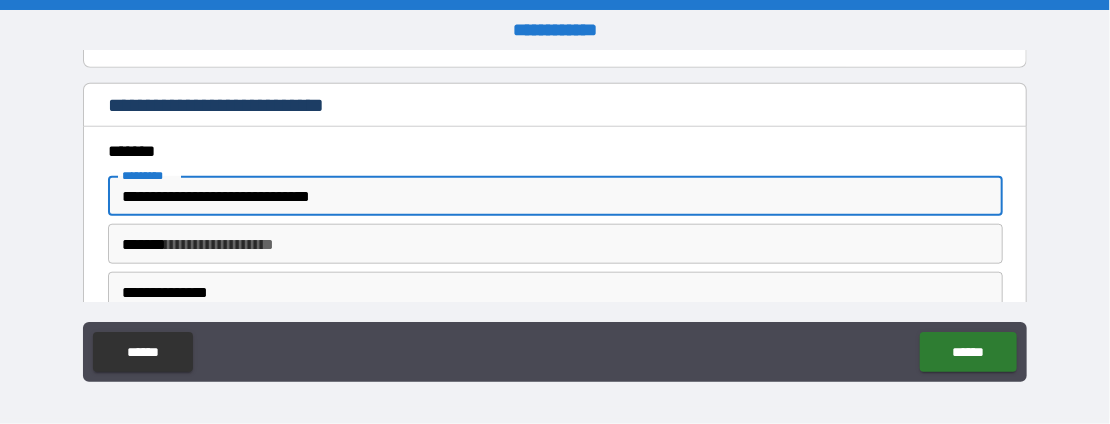 type on "**" 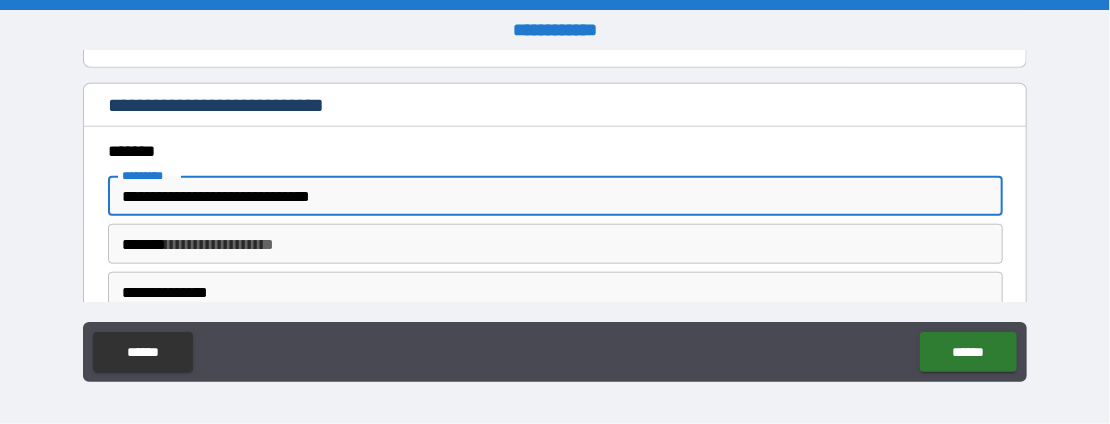 type on "**********" 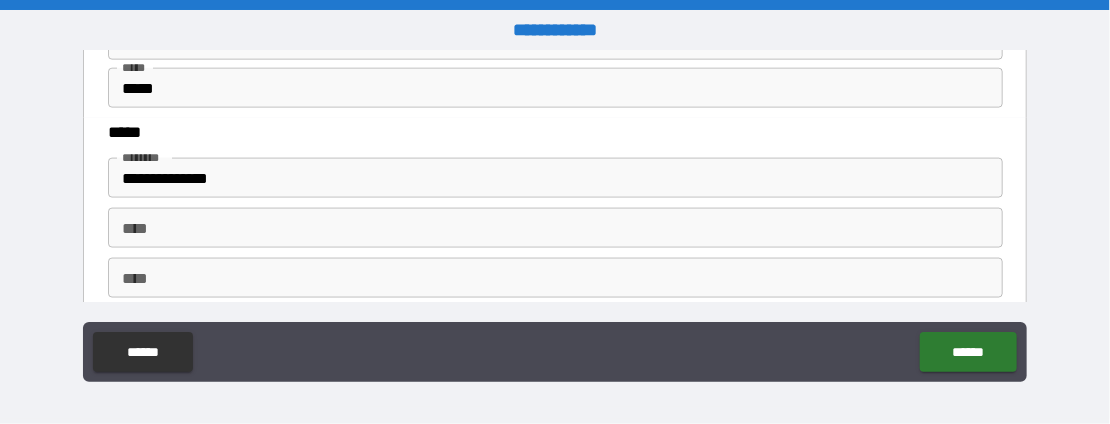 scroll, scrollTop: 1100, scrollLeft: 0, axis: vertical 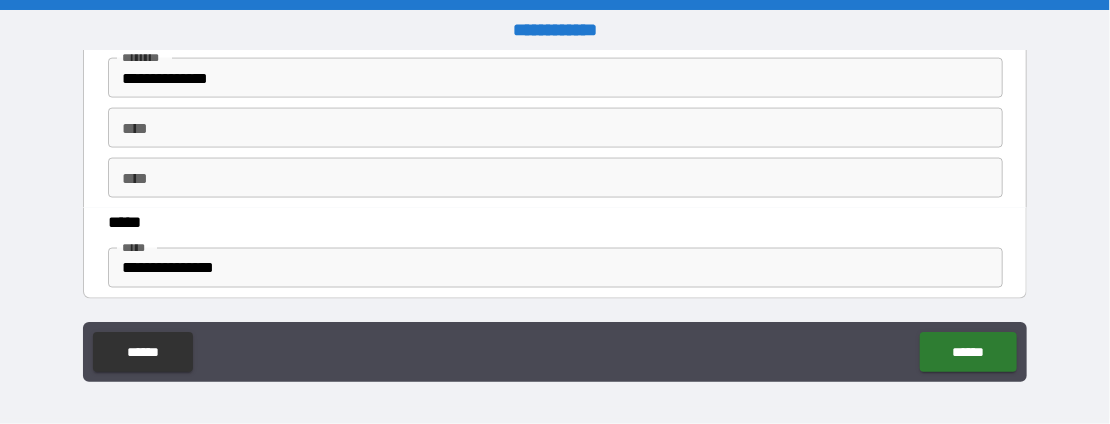 click on "****" at bounding box center (555, 128) 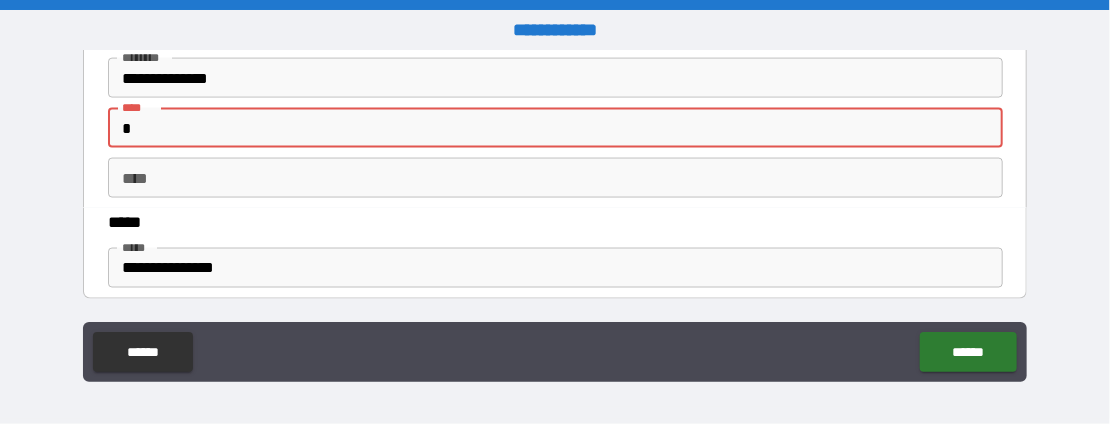 type on "**********" 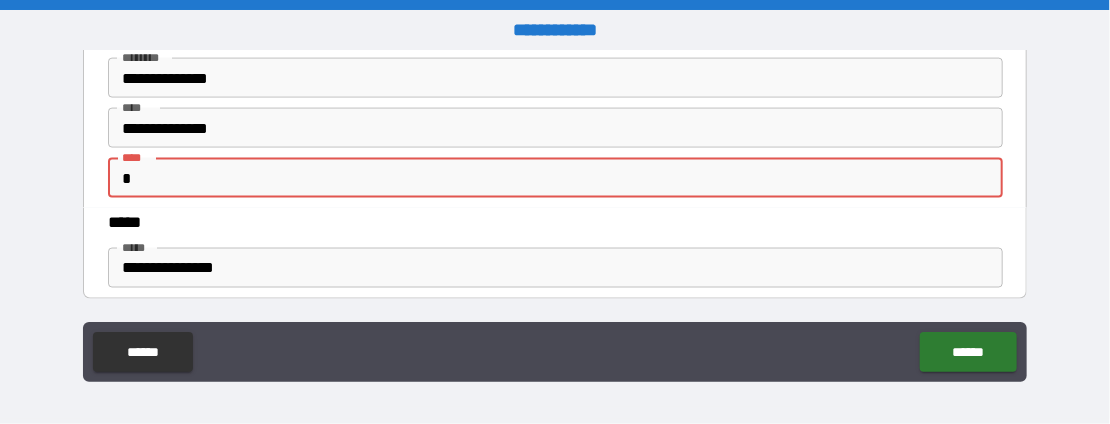 click on "*" at bounding box center [555, 178] 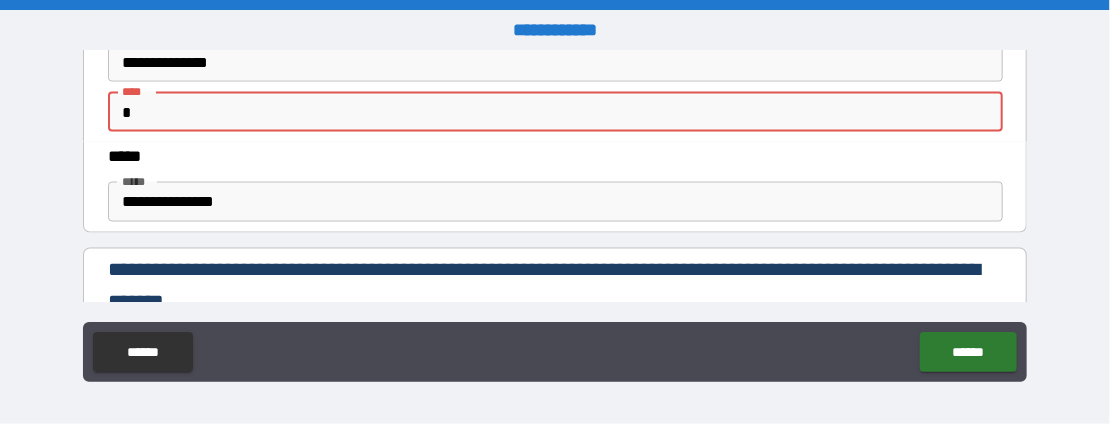 scroll, scrollTop: 1100, scrollLeft: 0, axis: vertical 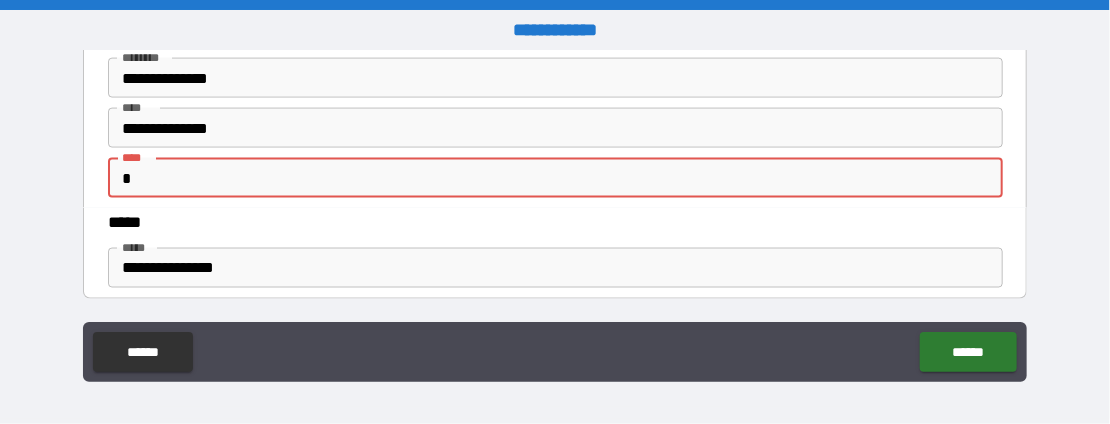 click on "*" at bounding box center (555, 178) 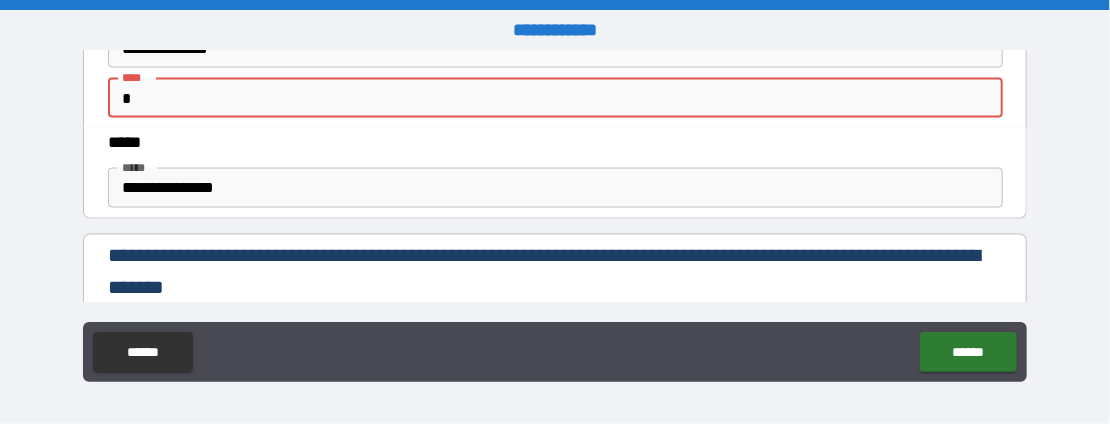 scroll, scrollTop: 1100, scrollLeft: 0, axis: vertical 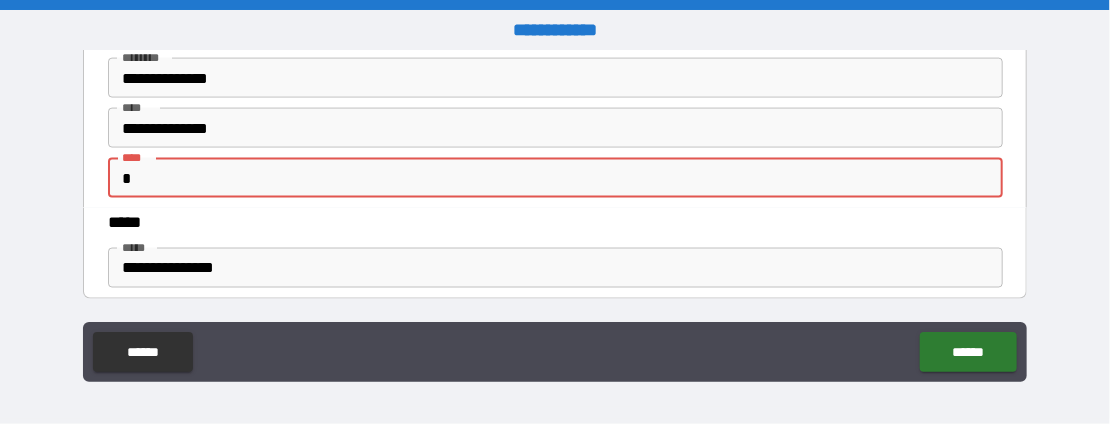 type 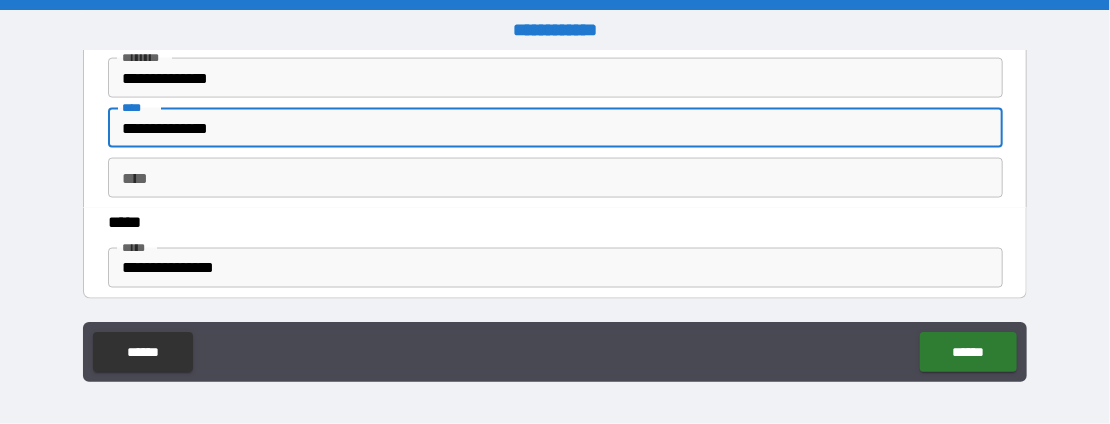 click on "**********" at bounding box center [555, 128] 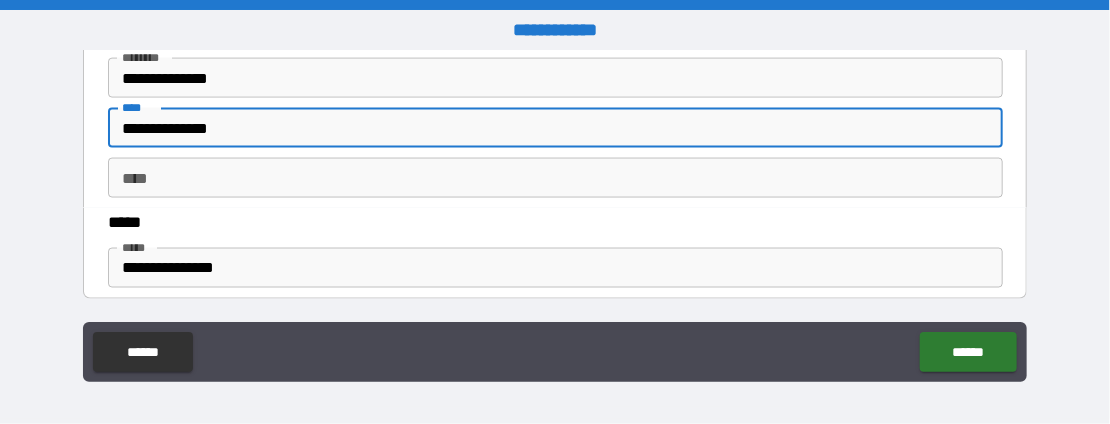 type on "**********" 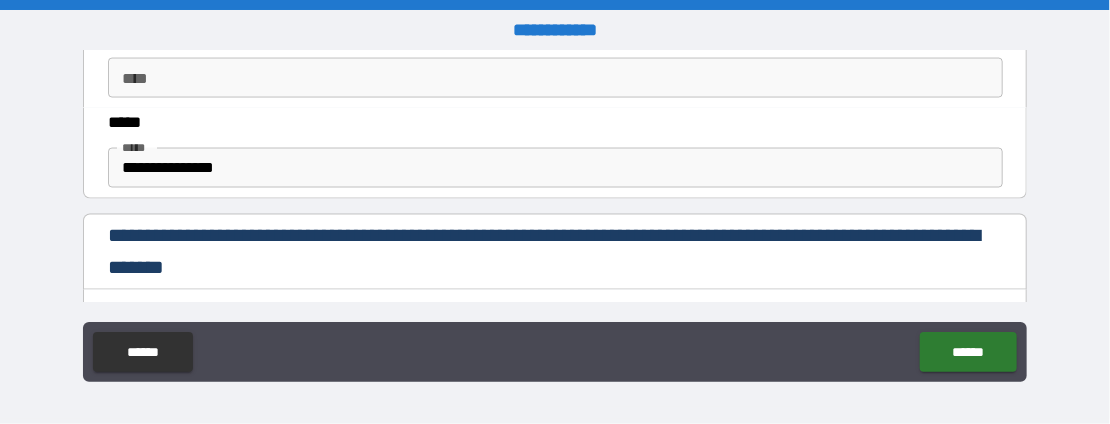 scroll, scrollTop: 1300, scrollLeft: 0, axis: vertical 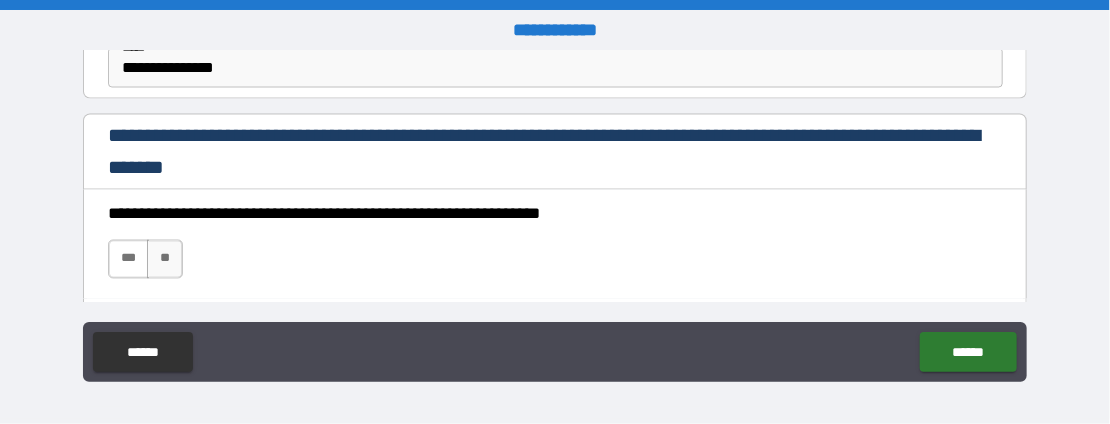 click on "***" at bounding box center (128, 260) 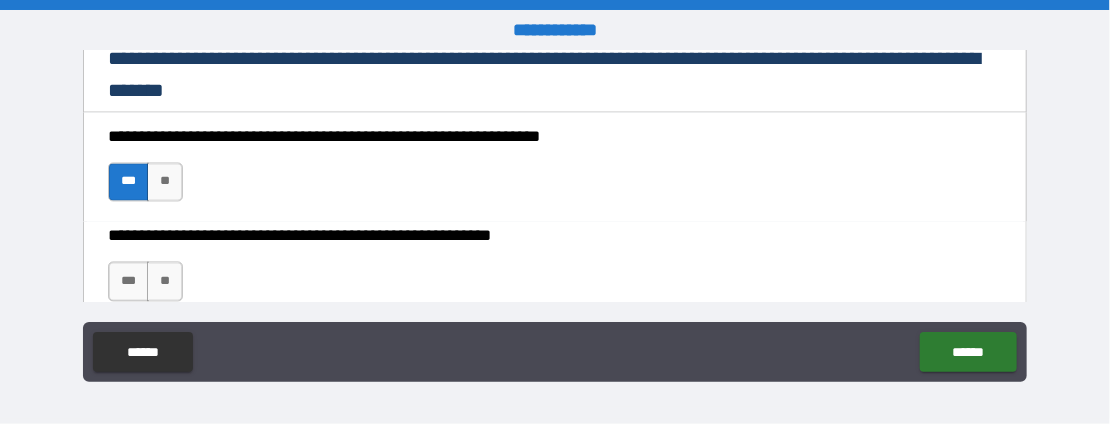 scroll, scrollTop: 1400, scrollLeft: 0, axis: vertical 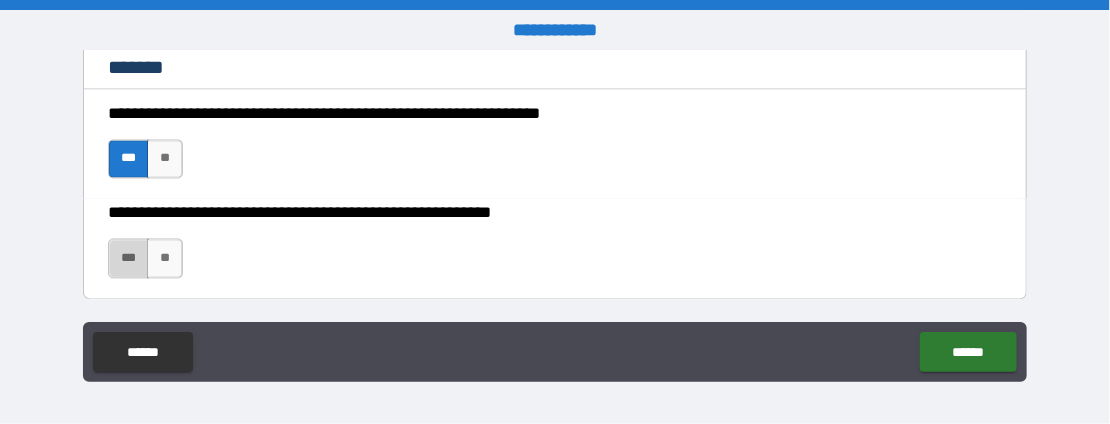 click on "***" at bounding box center (128, 259) 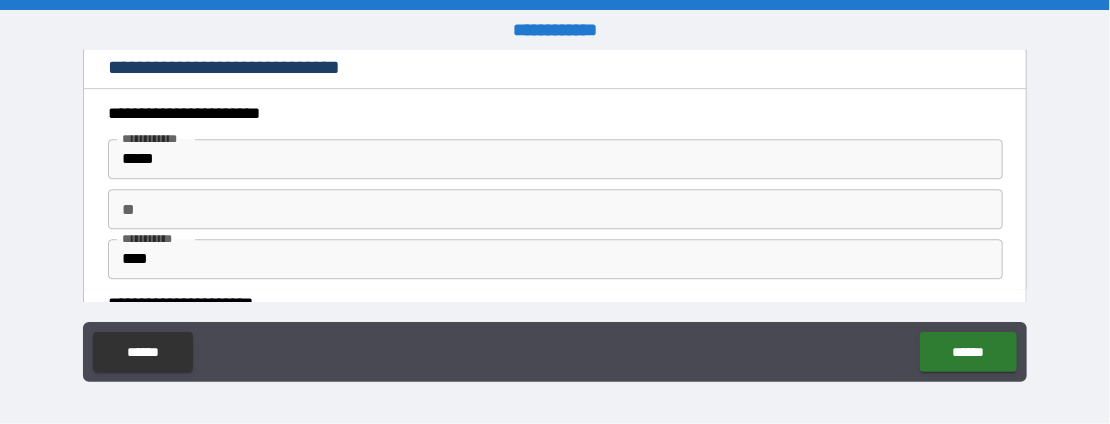 scroll, scrollTop: 2000, scrollLeft: 0, axis: vertical 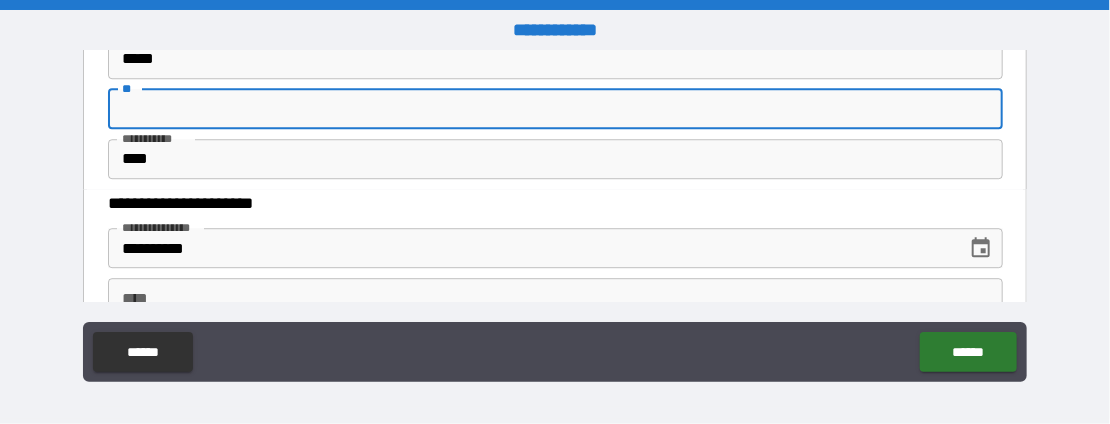 click on "**" at bounding box center (555, 109) 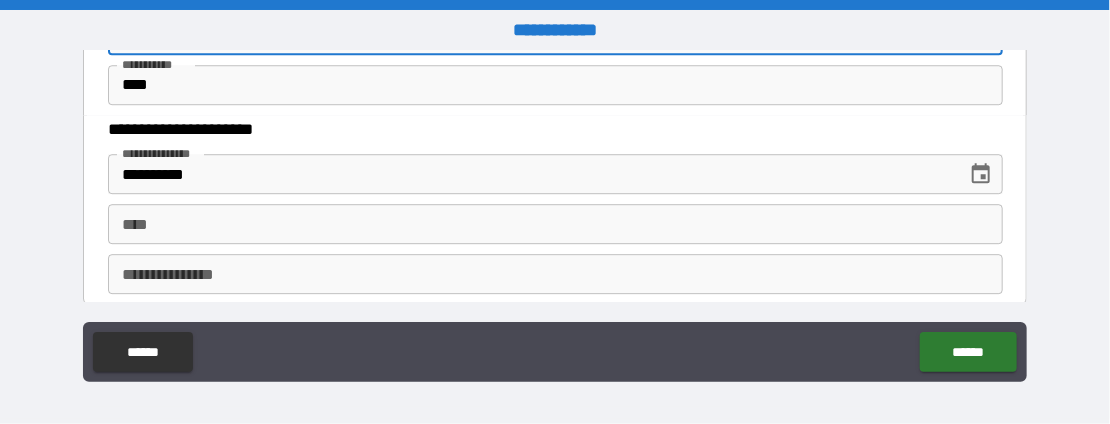 scroll, scrollTop: 2100, scrollLeft: 0, axis: vertical 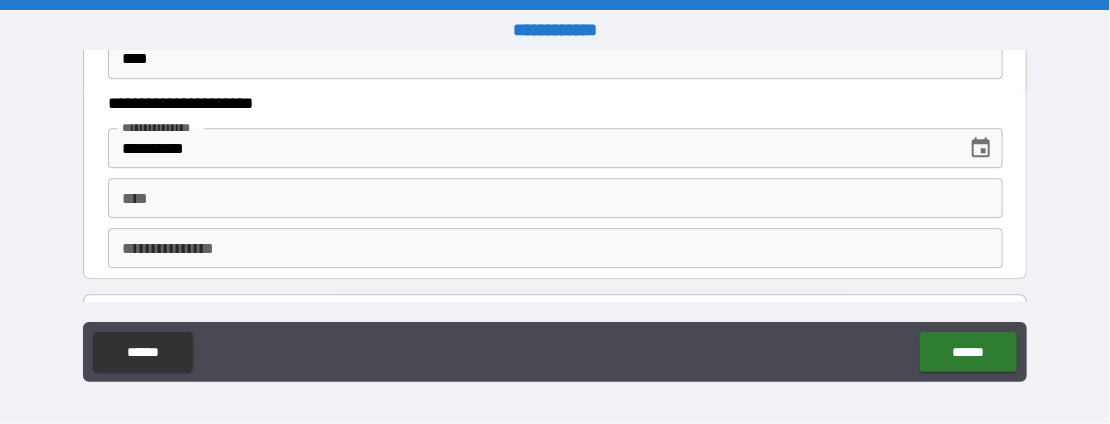 type on "*" 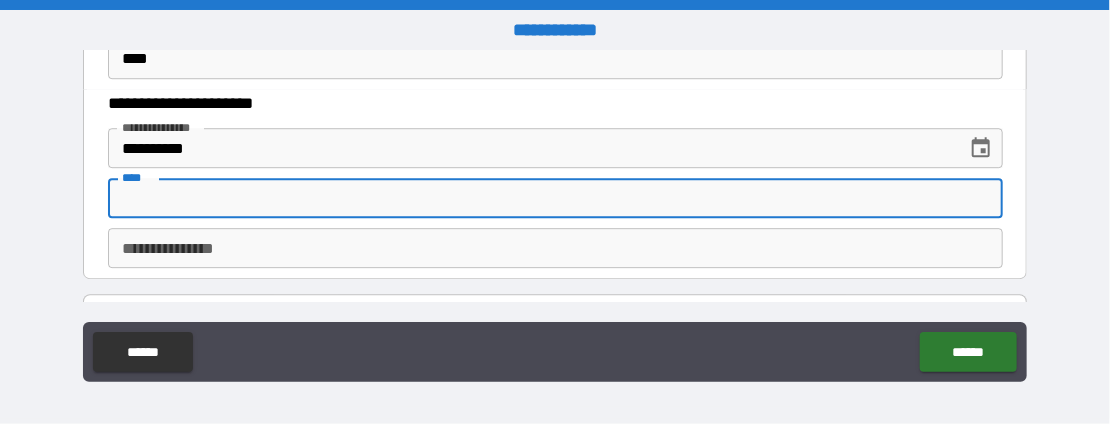 click on "****" at bounding box center (555, 198) 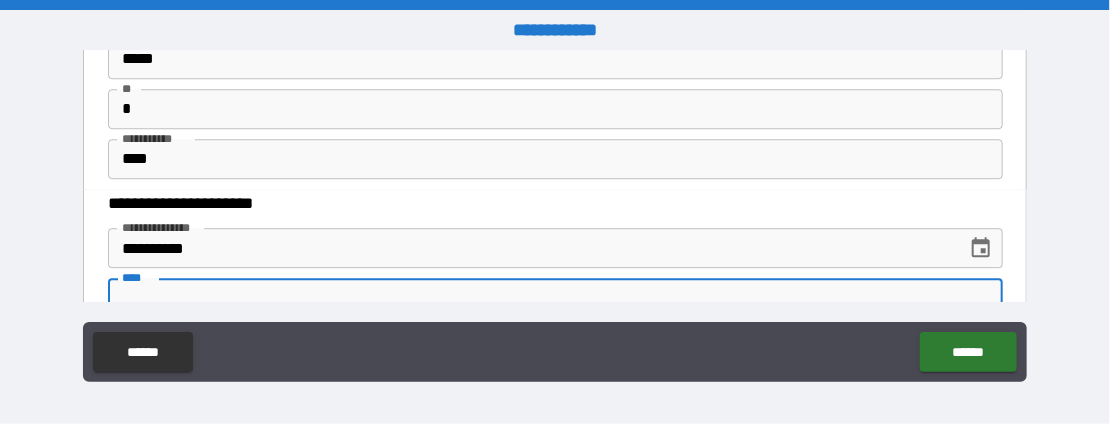 scroll, scrollTop: 2100, scrollLeft: 0, axis: vertical 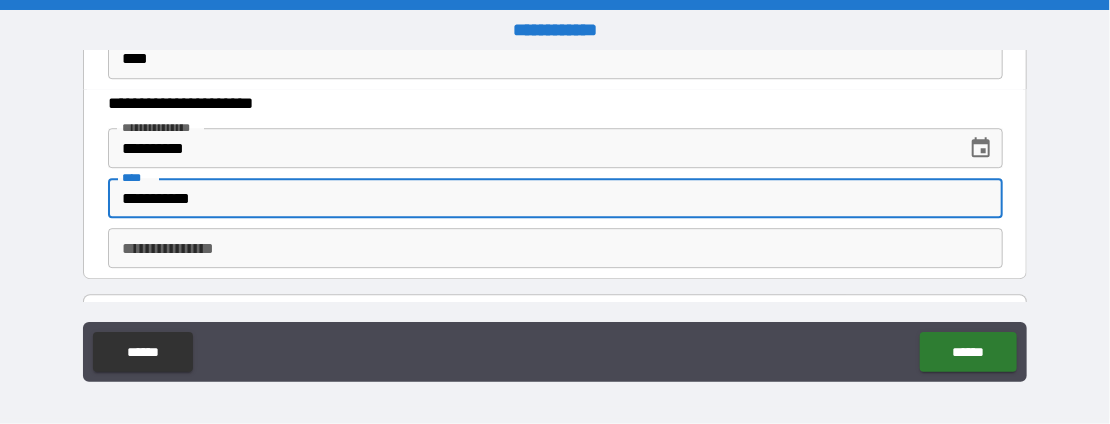 type on "**********" 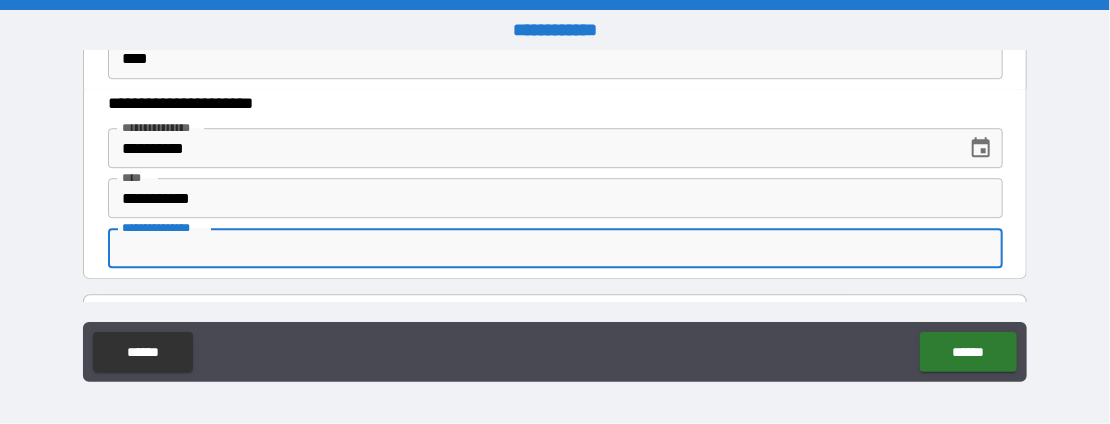 click on "**********" at bounding box center [555, 248] 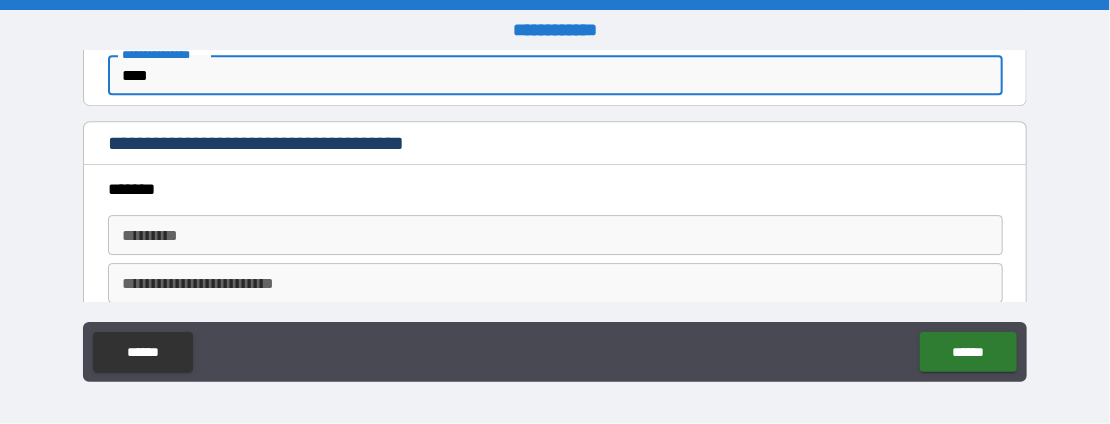 scroll, scrollTop: 2300, scrollLeft: 0, axis: vertical 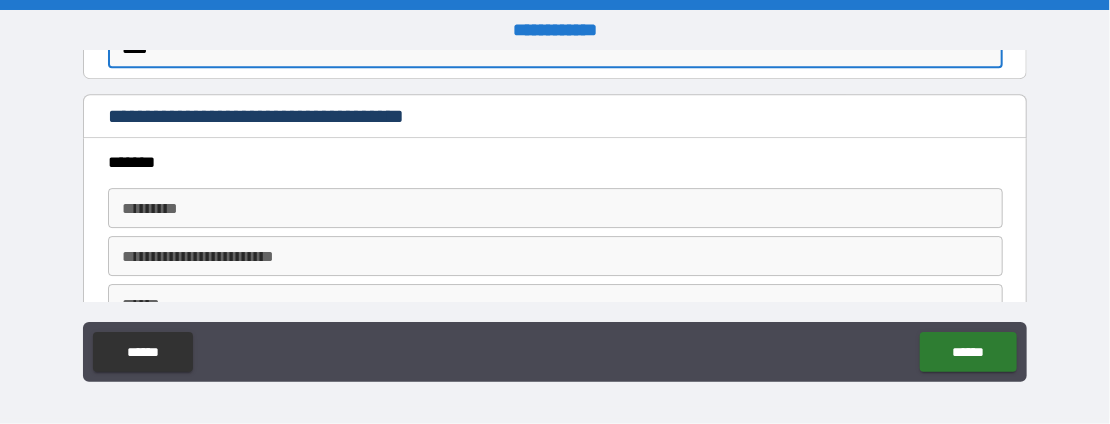 type on "****" 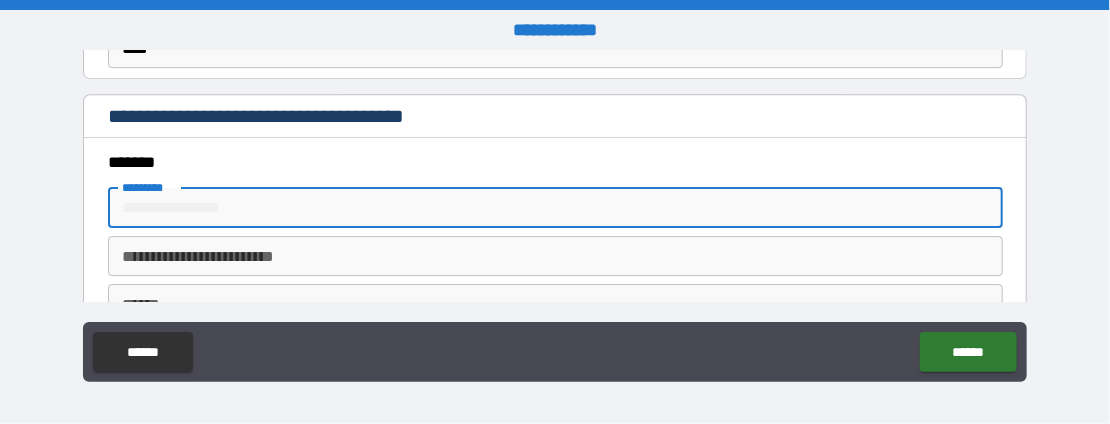 type on "**********" 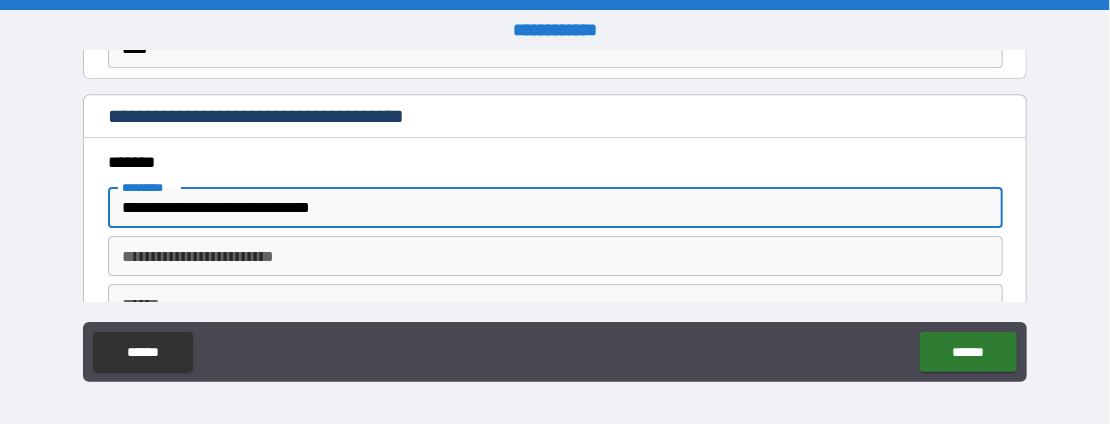 type on "*******" 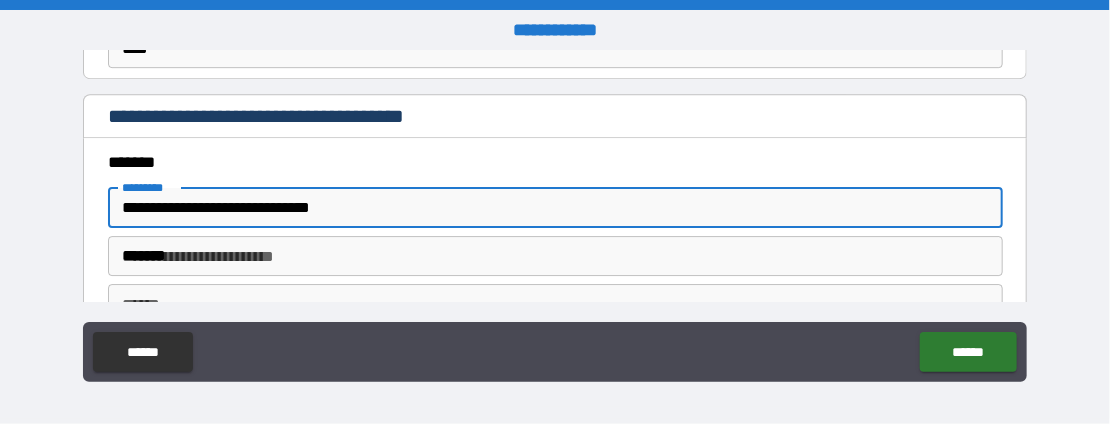 type on "**********" 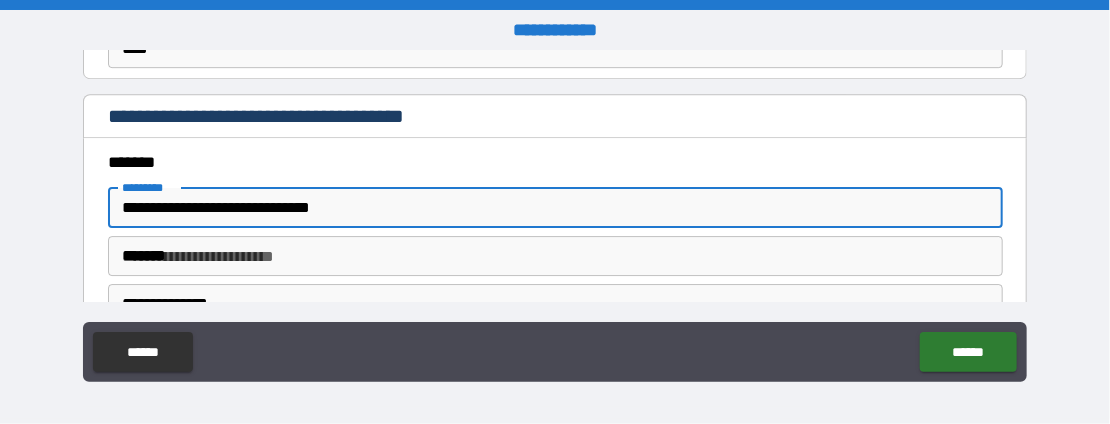 type on "**" 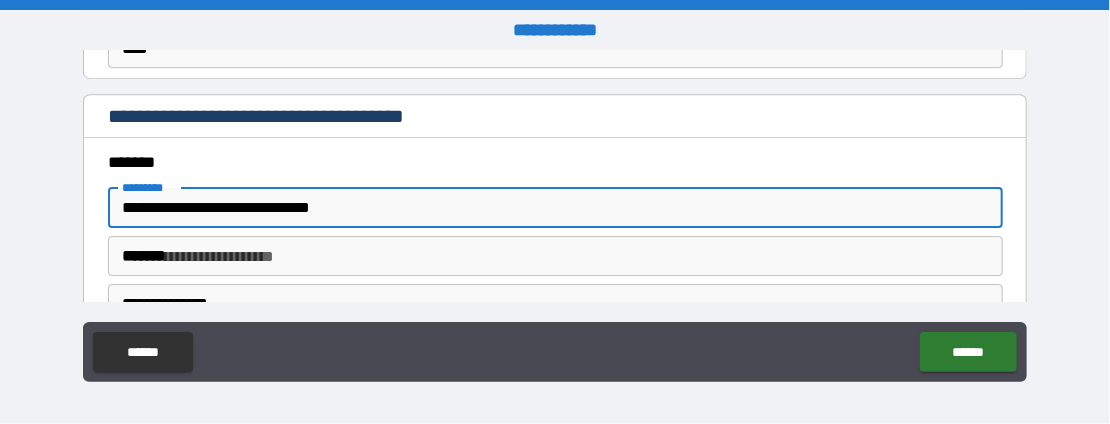 type on "*****" 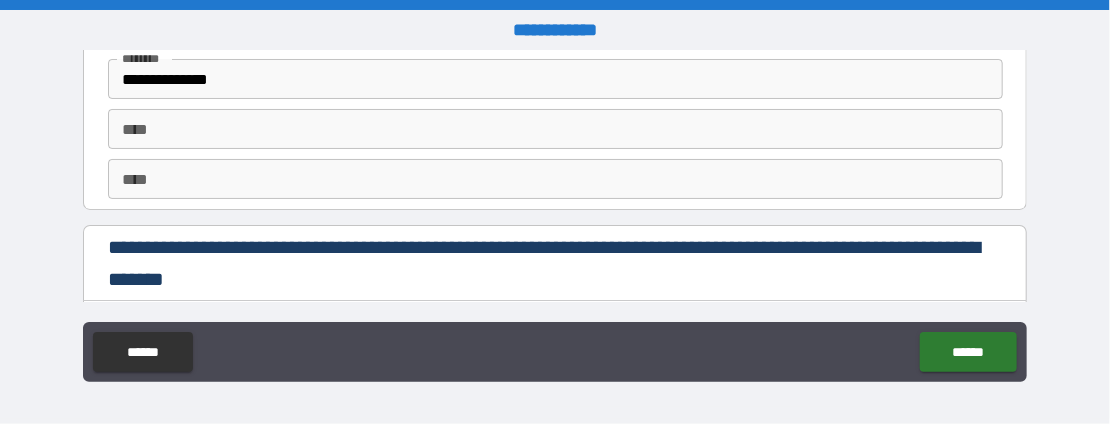 scroll, scrollTop: 2900, scrollLeft: 0, axis: vertical 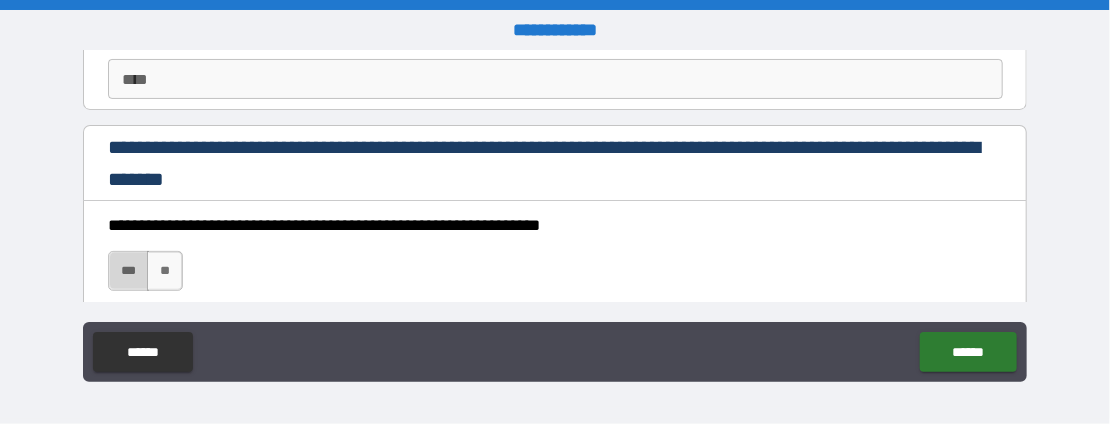 click on "***" at bounding box center [128, 271] 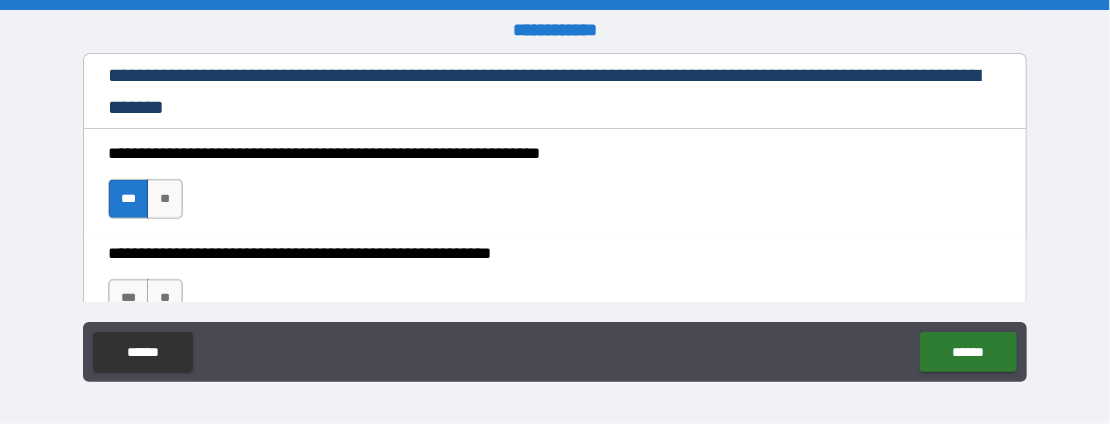 scroll, scrollTop: 3000, scrollLeft: 0, axis: vertical 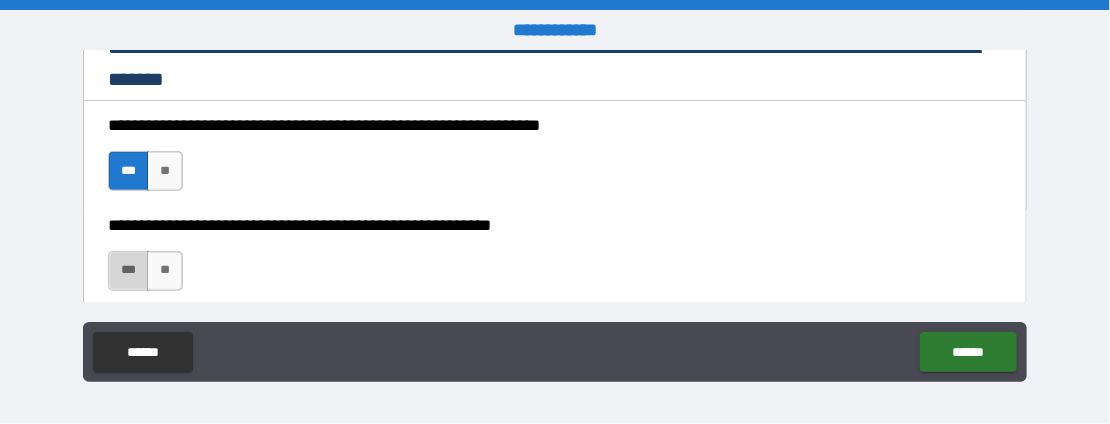 click on "***" at bounding box center [128, 271] 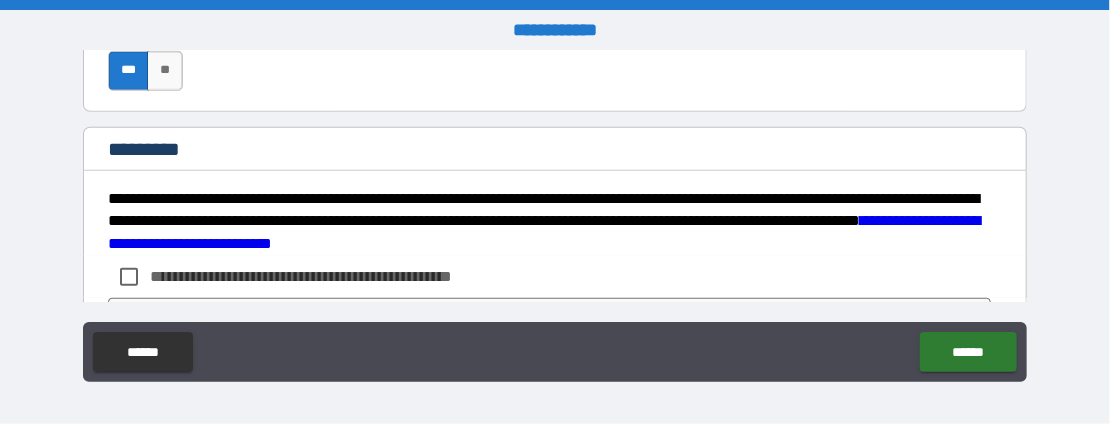 scroll, scrollTop: 3300, scrollLeft: 0, axis: vertical 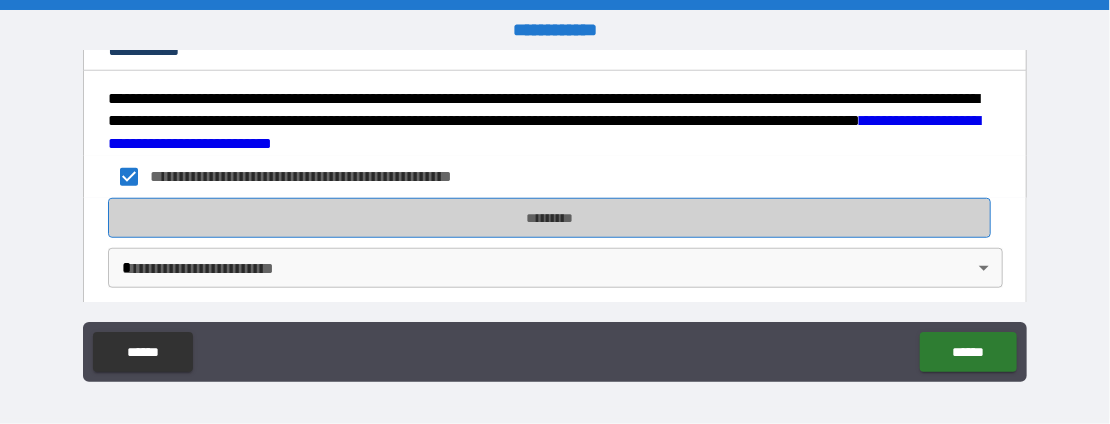 click on "*********" at bounding box center [549, 218] 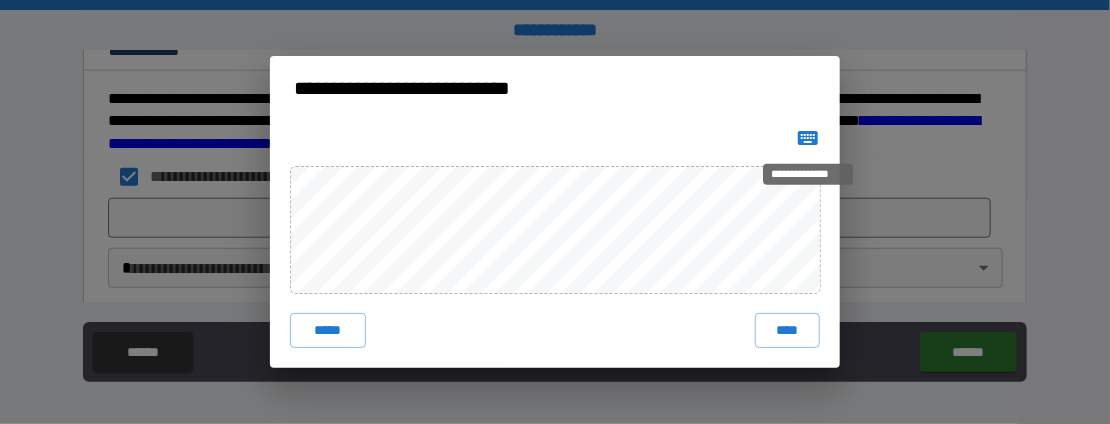 click 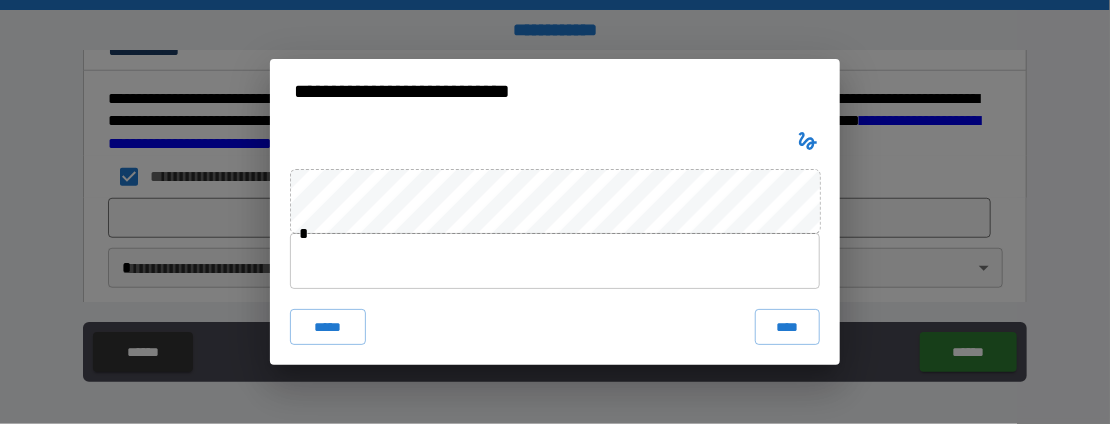 type 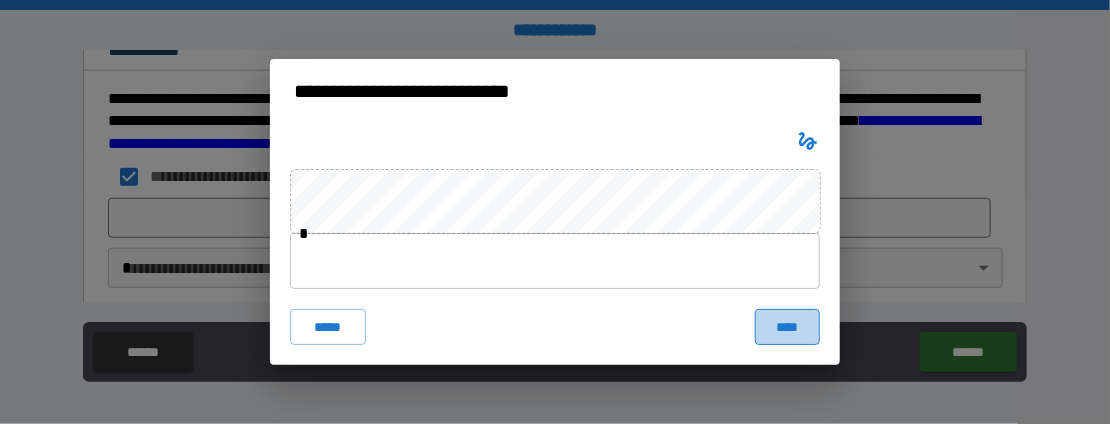 click on "****" at bounding box center (787, 327) 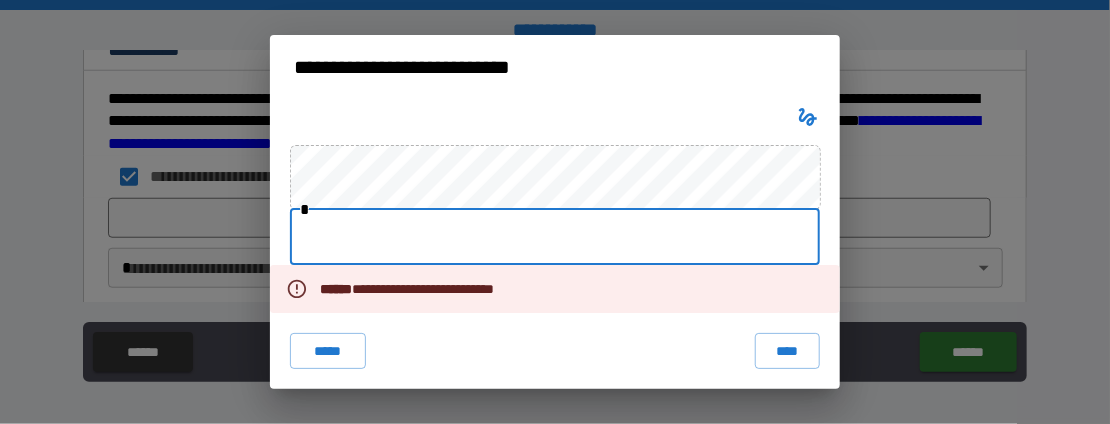 click at bounding box center [555, 237] 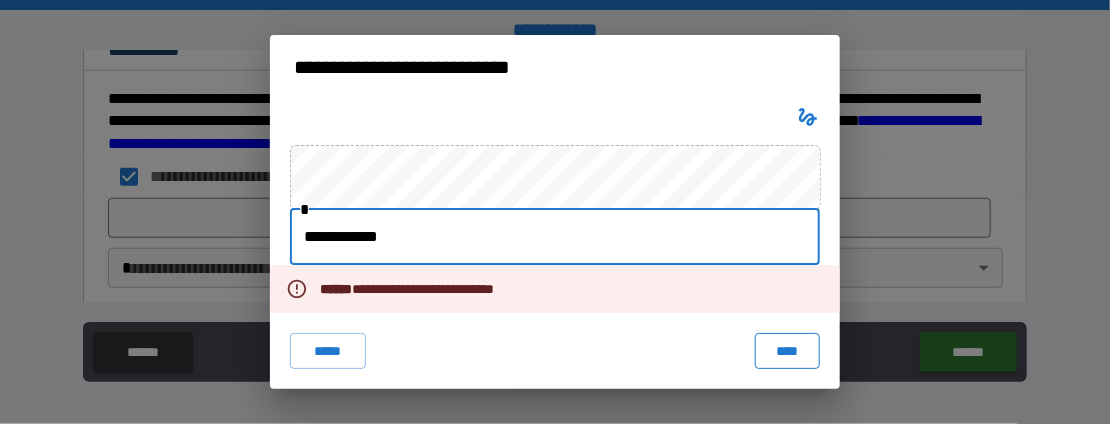 type on "**********" 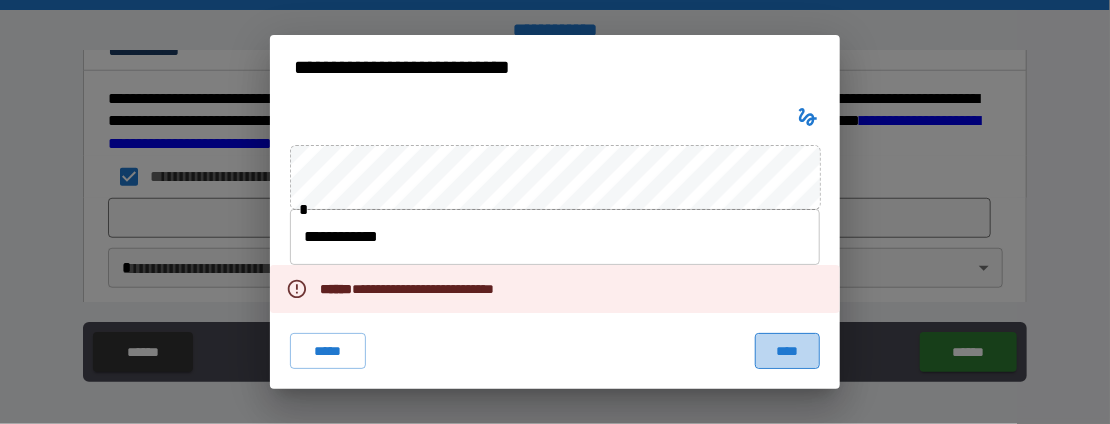 click on "****" at bounding box center [787, 351] 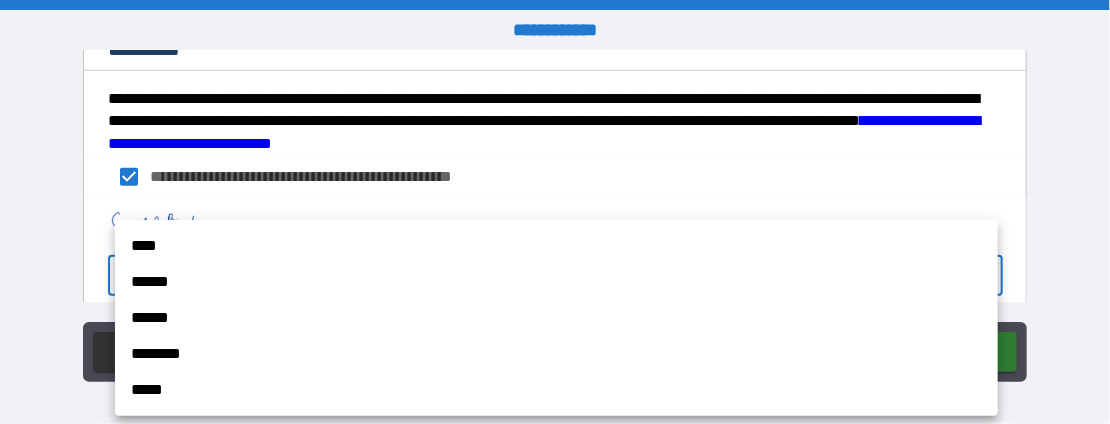 click on "**********" at bounding box center [555, 212] 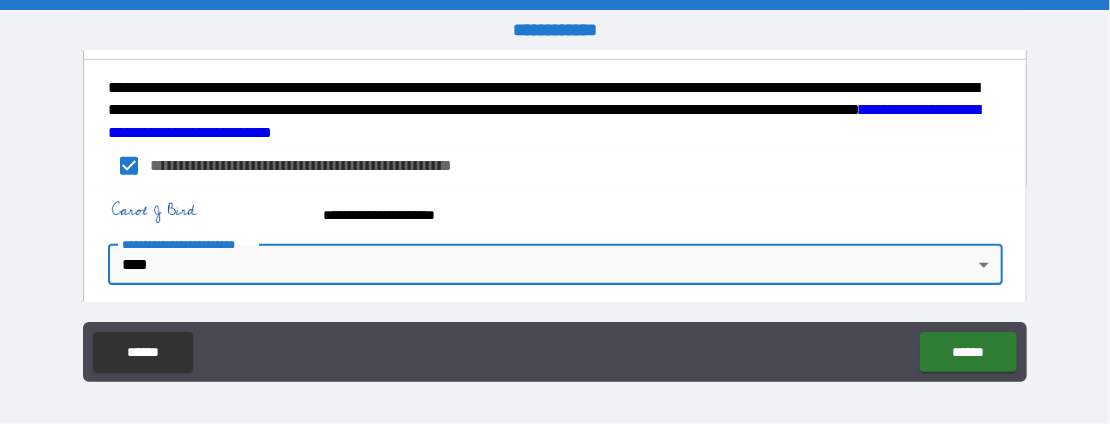 scroll, scrollTop: 3313, scrollLeft: 0, axis: vertical 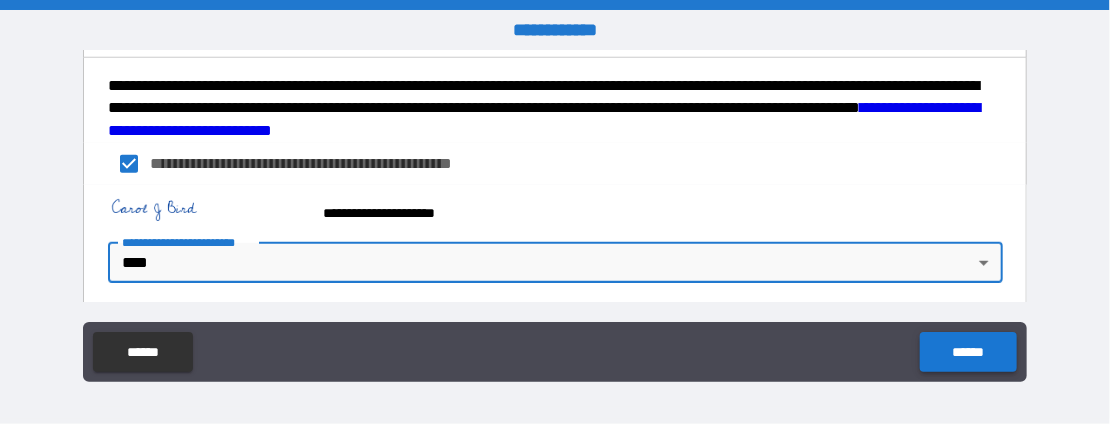 click on "******" at bounding box center [968, 352] 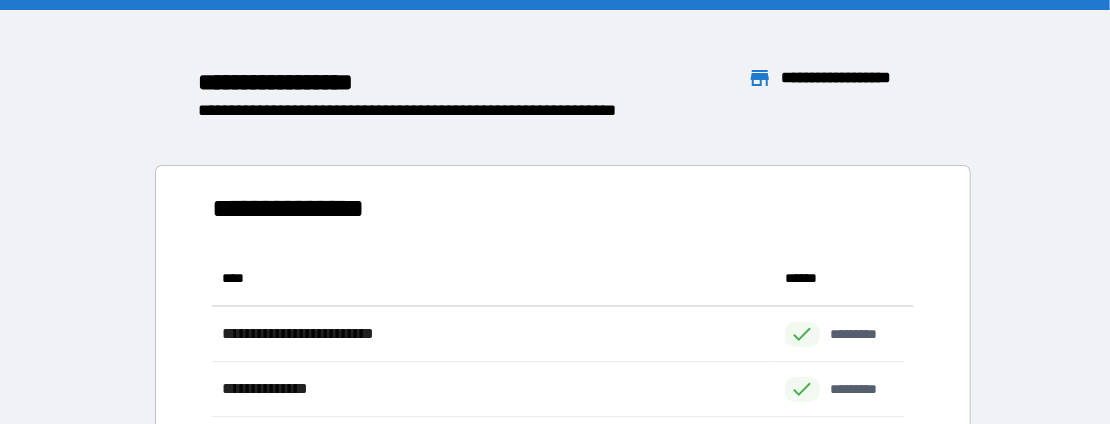 scroll, scrollTop: 16, scrollLeft: 15, axis: both 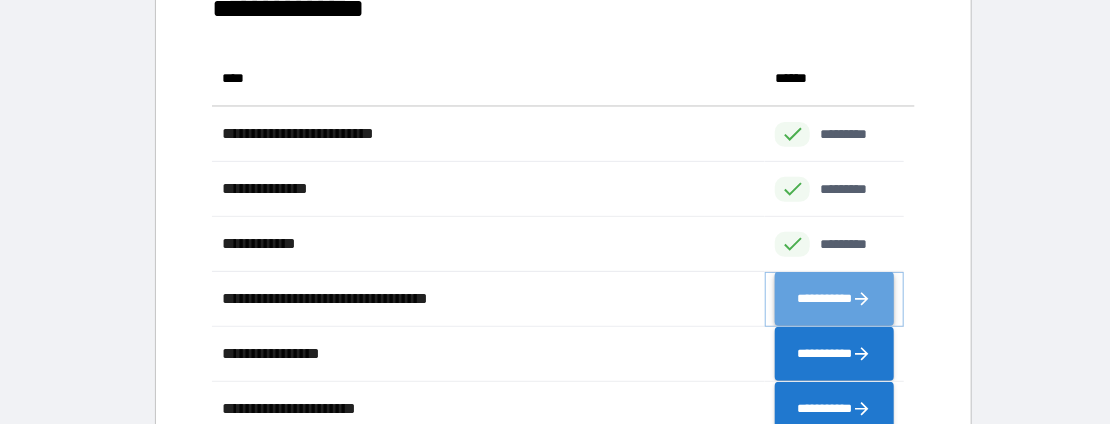 click on "**********" at bounding box center [834, 298] 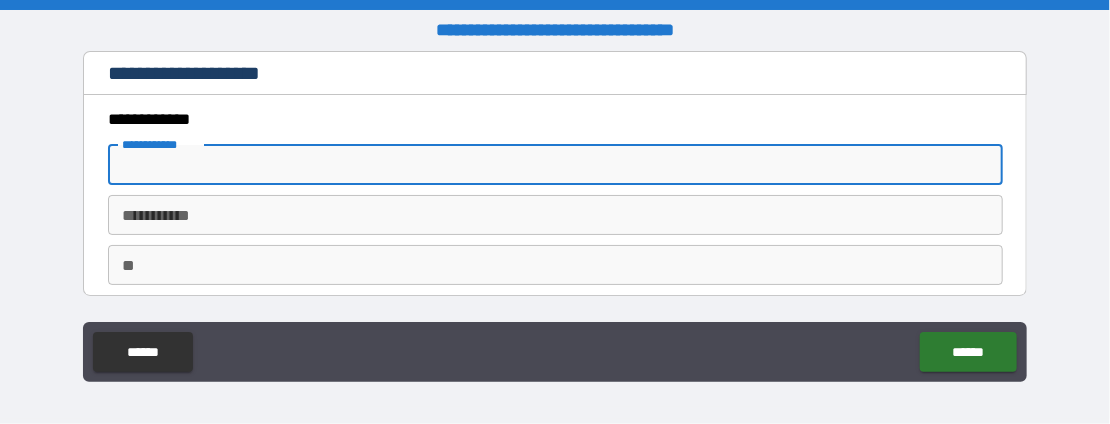 click on "**********" at bounding box center [555, 165] 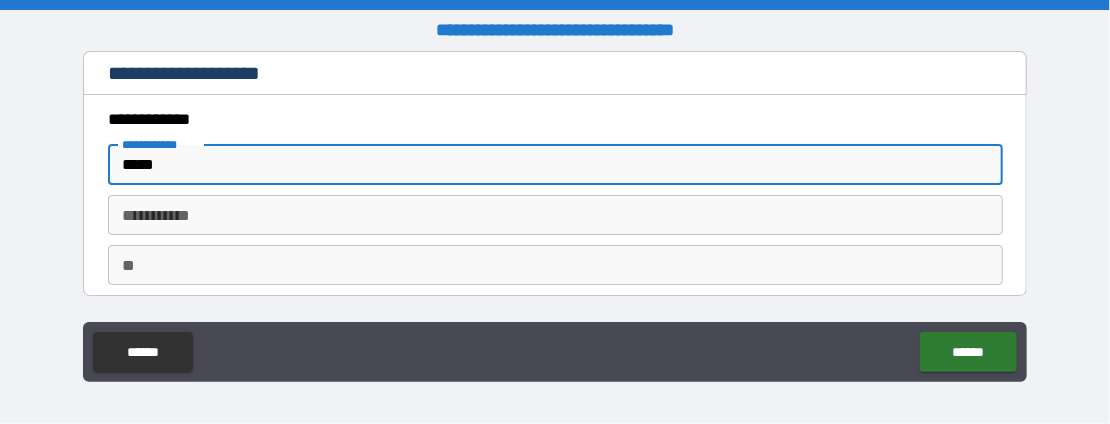 type on "*****" 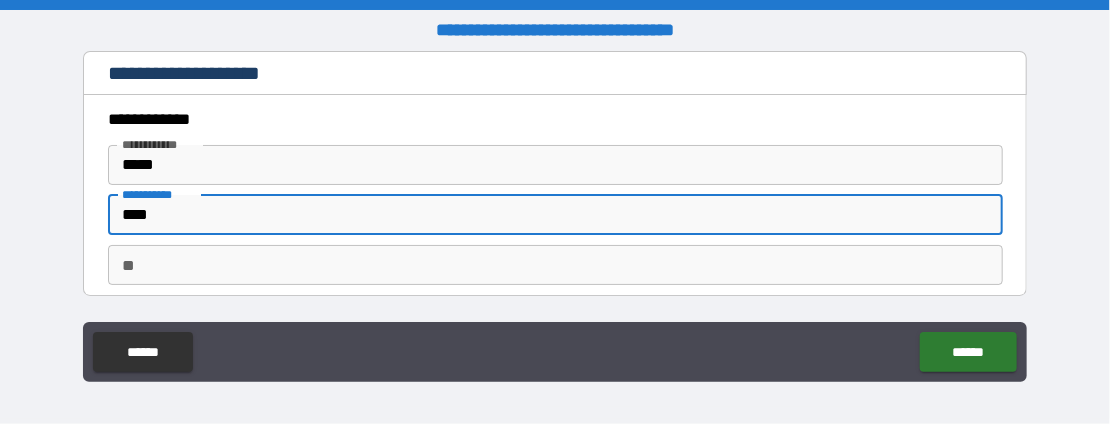 type on "****" 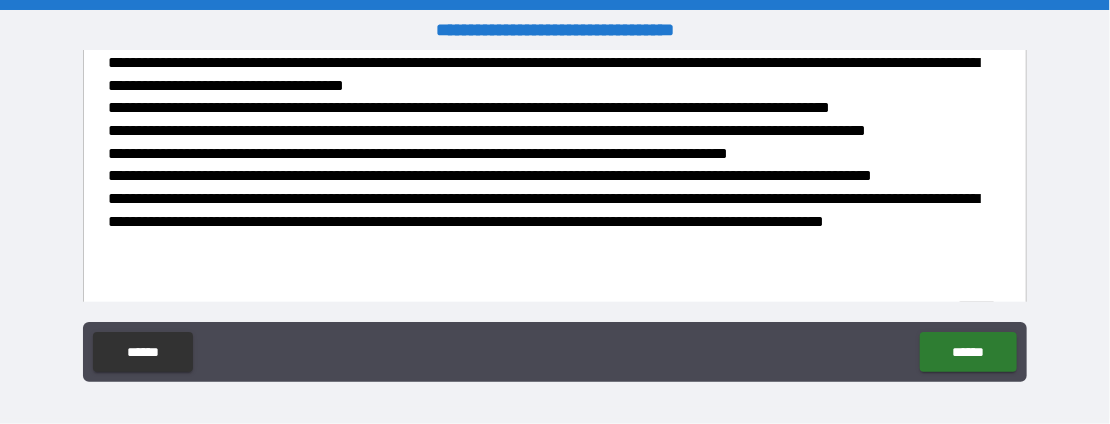 scroll, scrollTop: 833, scrollLeft: 0, axis: vertical 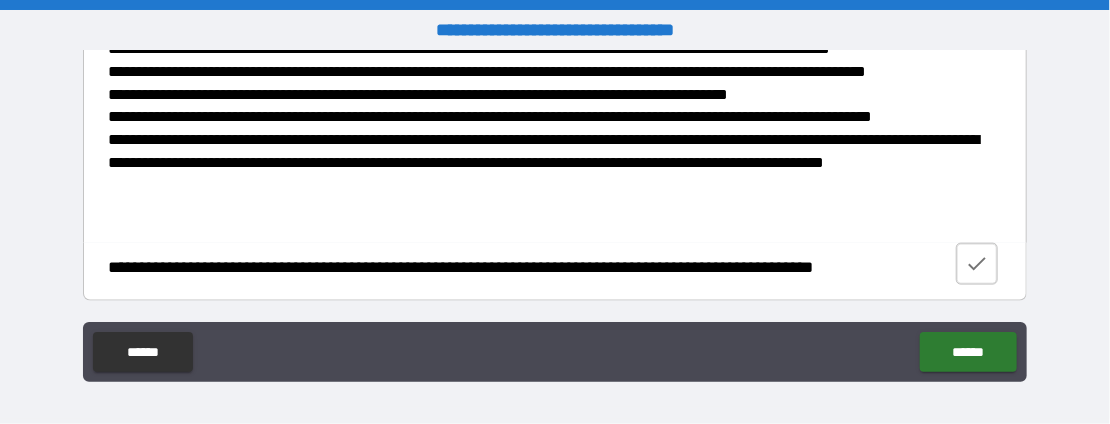 type on "*" 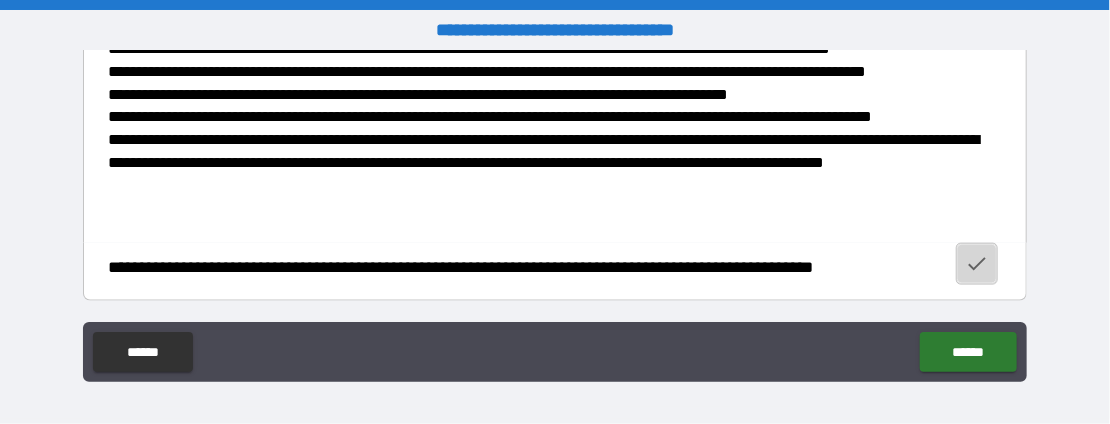 click 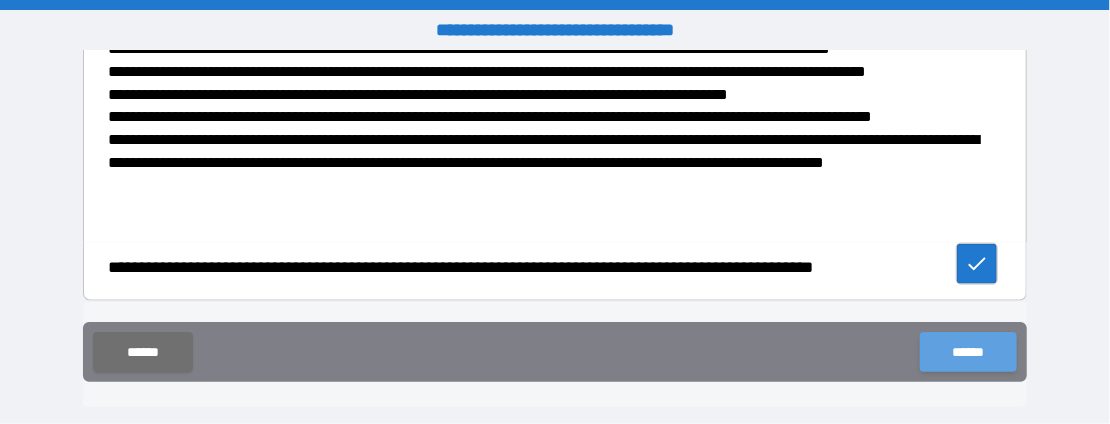 click on "******" at bounding box center (968, 352) 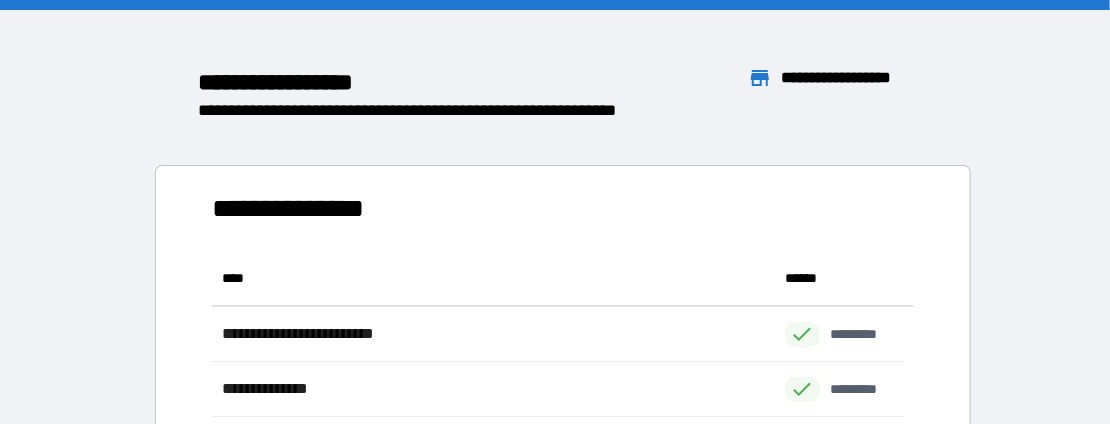 scroll, scrollTop: 16, scrollLeft: 15, axis: both 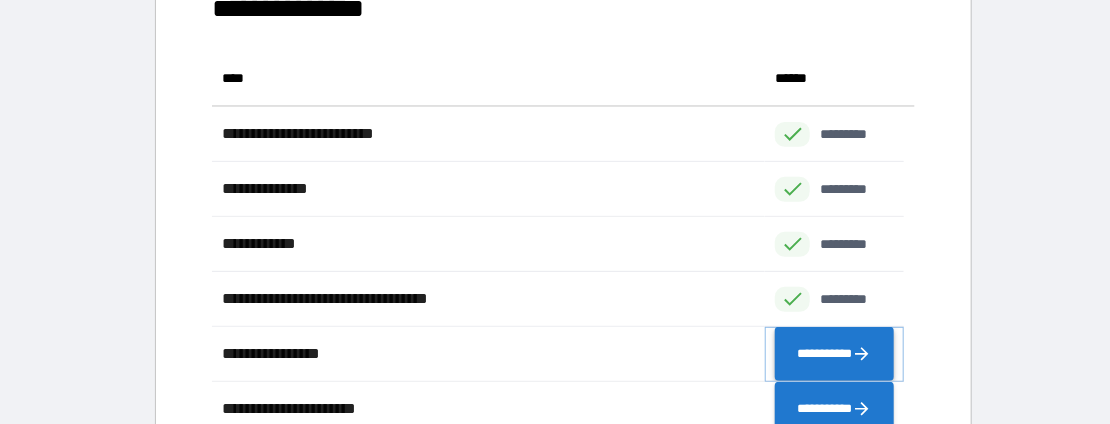 click on "**********" at bounding box center [834, 353] 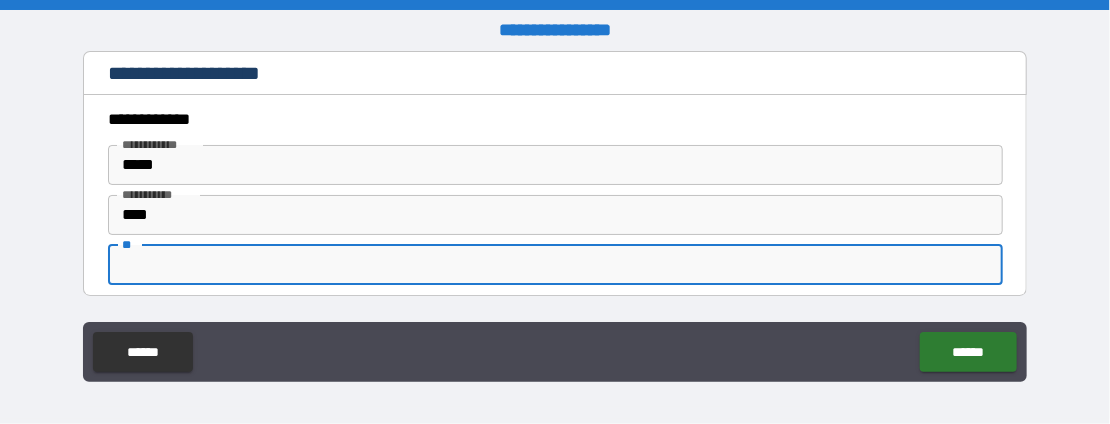 click on "**" at bounding box center [555, 265] 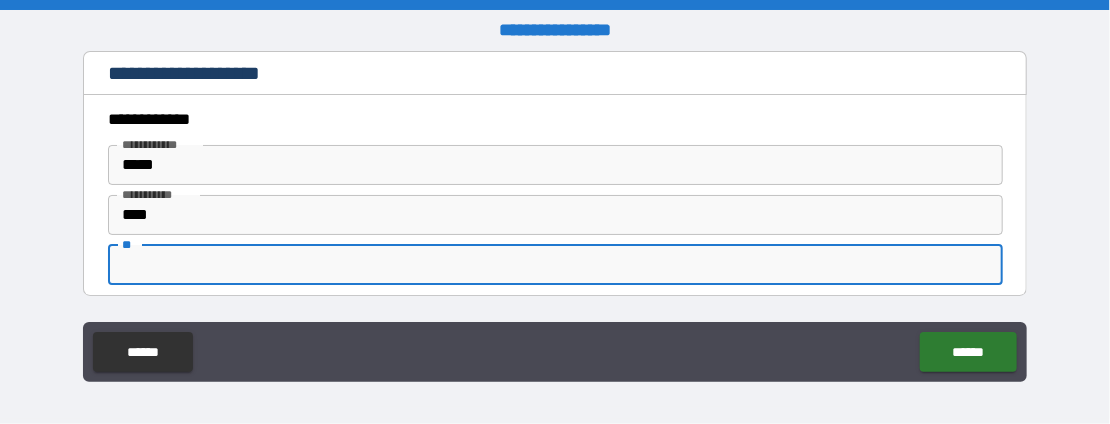 type on "*" 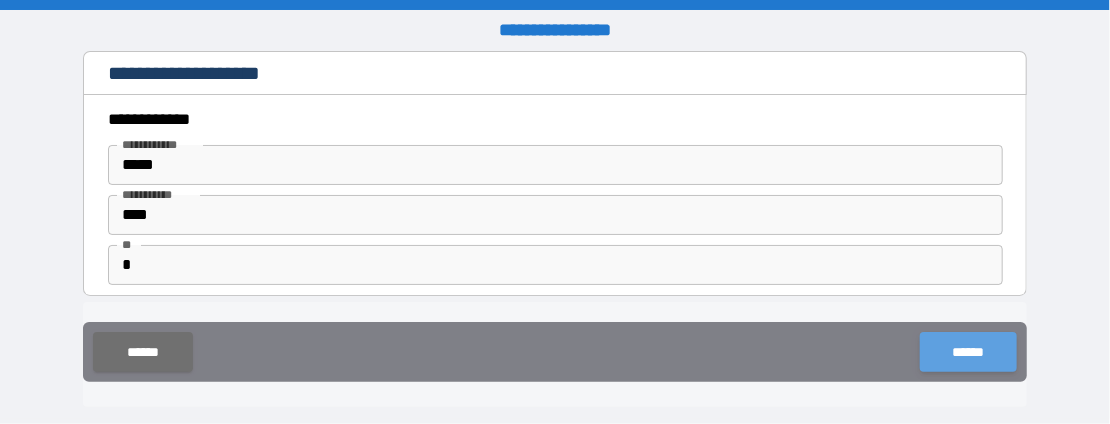 click on "******" at bounding box center [968, 352] 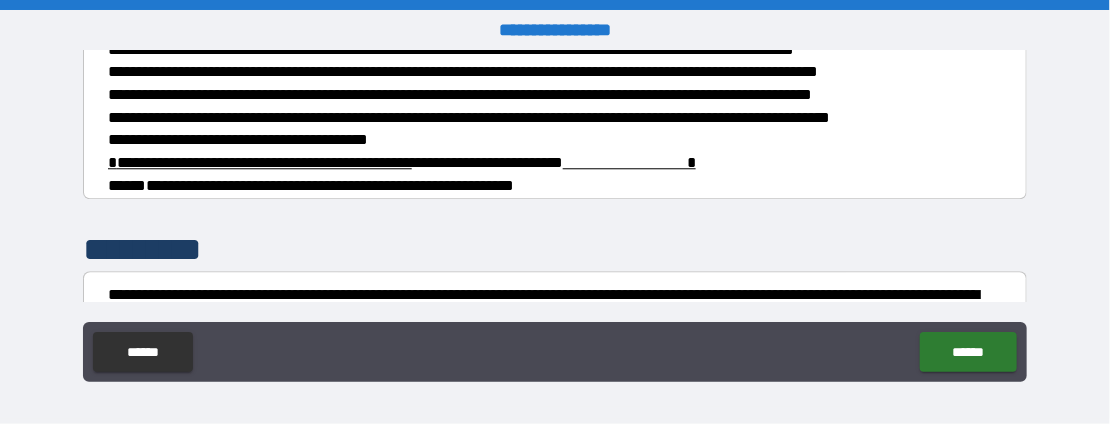scroll, scrollTop: 1900, scrollLeft: 0, axis: vertical 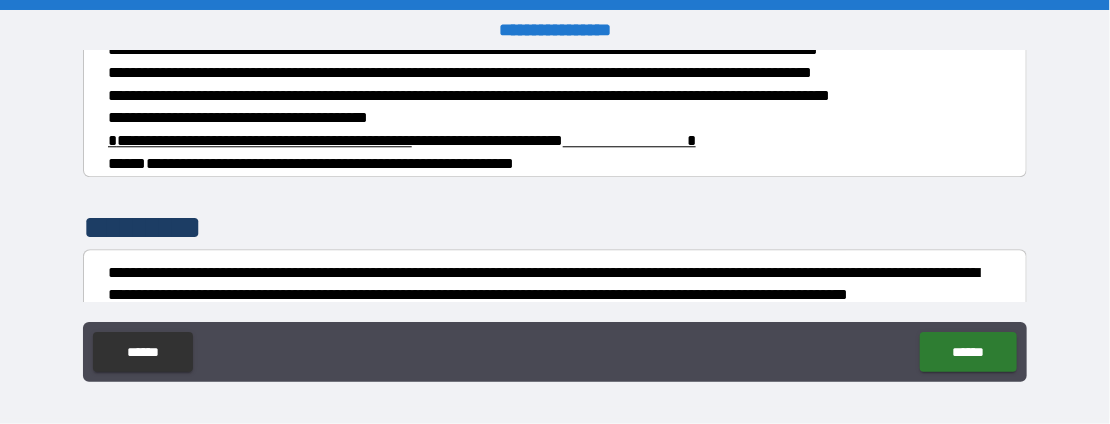 click on "*" at bounding box center [260, 140] 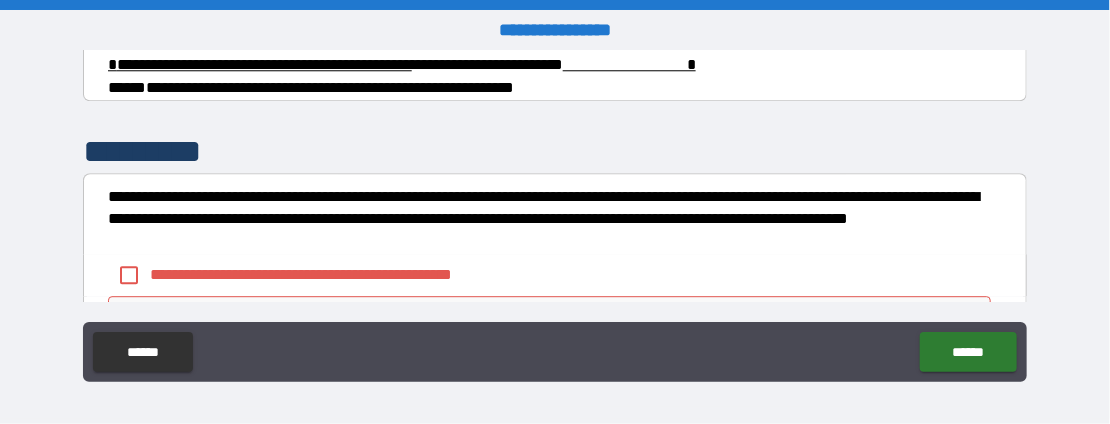 scroll, scrollTop: 2000, scrollLeft: 0, axis: vertical 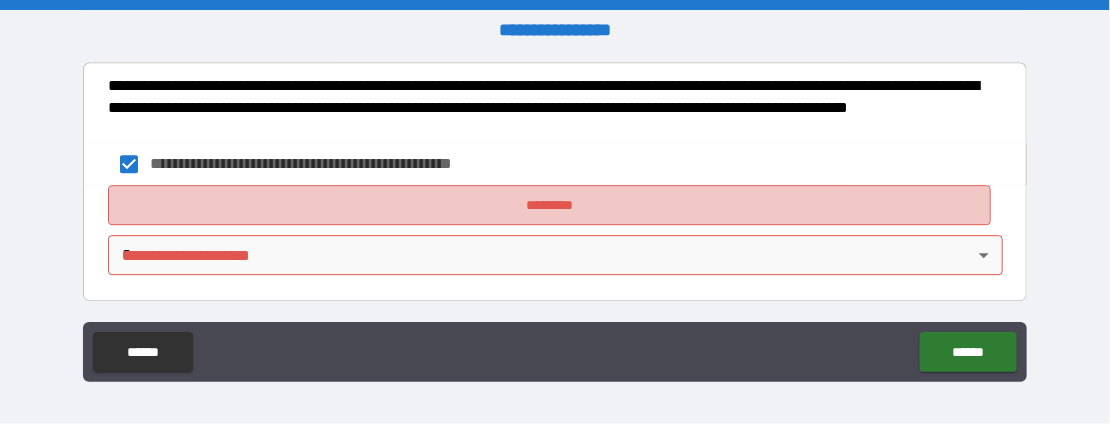 click on "*********" at bounding box center [549, 205] 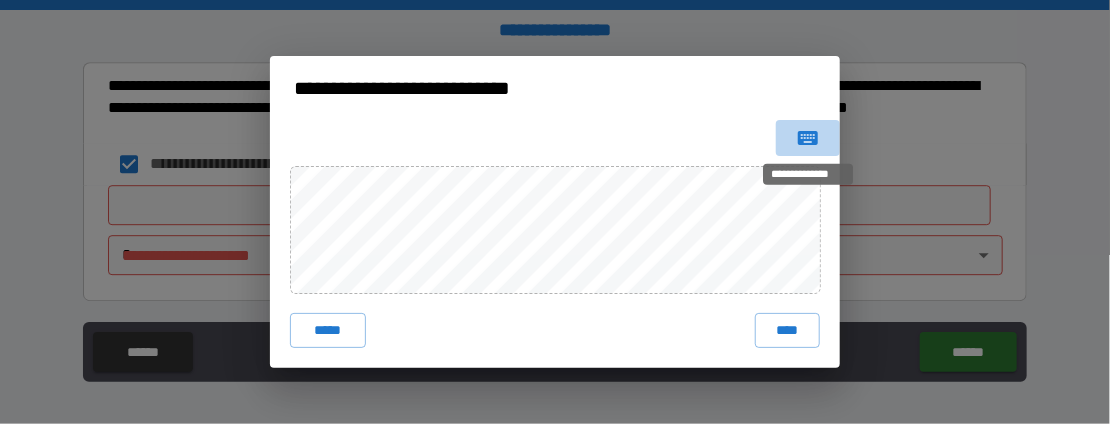 click 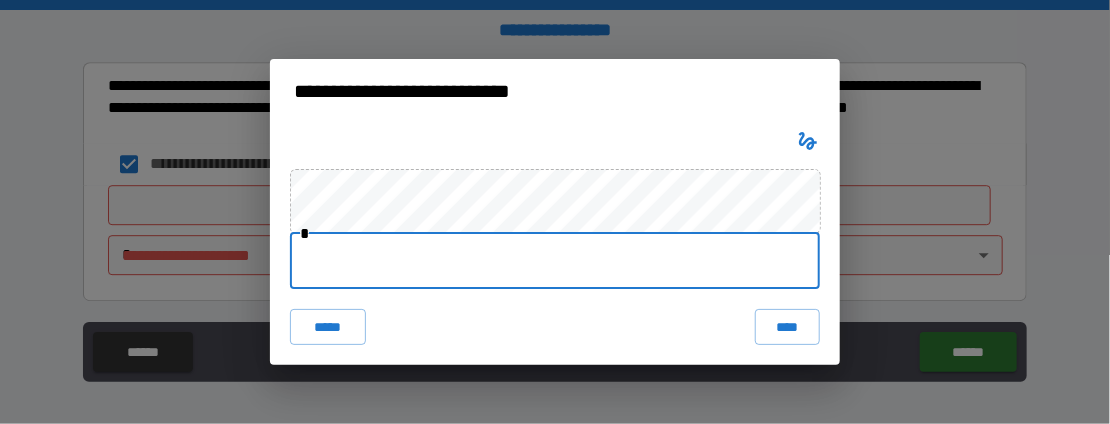 click at bounding box center (555, 261) 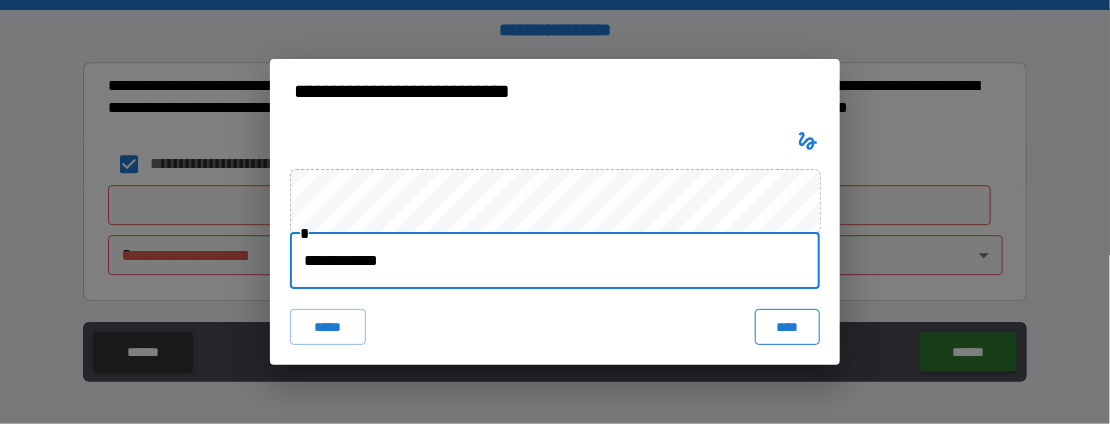 type on "**********" 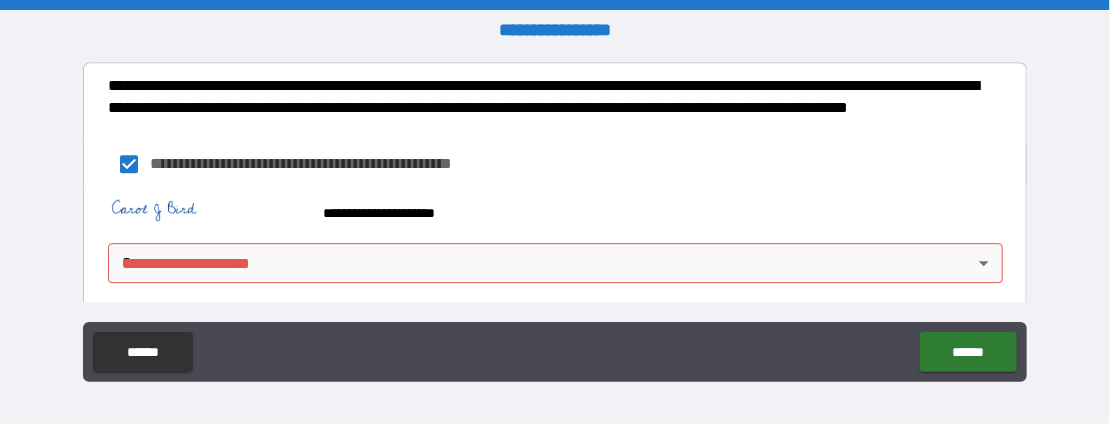 click on "**********" at bounding box center (555, 212) 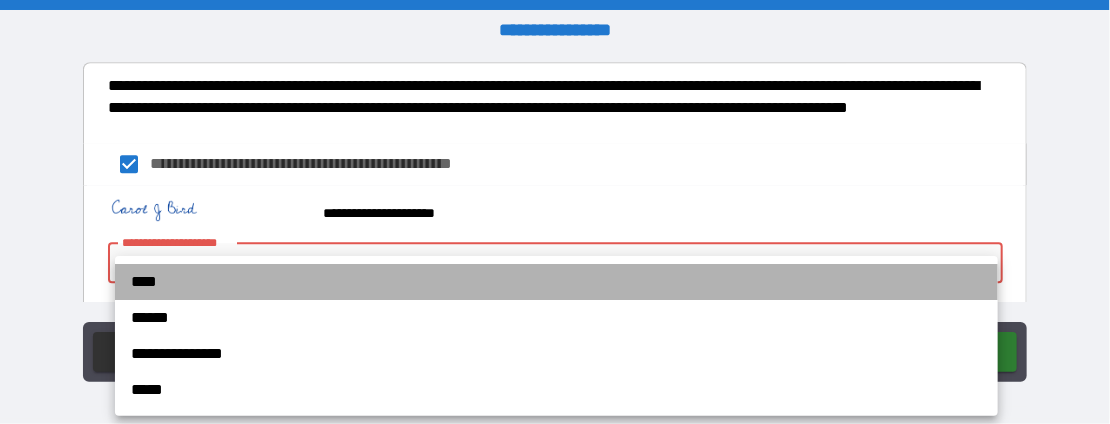 click on "****" at bounding box center (556, 282) 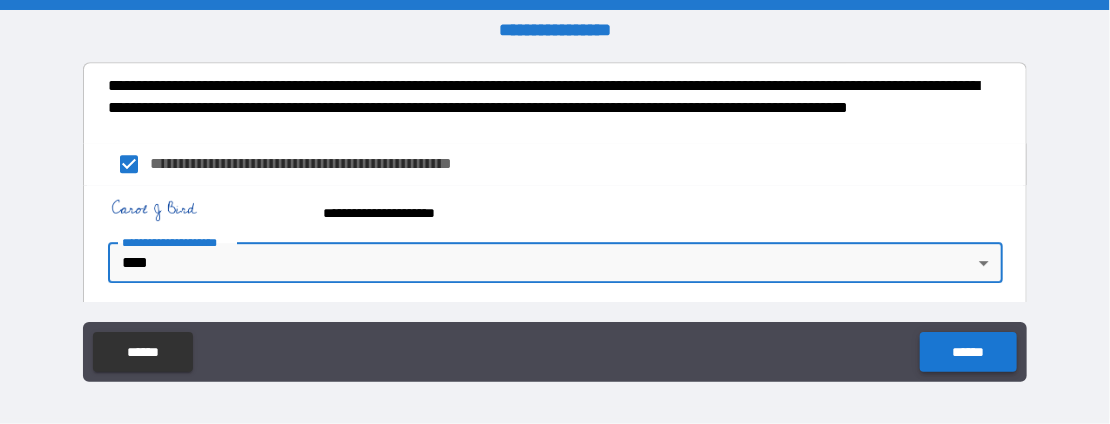 click on "******" at bounding box center [968, 352] 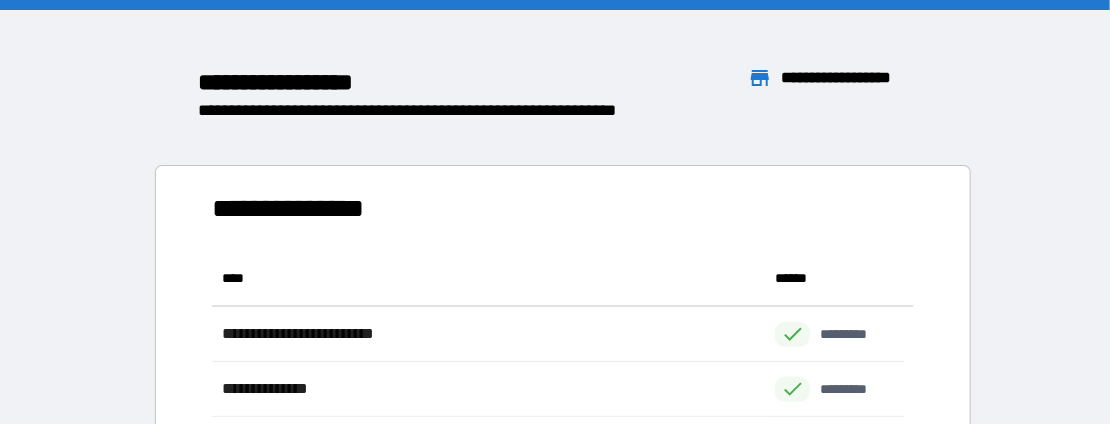 scroll, scrollTop: 16, scrollLeft: 15, axis: both 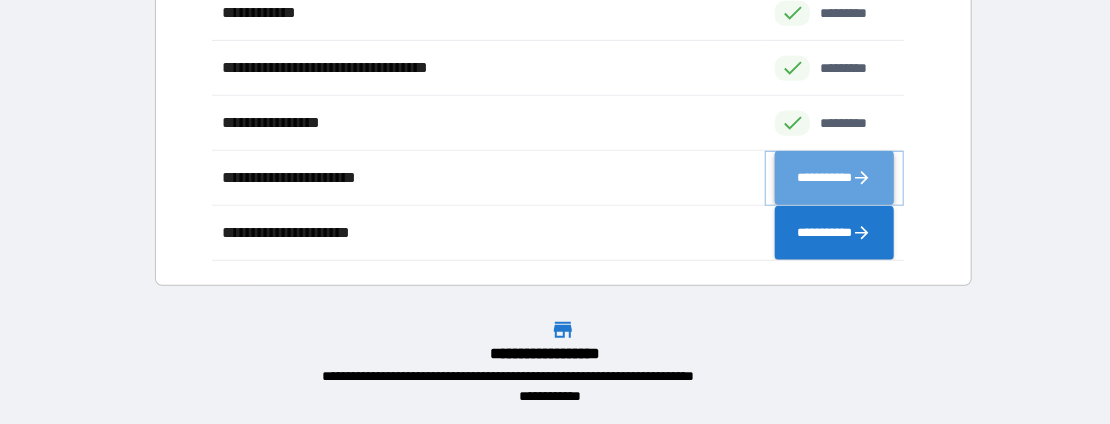 click on "**********" at bounding box center (834, 177) 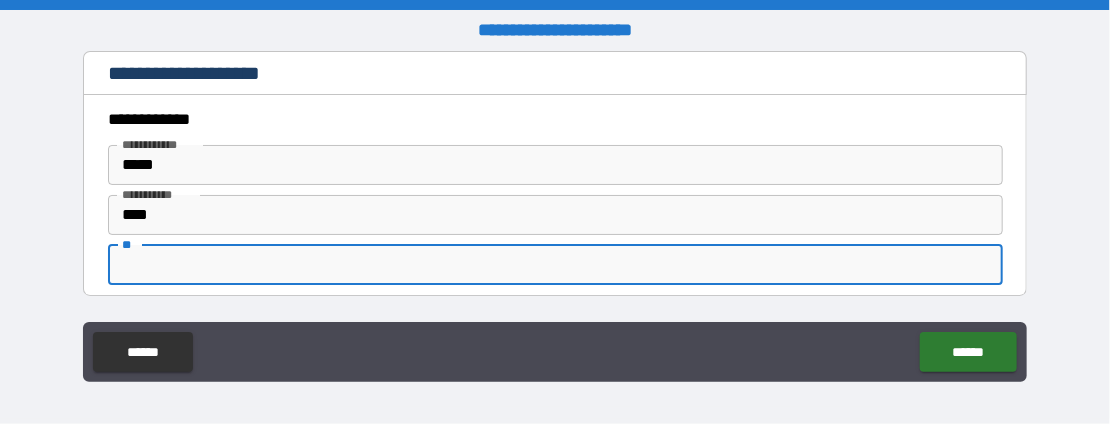 click on "**" at bounding box center [555, 265] 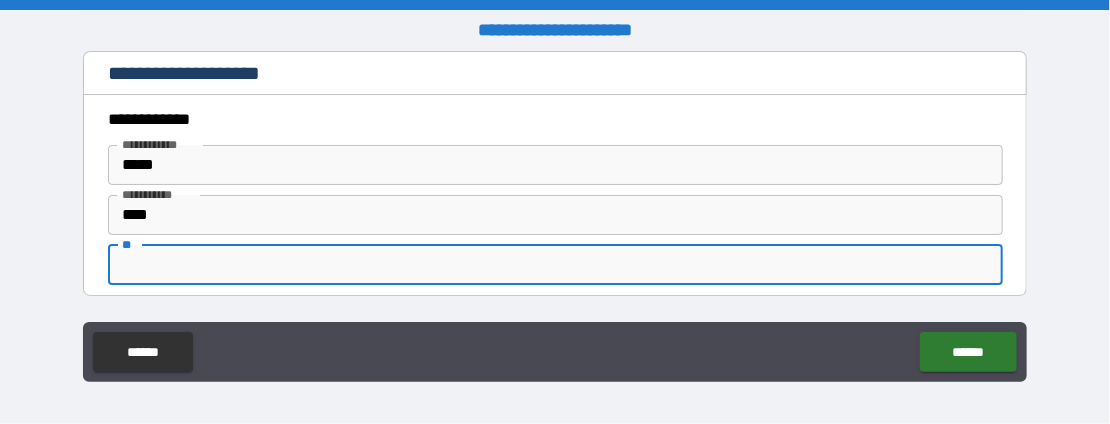 type on "*" 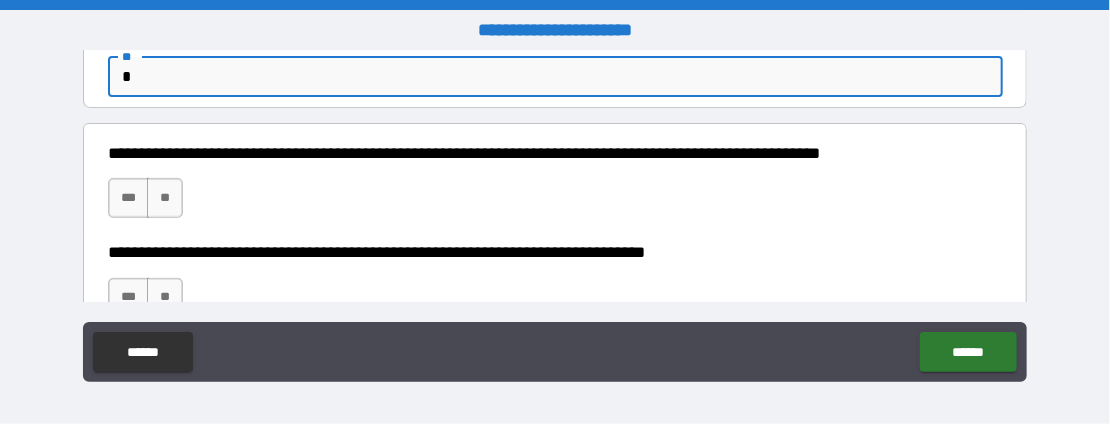 scroll, scrollTop: 200, scrollLeft: 0, axis: vertical 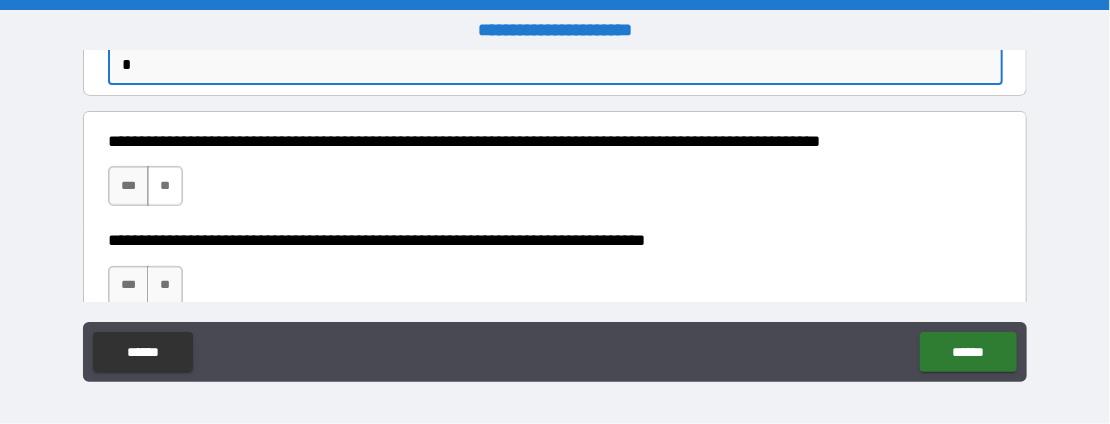 click on "**" at bounding box center [165, 186] 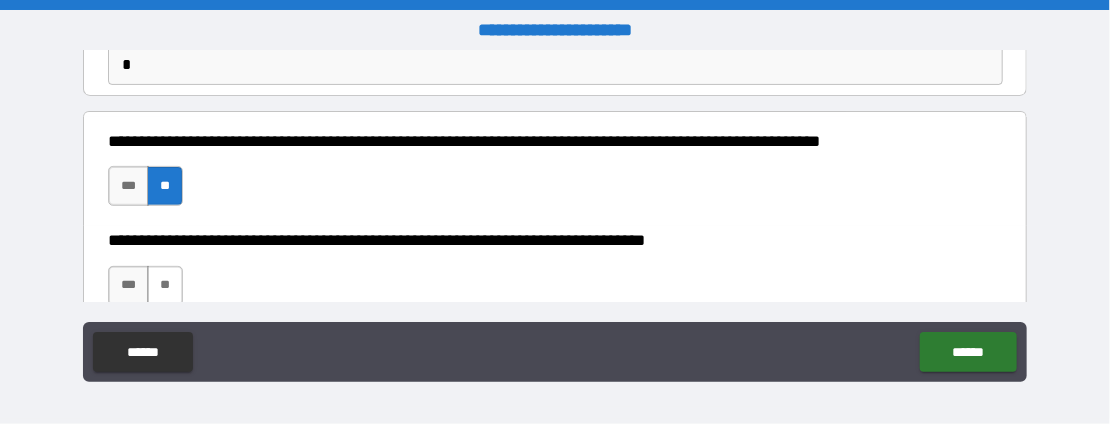 click on "**" at bounding box center (165, 286) 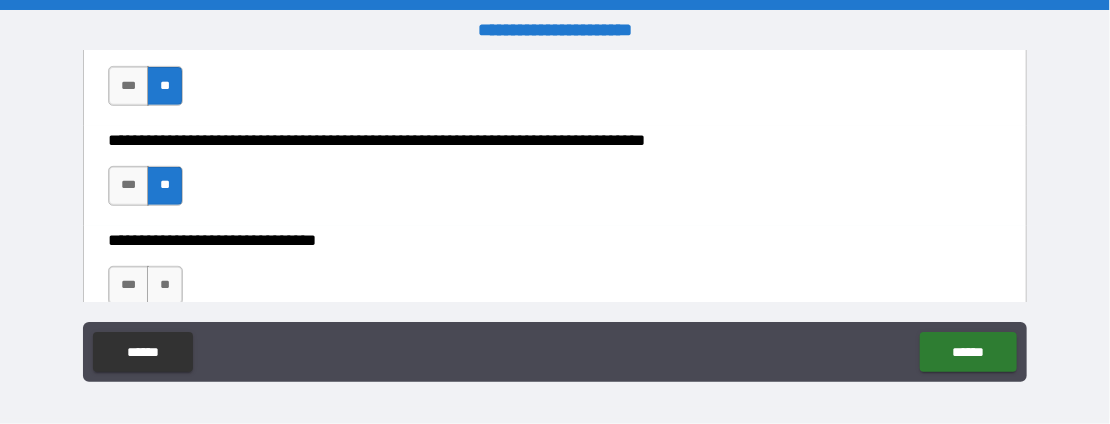 scroll, scrollTop: 400, scrollLeft: 0, axis: vertical 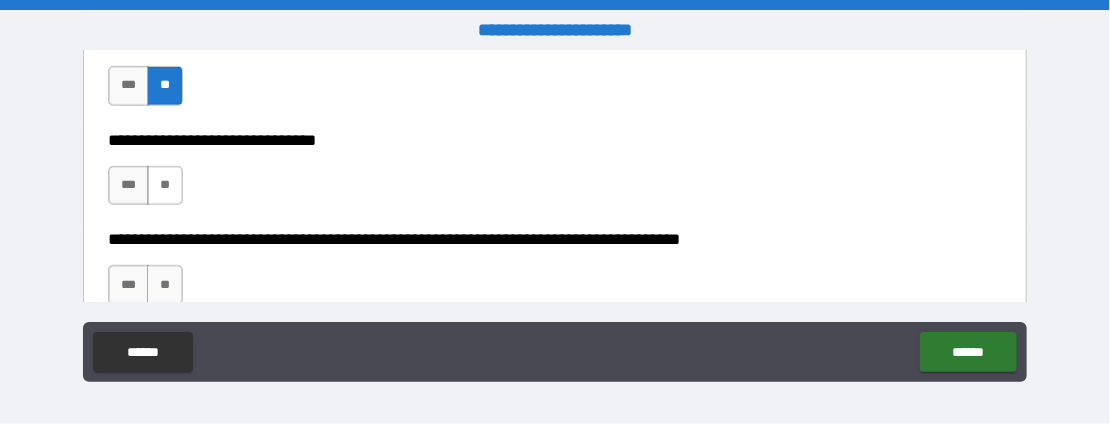 click on "**" at bounding box center [165, 186] 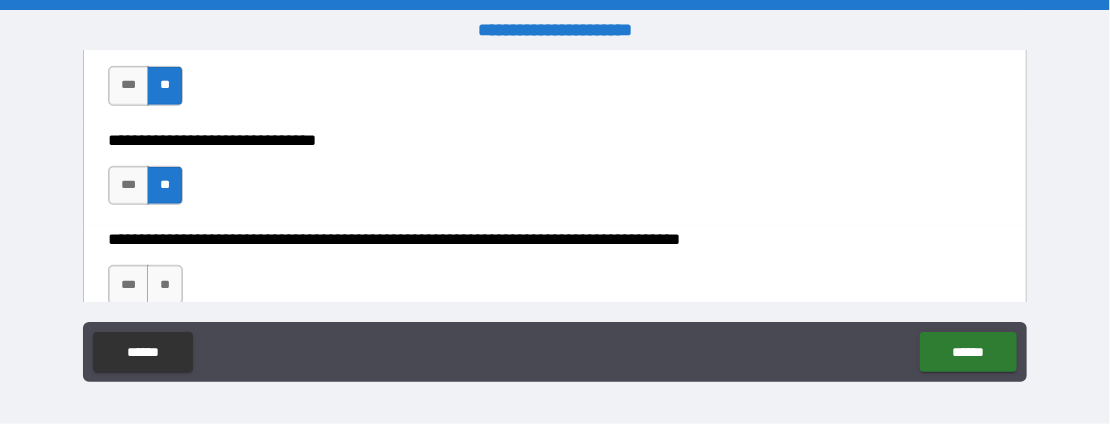 drag, startPoint x: 171, startPoint y: 277, endPoint x: 182, endPoint y: 272, distance: 12.083046 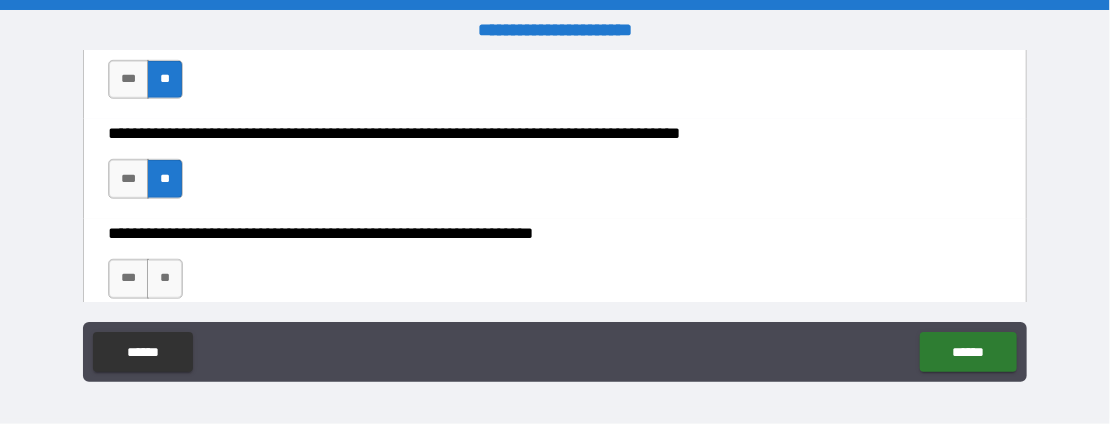 scroll, scrollTop: 600, scrollLeft: 0, axis: vertical 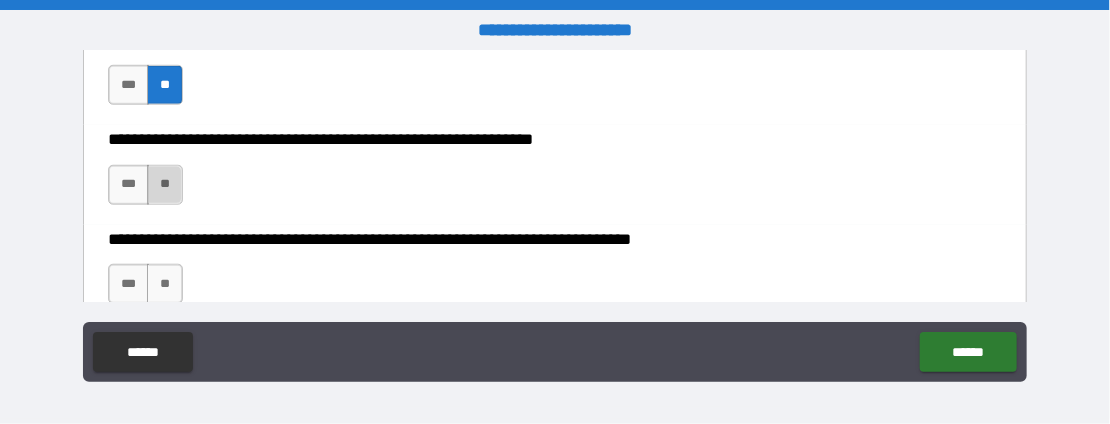 click on "**" at bounding box center [165, 185] 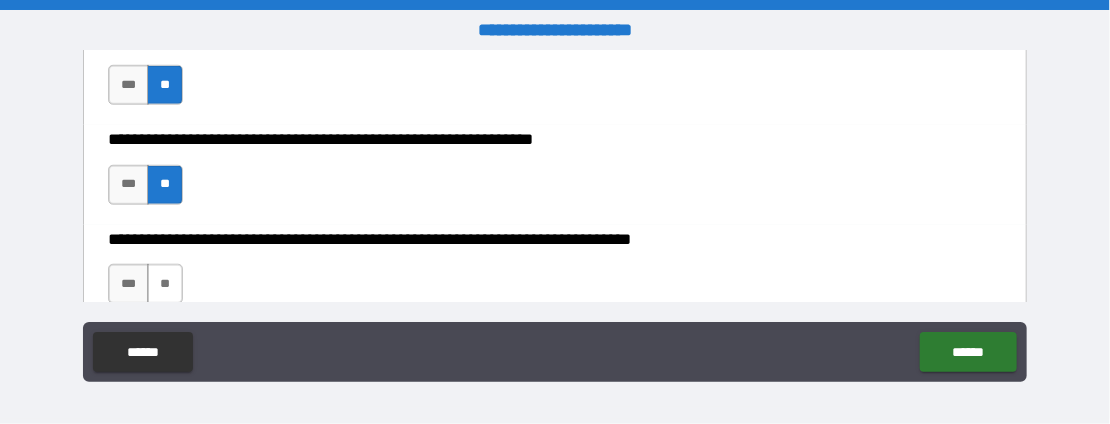 click on "**" at bounding box center [165, 284] 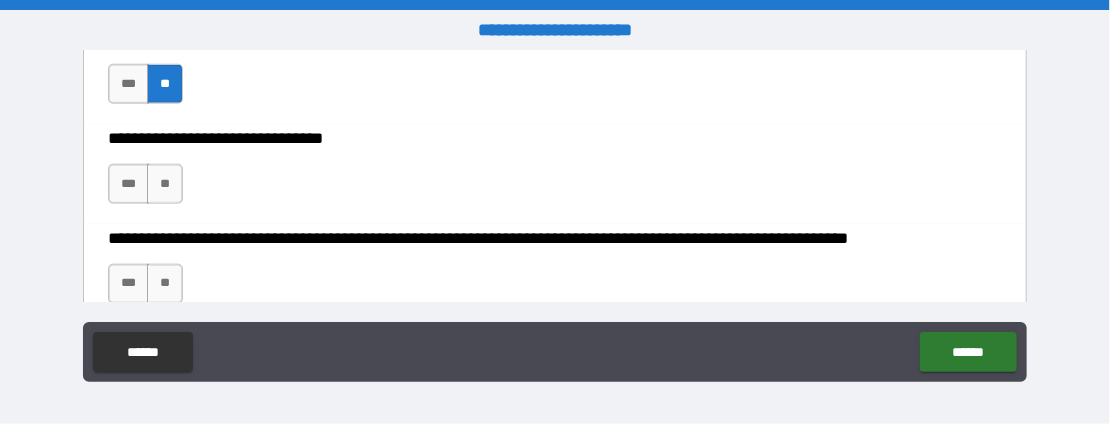 scroll, scrollTop: 700, scrollLeft: 0, axis: vertical 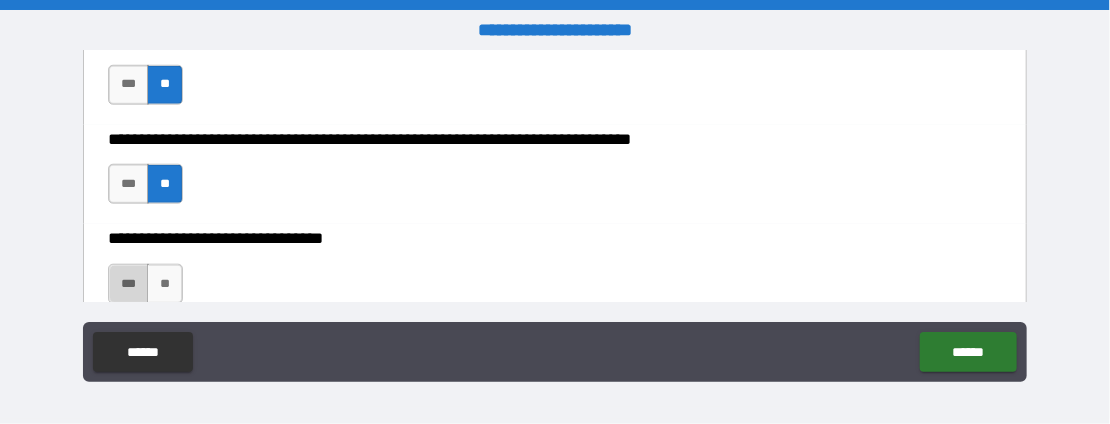 click on "***" at bounding box center (128, 284) 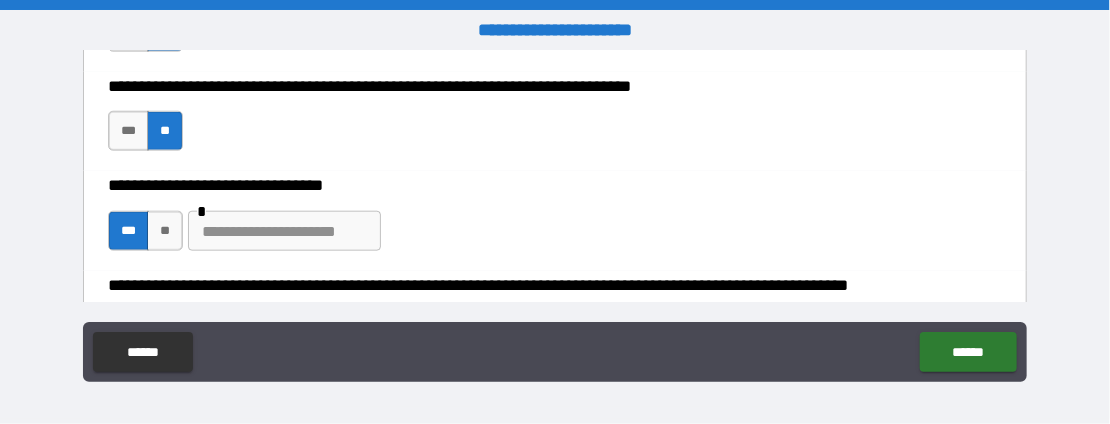 scroll, scrollTop: 800, scrollLeft: 0, axis: vertical 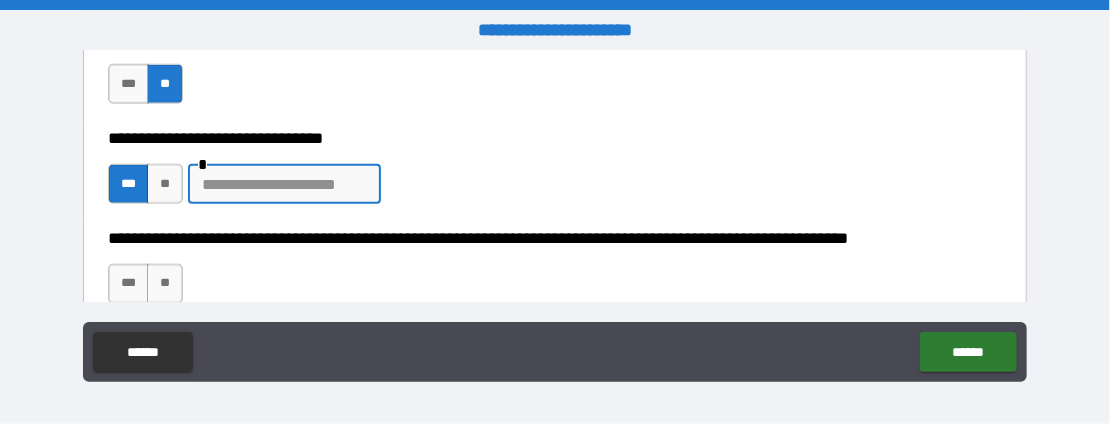 click at bounding box center [284, 184] 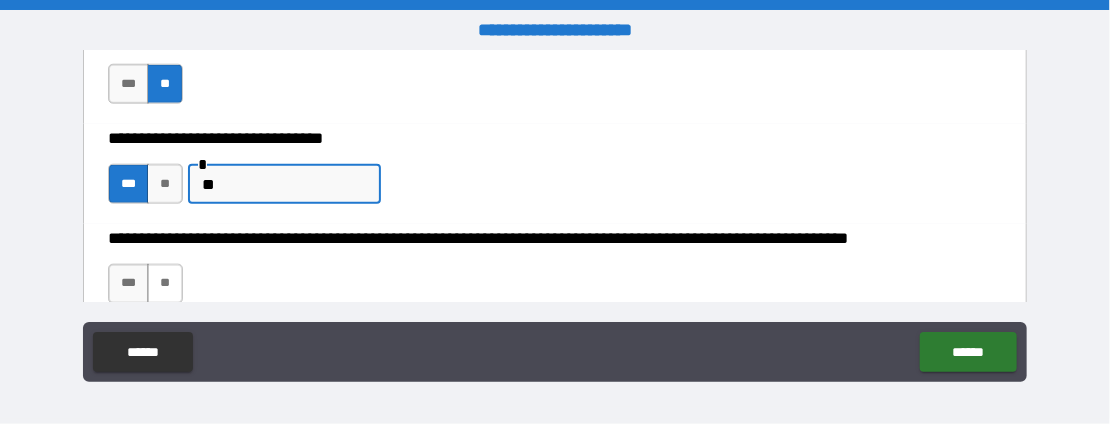 type on "**" 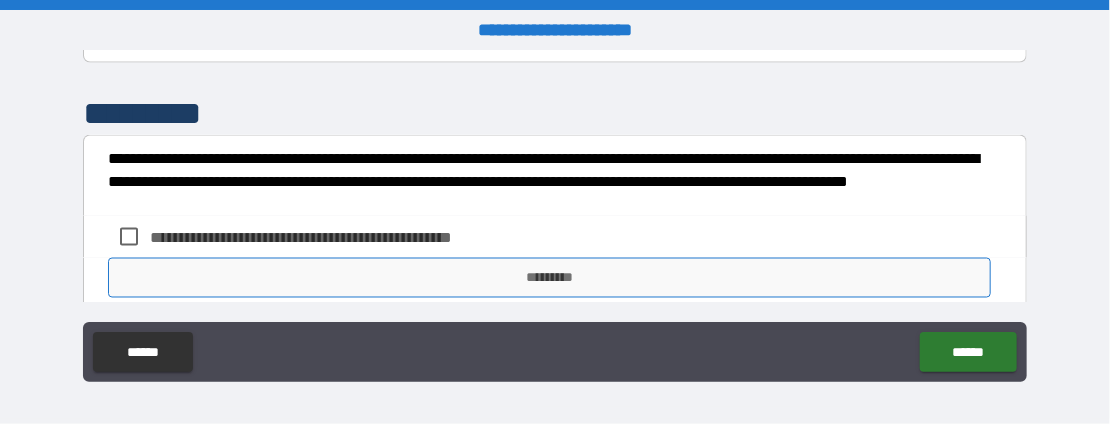 scroll, scrollTop: 1200, scrollLeft: 0, axis: vertical 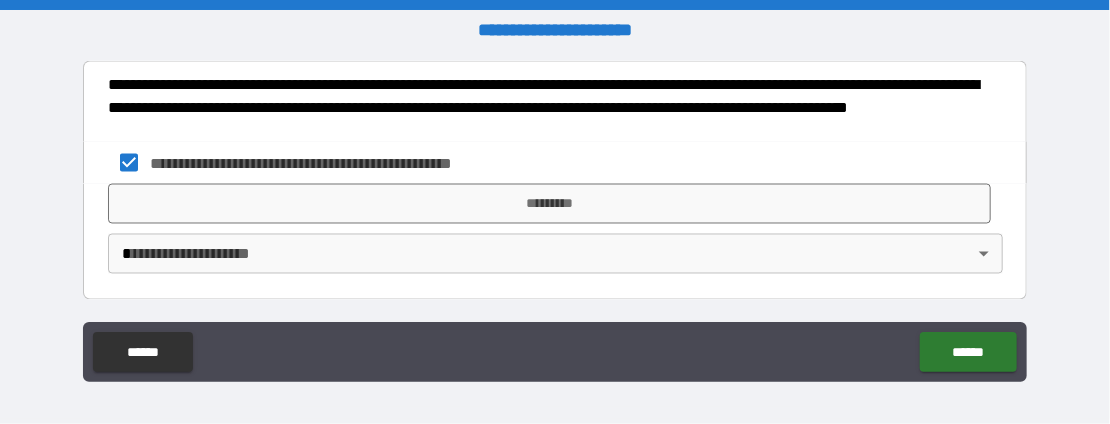 click on "**********" at bounding box center (555, 212) 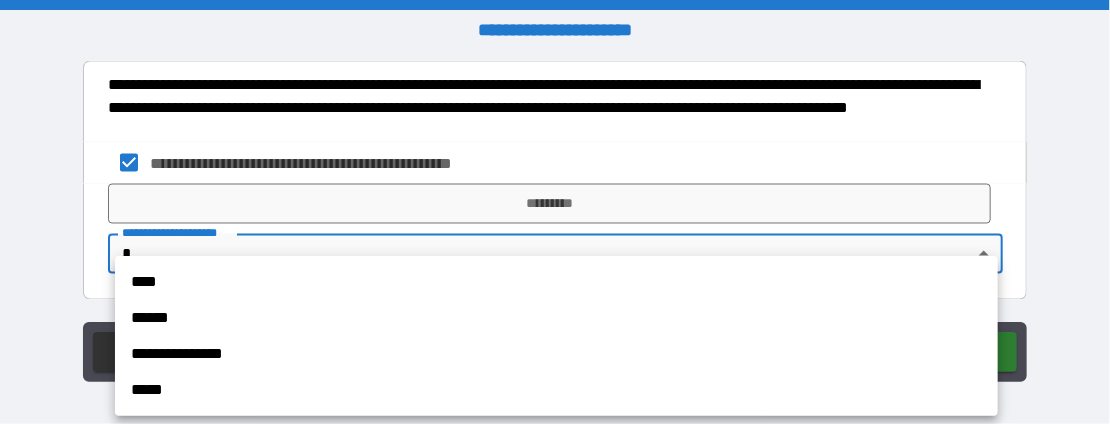 click on "****" at bounding box center (556, 282) 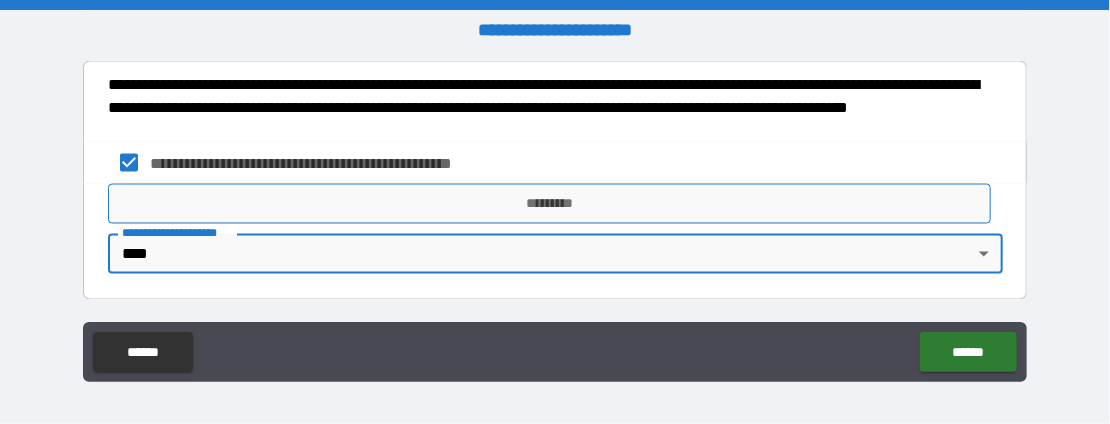 click on "*********" at bounding box center [549, 204] 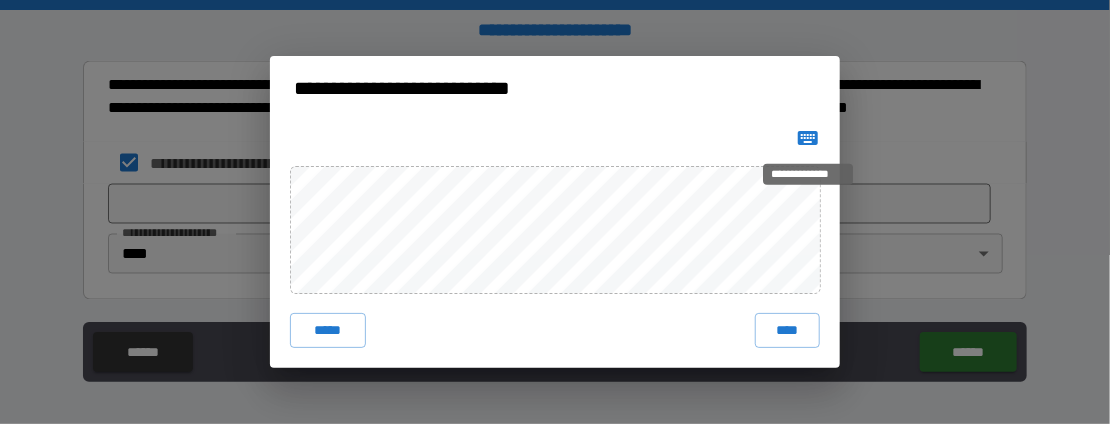 click 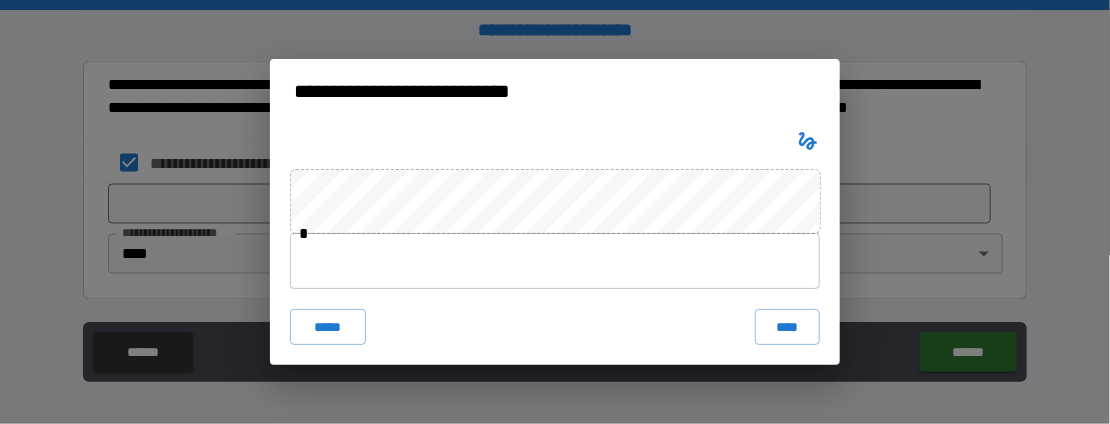 click at bounding box center (555, 261) 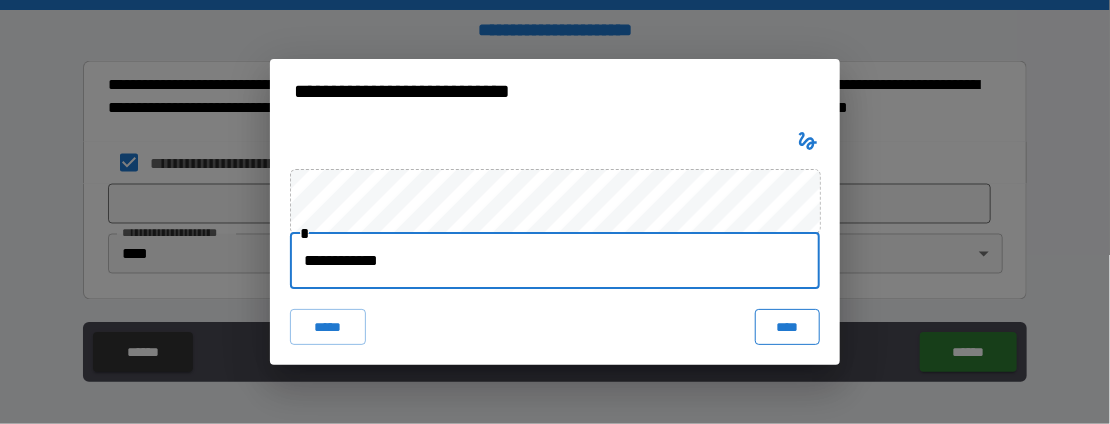 type on "**********" 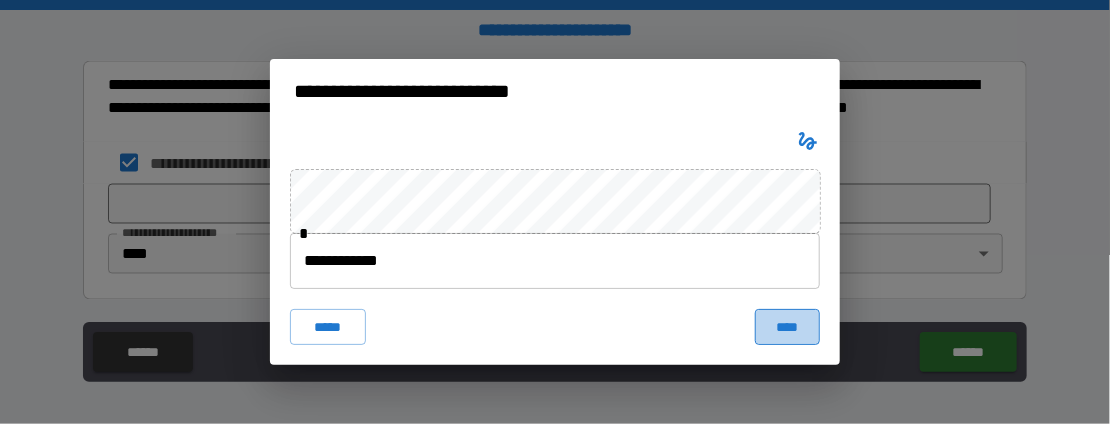click on "****" at bounding box center (787, 327) 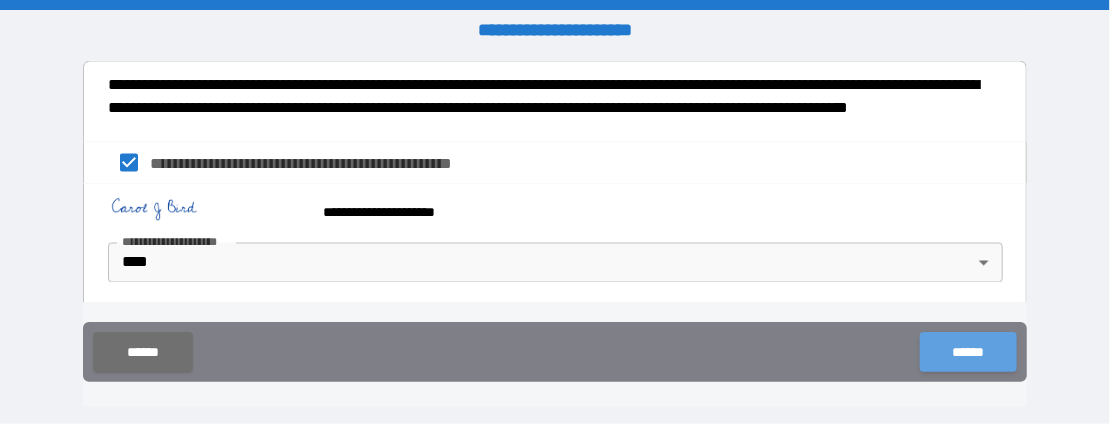 click on "******" at bounding box center (968, 352) 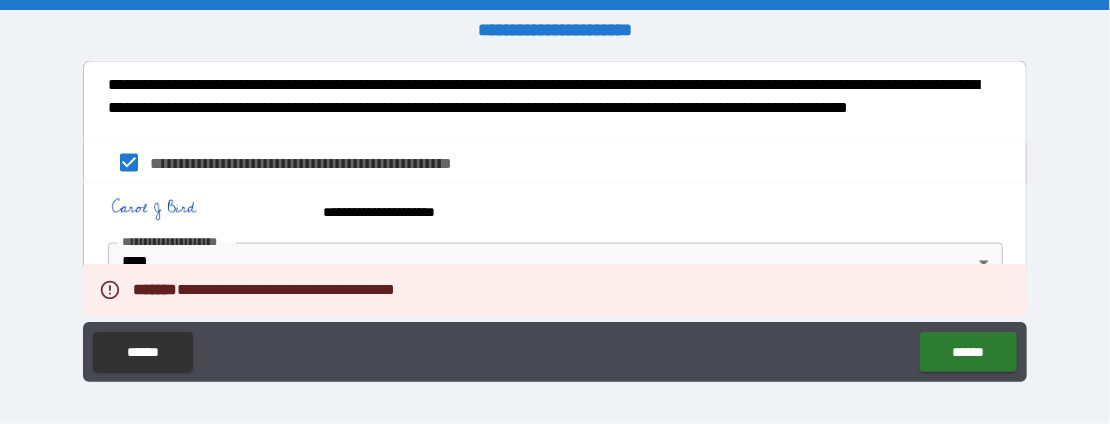 scroll, scrollTop: 1035, scrollLeft: 0, axis: vertical 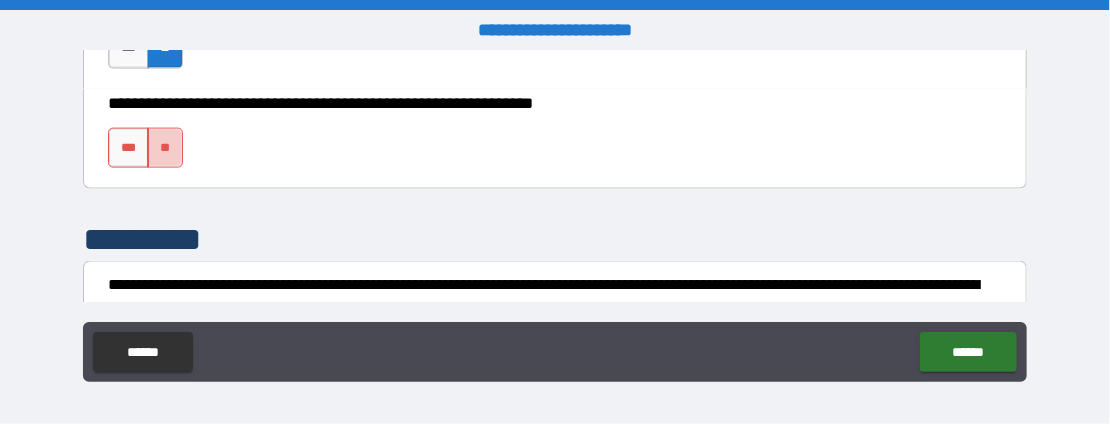 click on "**" at bounding box center [165, 148] 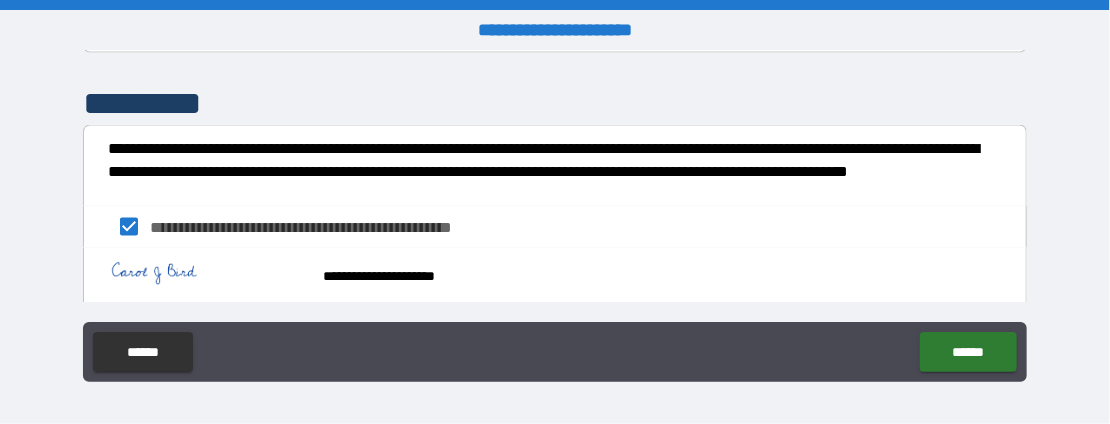 scroll, scrollTop: 1243, scrollLeft: 0, axis: vertical 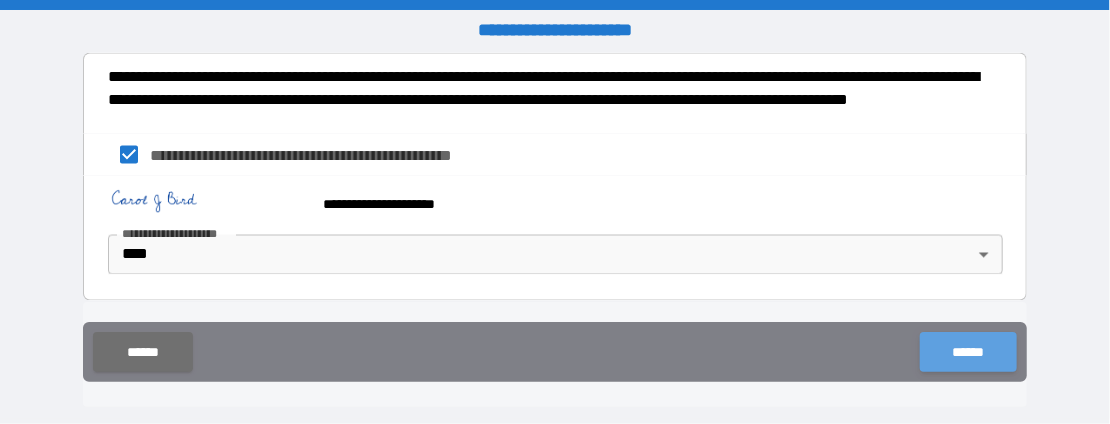 click on "******" at bounding box center [968, 352] 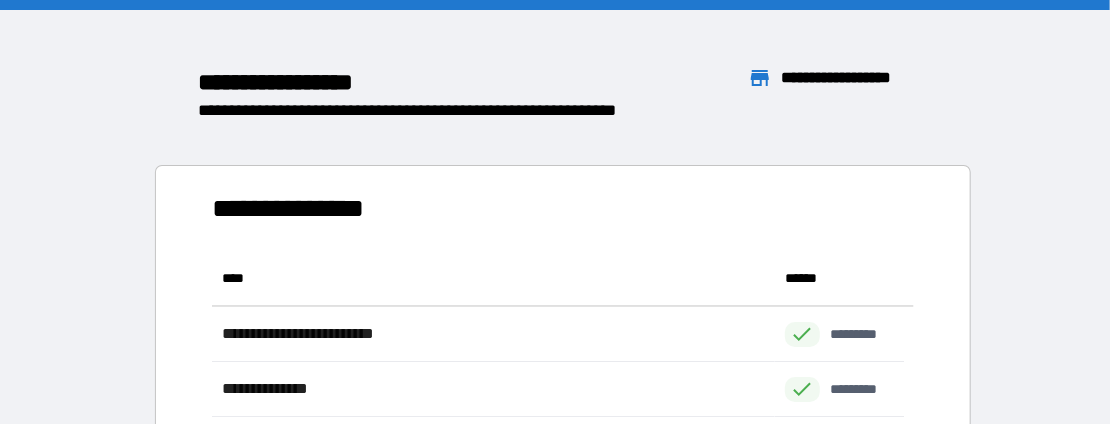 scroll, scrollTop: 426, scrollLeft: 677, axis: both 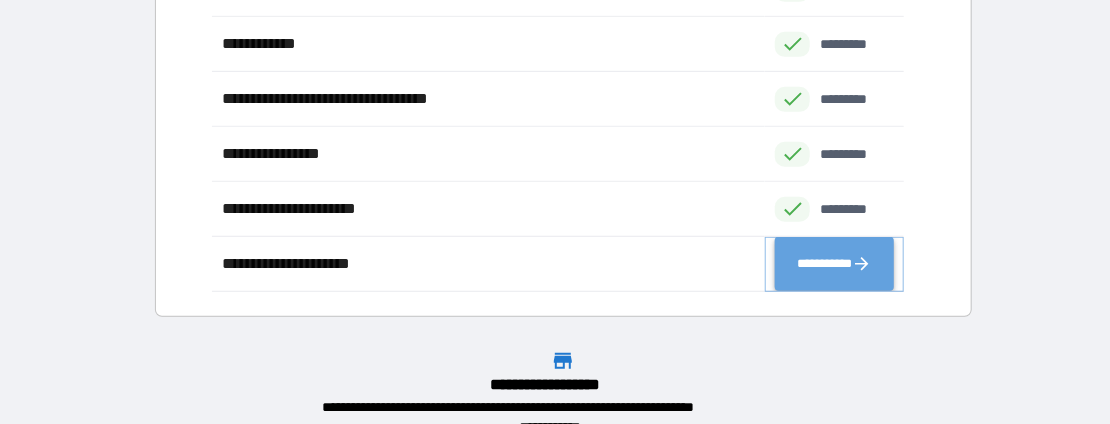 click on "**********" at bounding box center [834, 263] 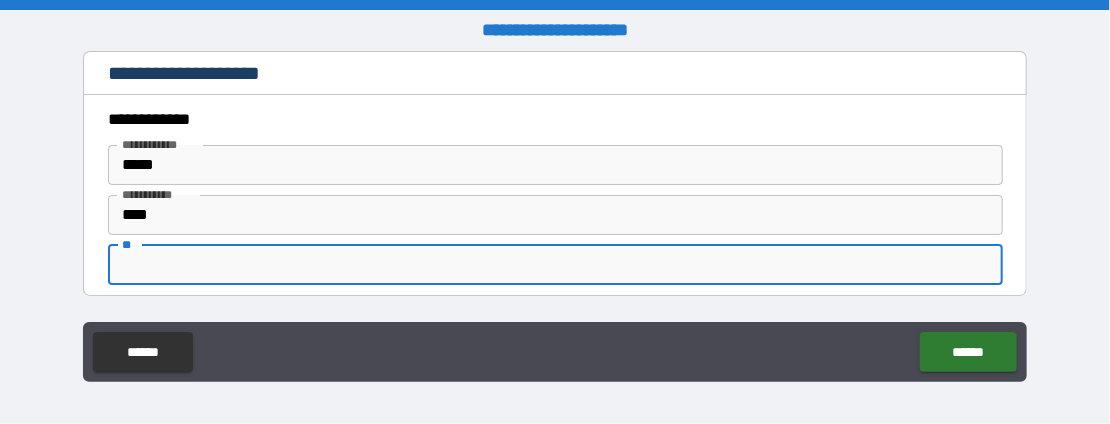 click on "**" at bounding box center (555, 265) 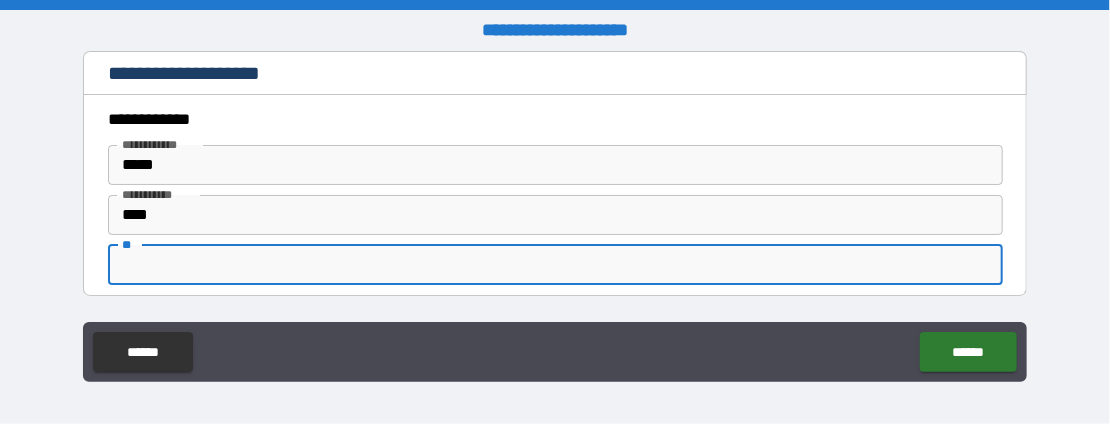 type on "*" 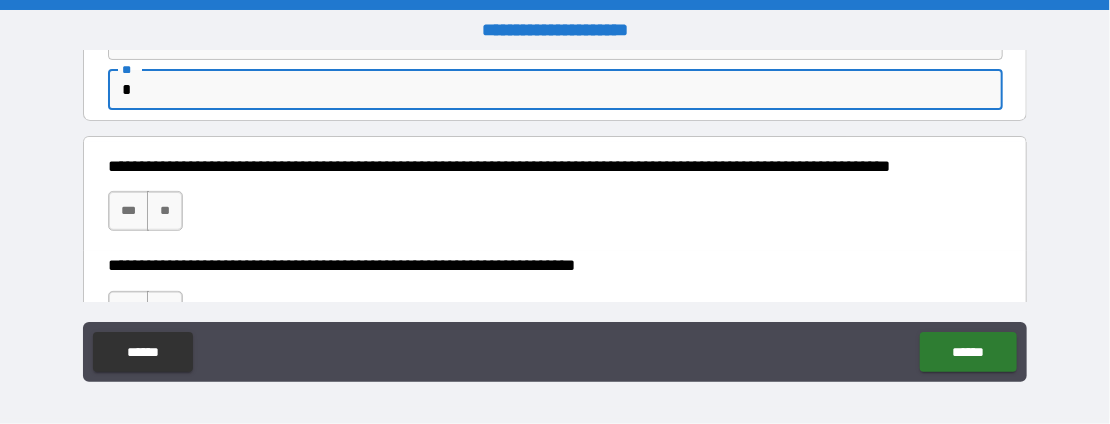 scroll, scrollTop: 200, scrollLeft: 0, axis: vertical 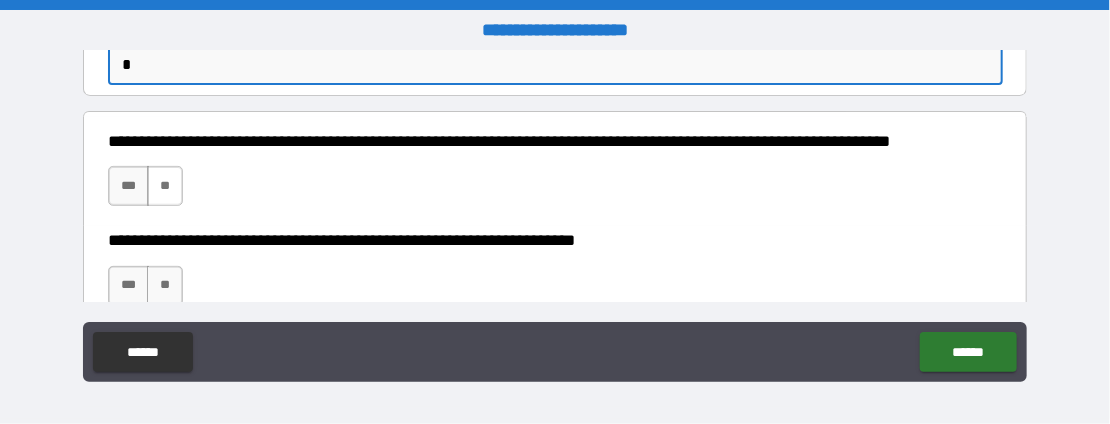 click on "**" at bounding box center (165, 186) 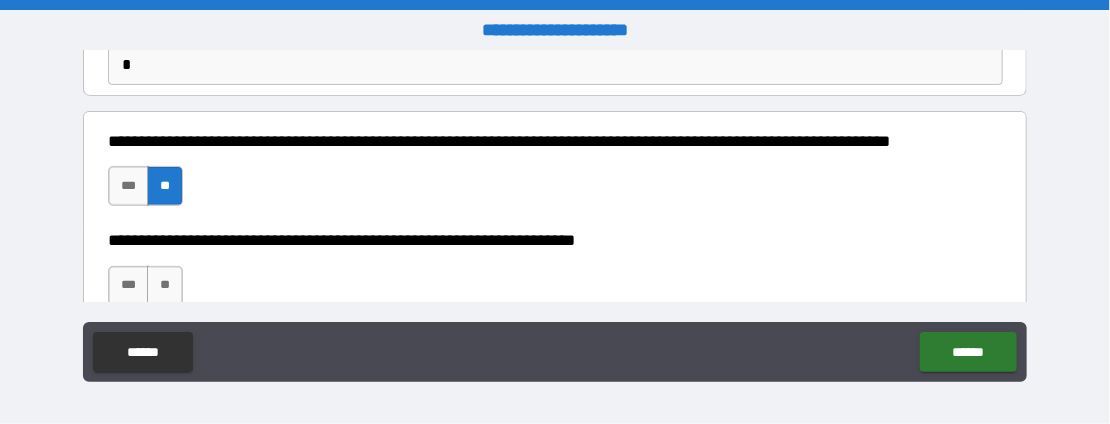 scroll, scrollTop: 300, scrollLeft: 0, axis: vertical 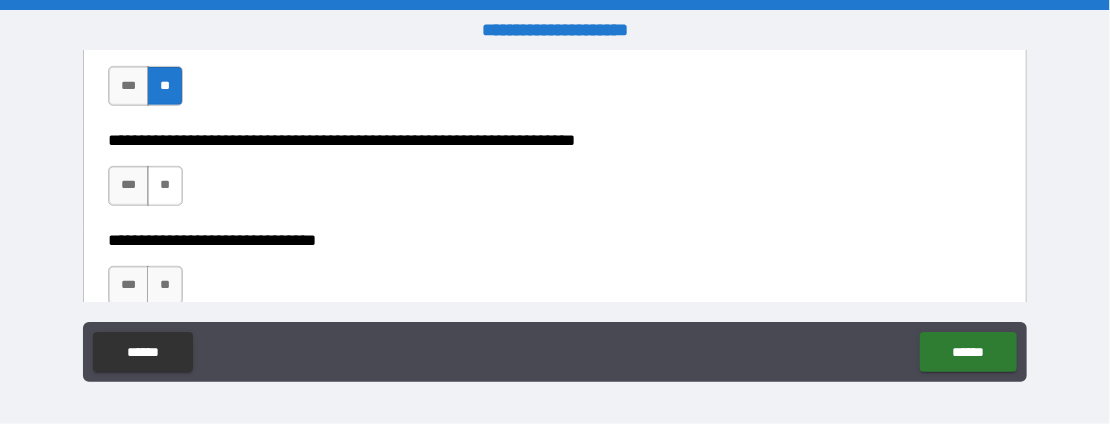 click on "**" at bounding box center (165, 186) 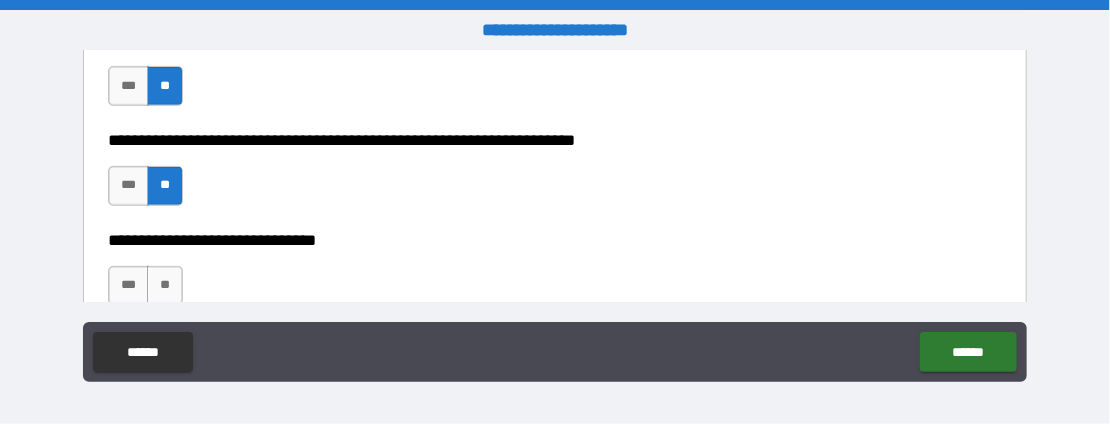 scroll, scrollTop: 400, scrollLeft: 0, axis: vertical 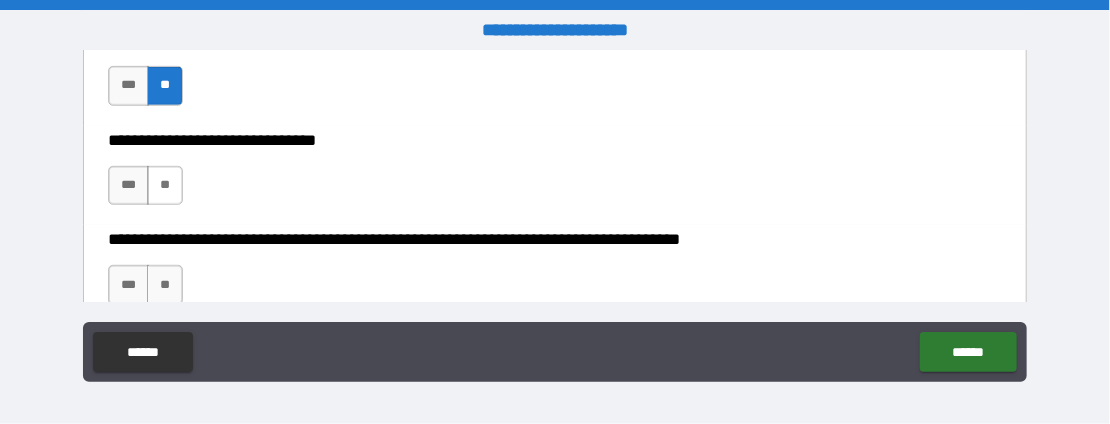 click on "**" at bounding box center (165, 186) 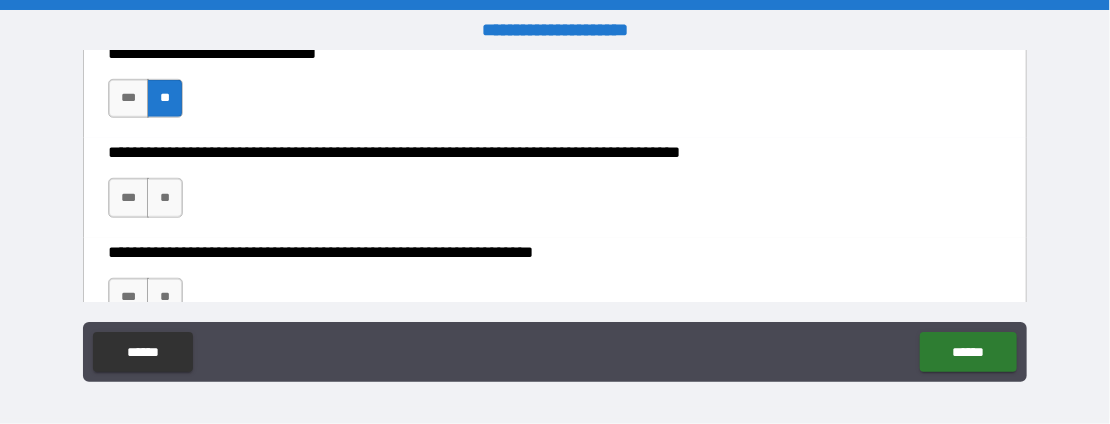 scroll, scrollTop: 500, scrollLeft: 0, axis: vertical 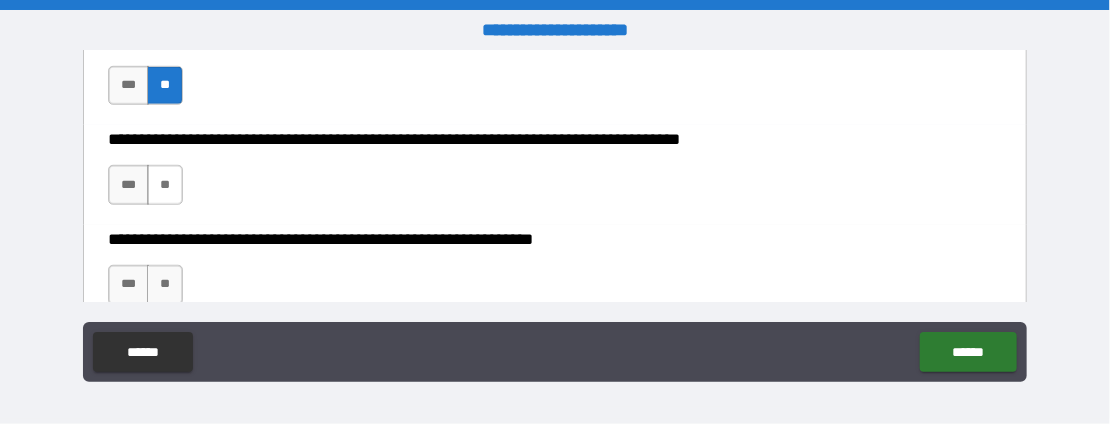 click on "**" at bounding box center (165, 185) 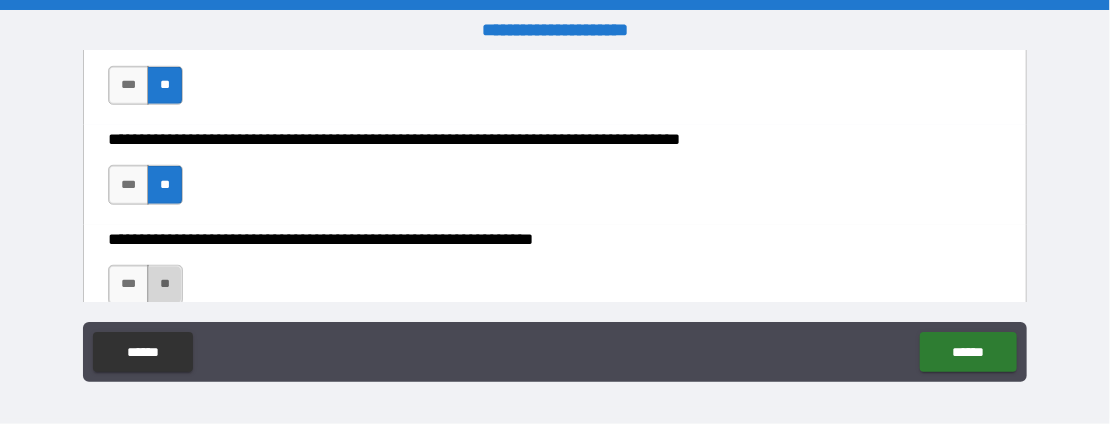 click on "**" at bounding box center [165, 285] 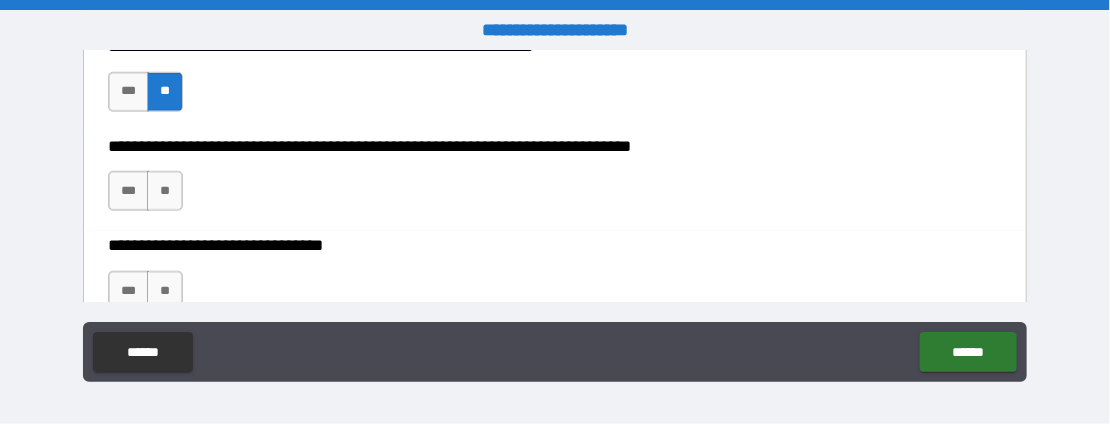 scroll, scrollTop: 700, scrollLeft: 0, axis: vertical 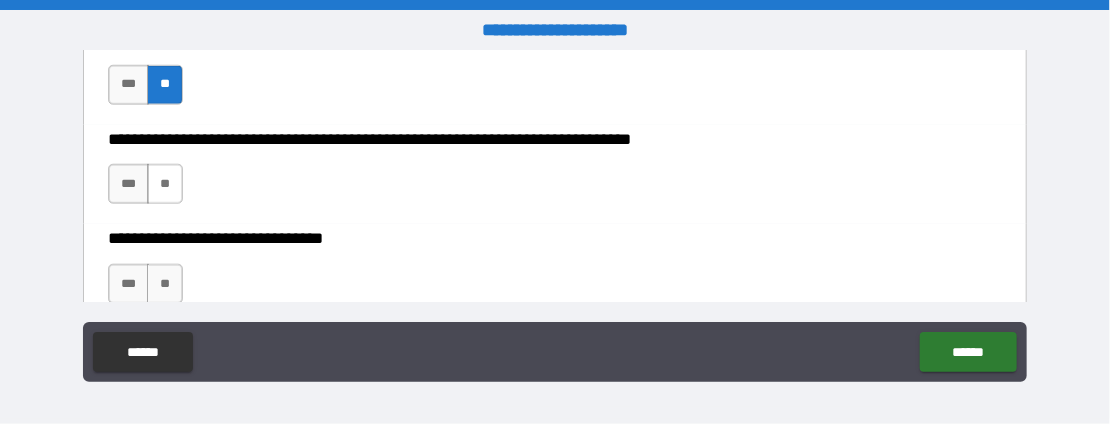 click on "**" at bounding box center [165, 184] 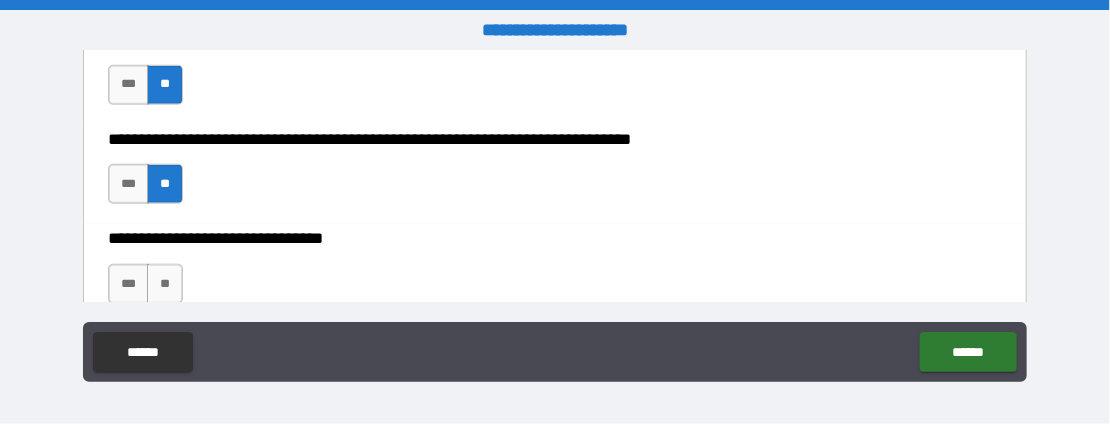 scroll, scrollTop: 800, scrollLeft: 0, axis: vertical 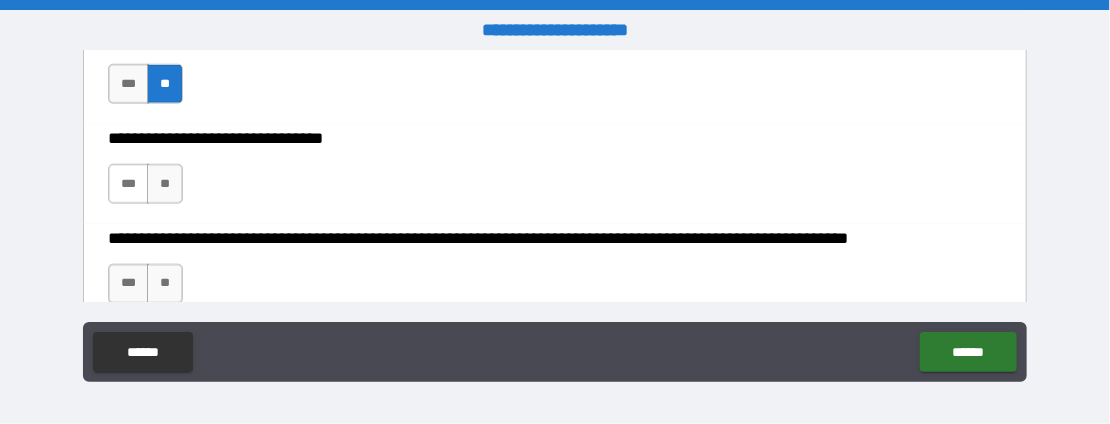 click on "***" at bounding box center [128, 184] 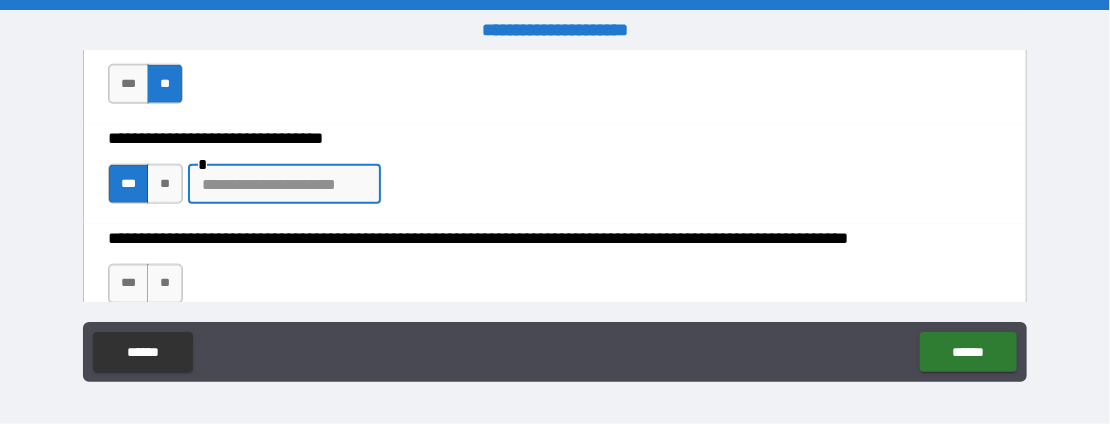click at bounding box center (284, 184) 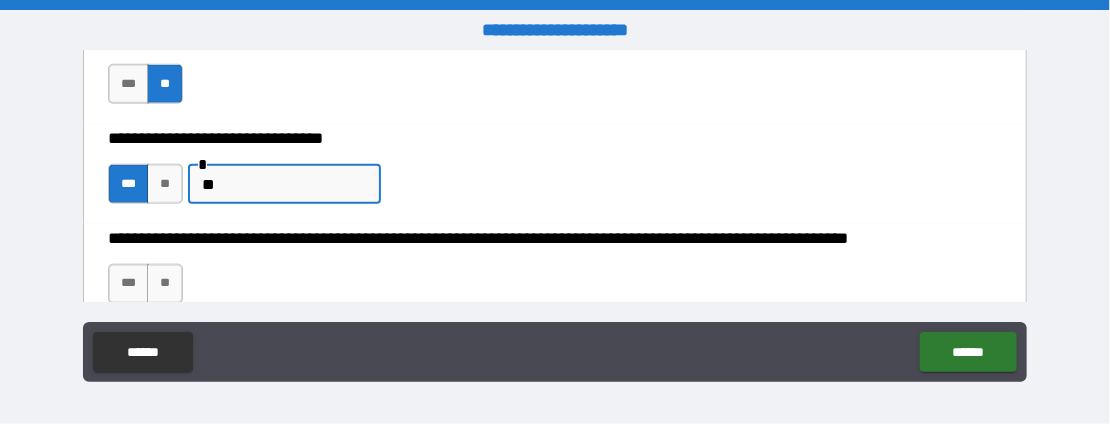 scroll, scrollTop: 900, scrollLeft: 0, axis: vertical 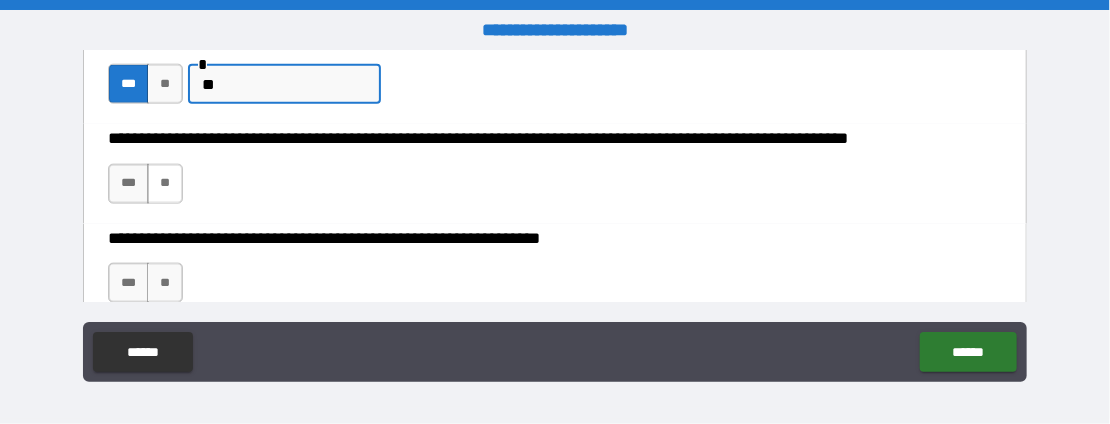 type on "**" 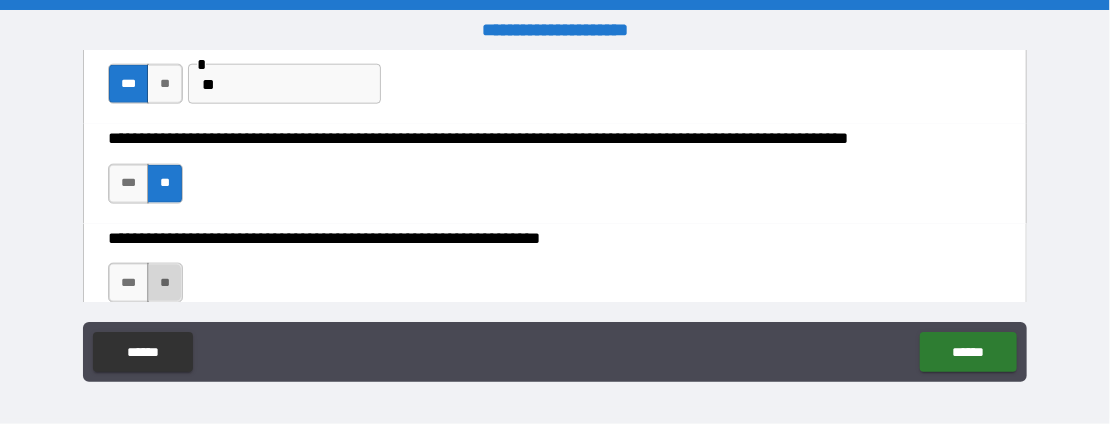 click on "**" at bounding box center [165, 283] 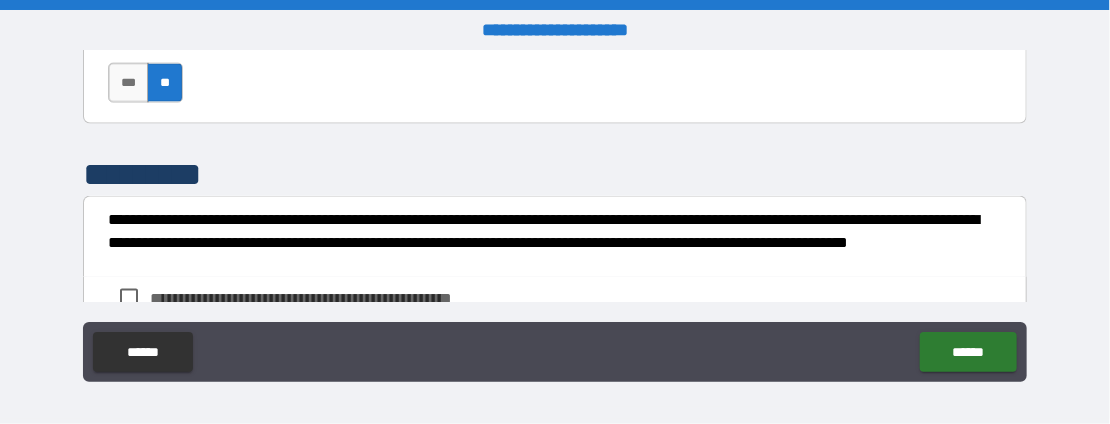 scroll, scrollTop: 1200, scrollLeft: 0, axis: vertical 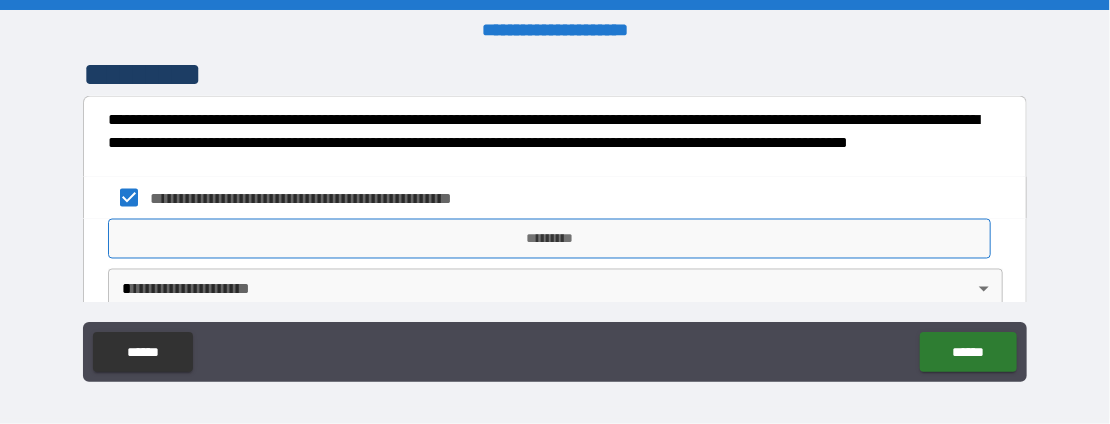 click on "*********" at bounding box center (549, 239) 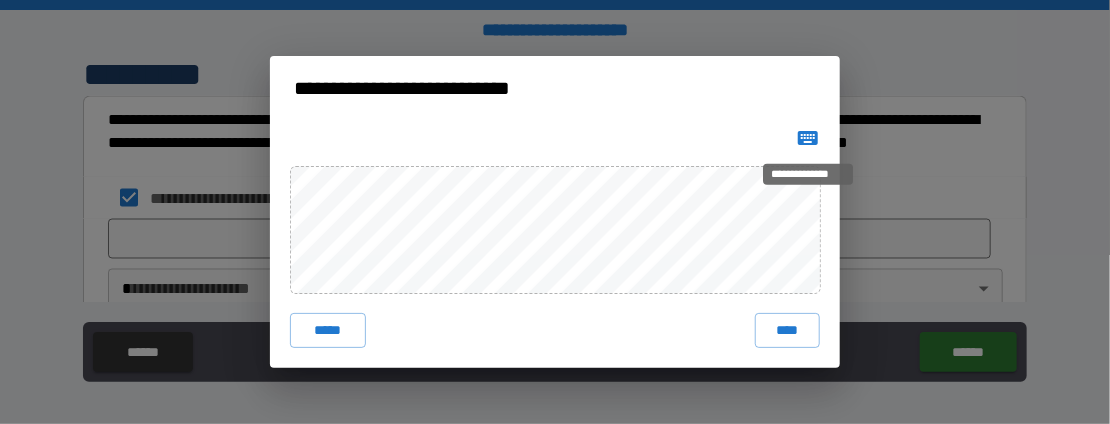click 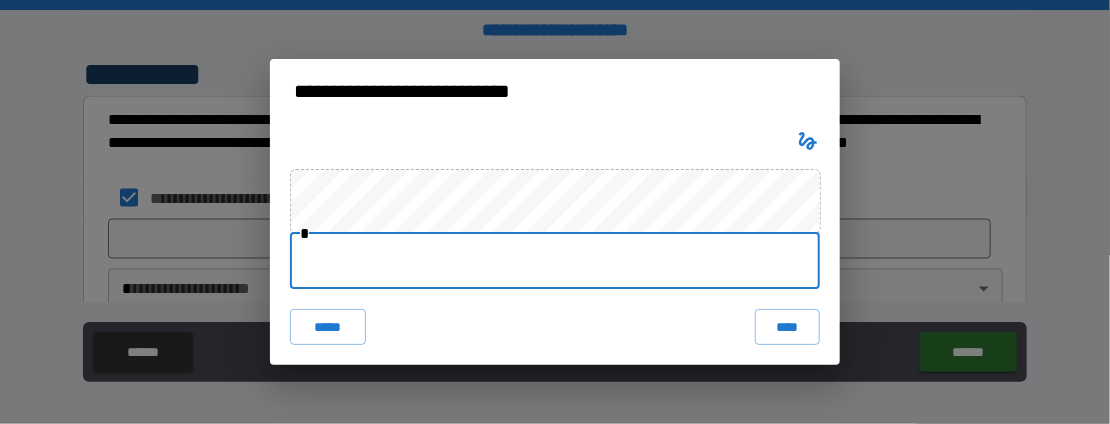 click at bounding box center [555, 261] 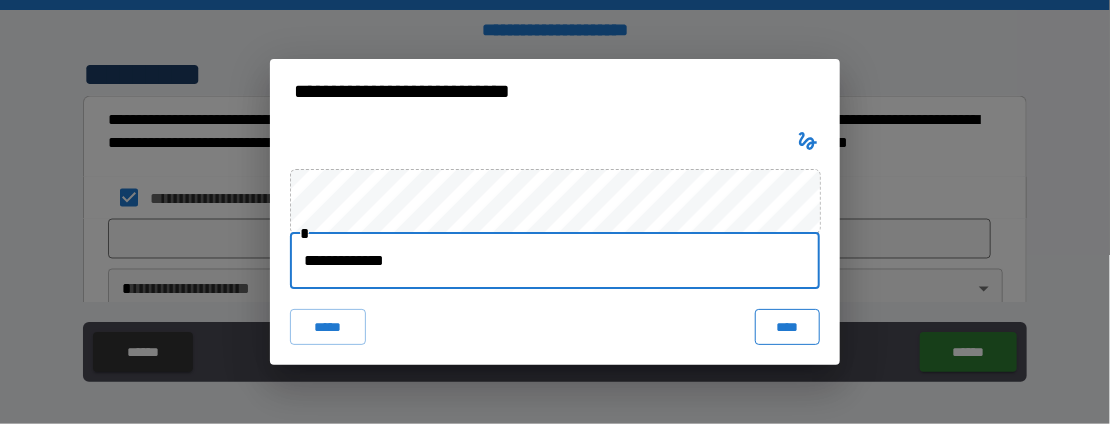 type on "**********" 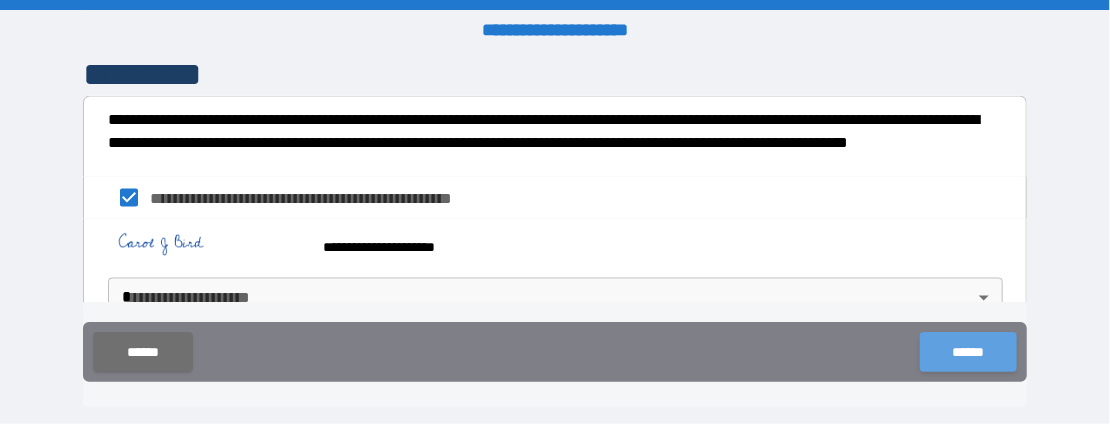 click on "******" at bounding box center [968, 352] 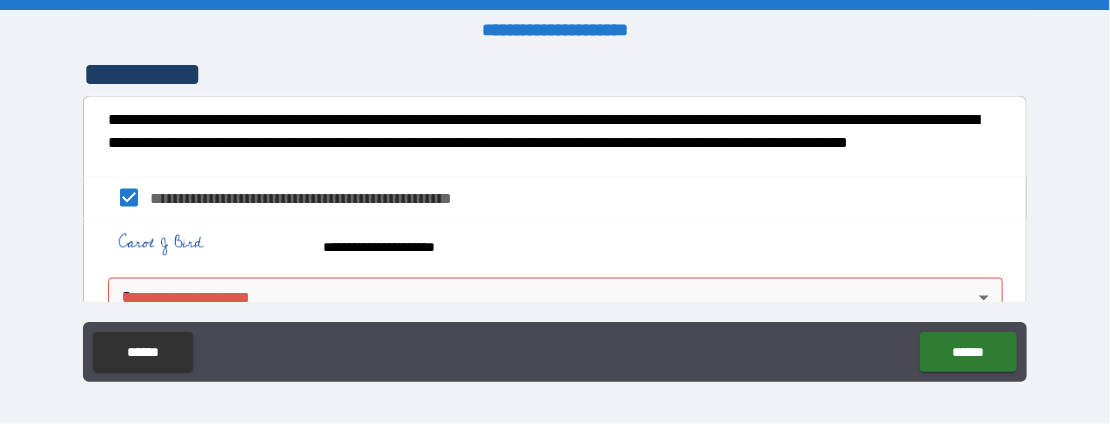 scroll, scrollTop: 1243, scrollLeft: 0, axis: vertical 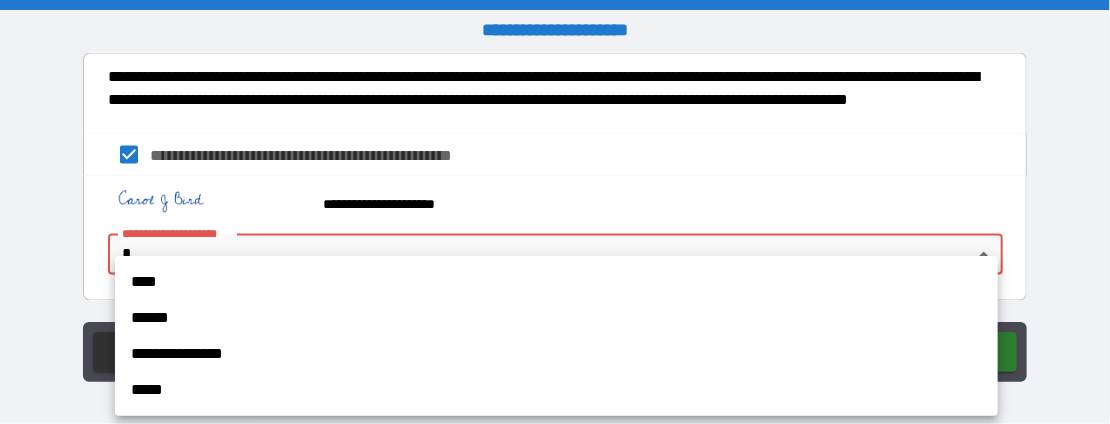 click on "**********" at bounding box center [555, 212] 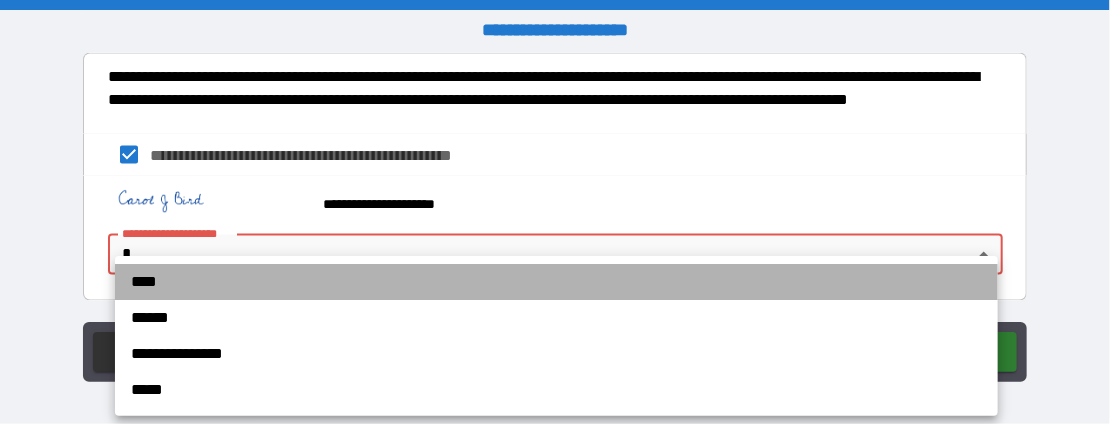 click on "****" at bounding box center [556, 282] 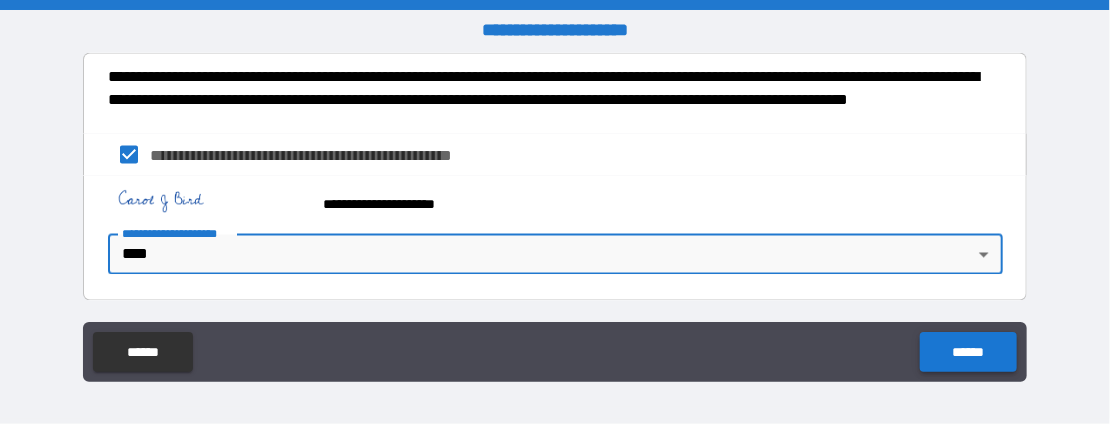click on "******" at bounding box center (968, 352) 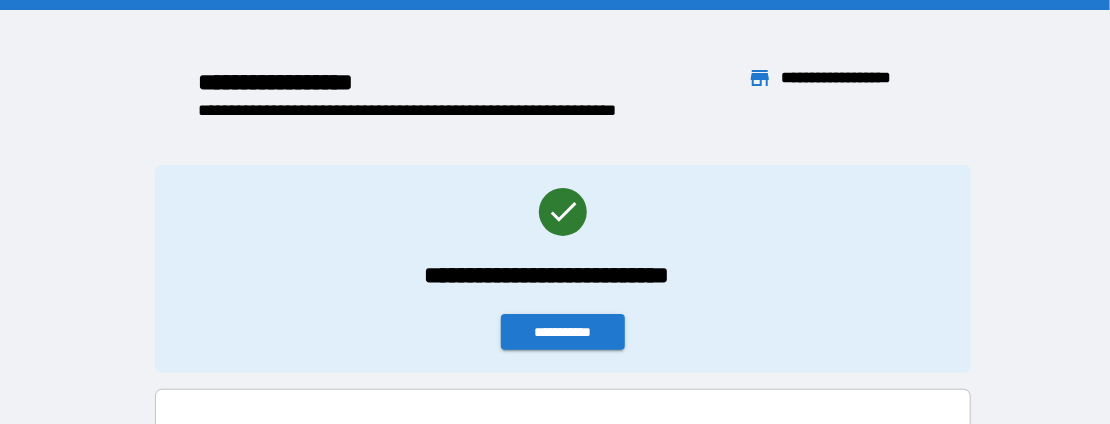 scroll, scrollTop: 16, scrollLeft: 15, axis: both 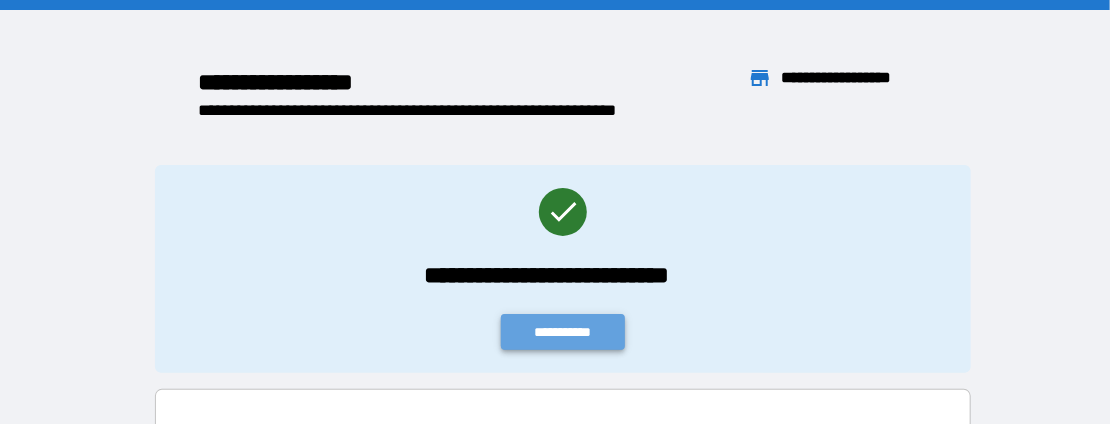 click on "**********" at bounding box center [563, 332] 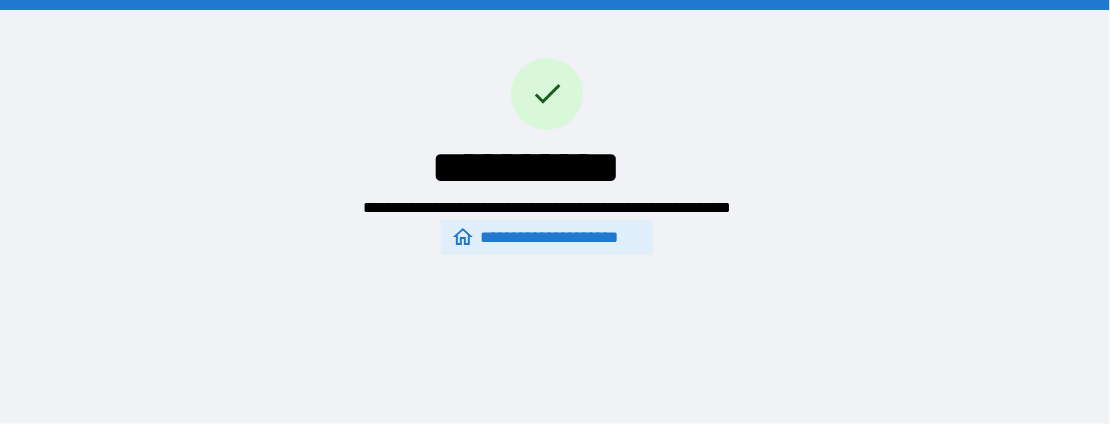 click on "**********" at bounding box center [546, 237] 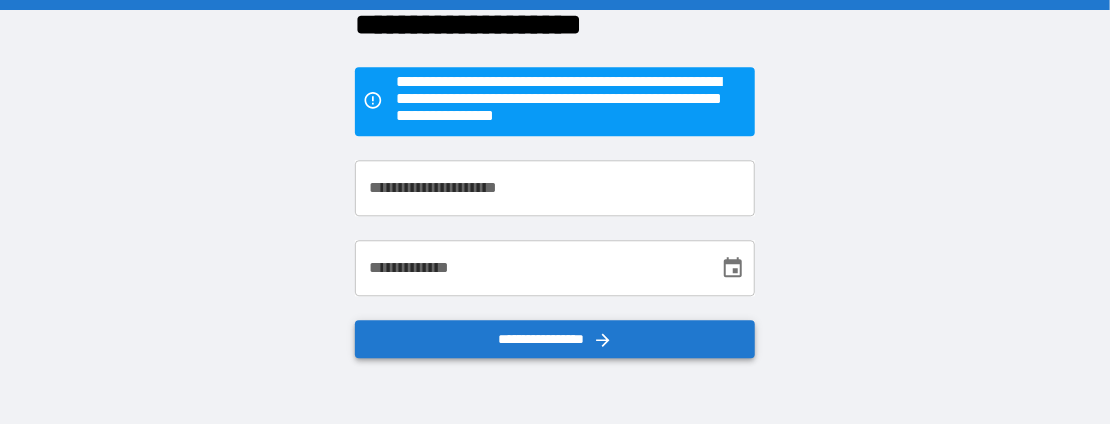 scroll, scrollTop: 0, scrollLeft: 0, axis: both 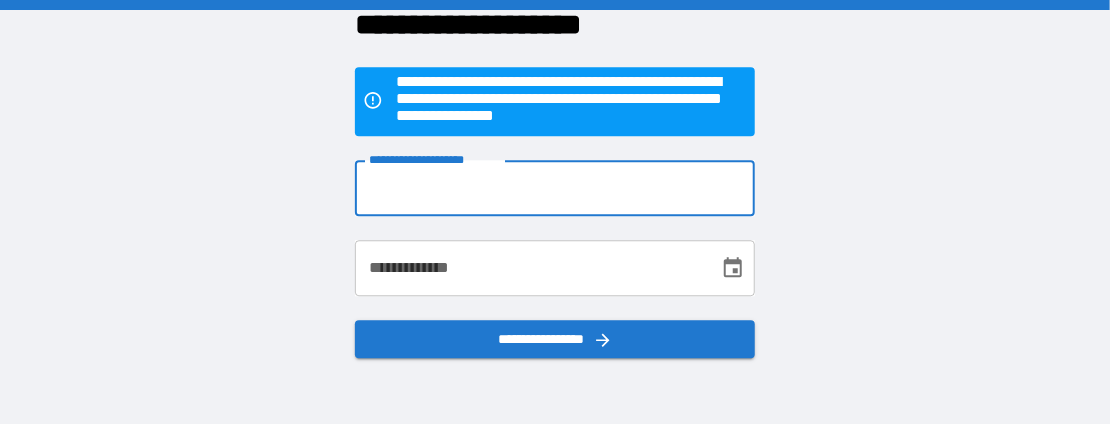 click on "**********" at bounding box center (555, 189) 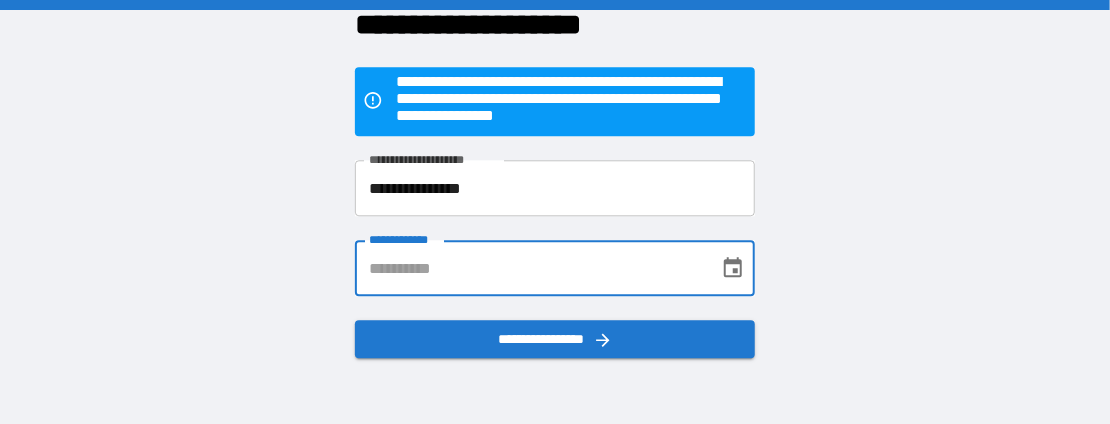 click on "**********" at bounding box center (530, 269) 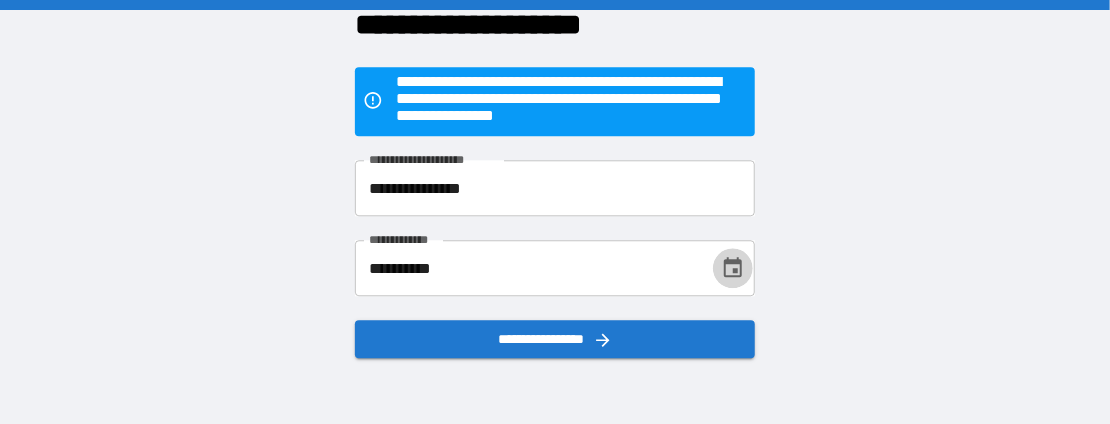 click 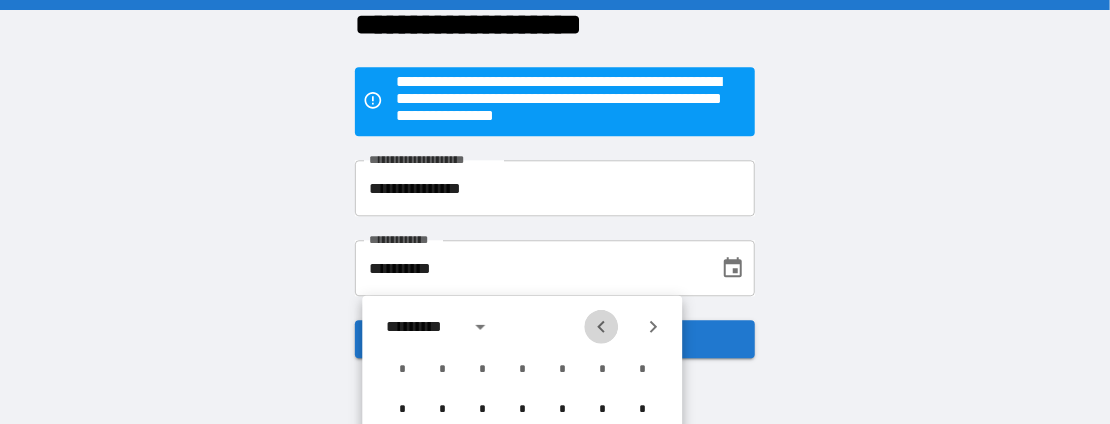click 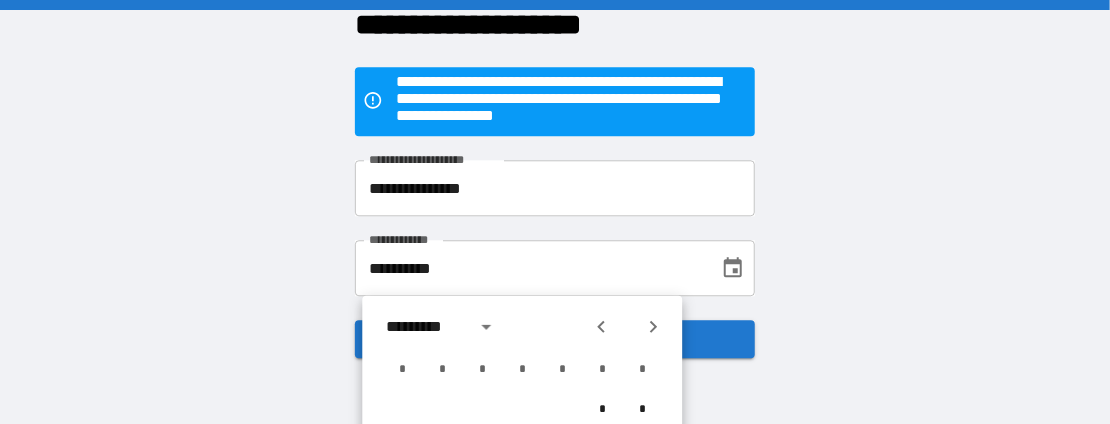 scroll, scrollTop: 205, scrollLeft: 0, axis: vertical 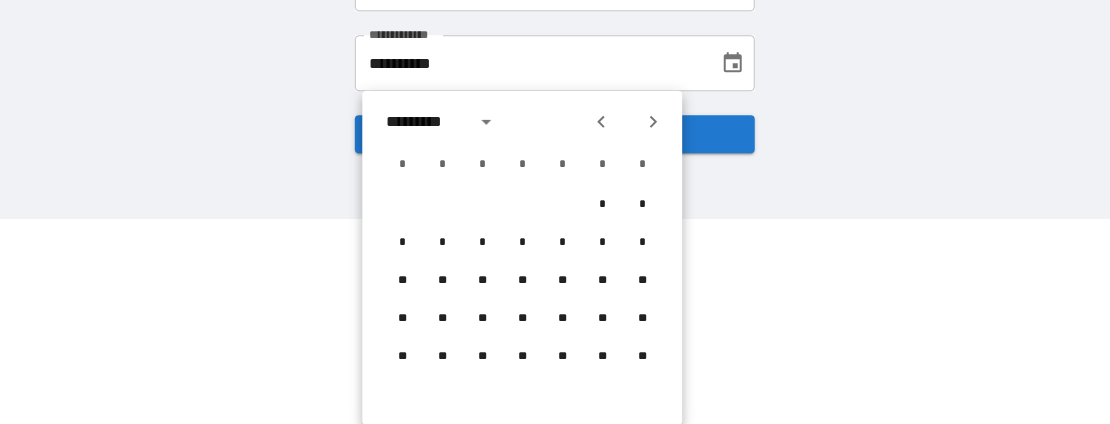 drag, startPoint x: 730, startPoint y: 394, endPoint x: 735, endPoint y: 365, distance: 29.427877 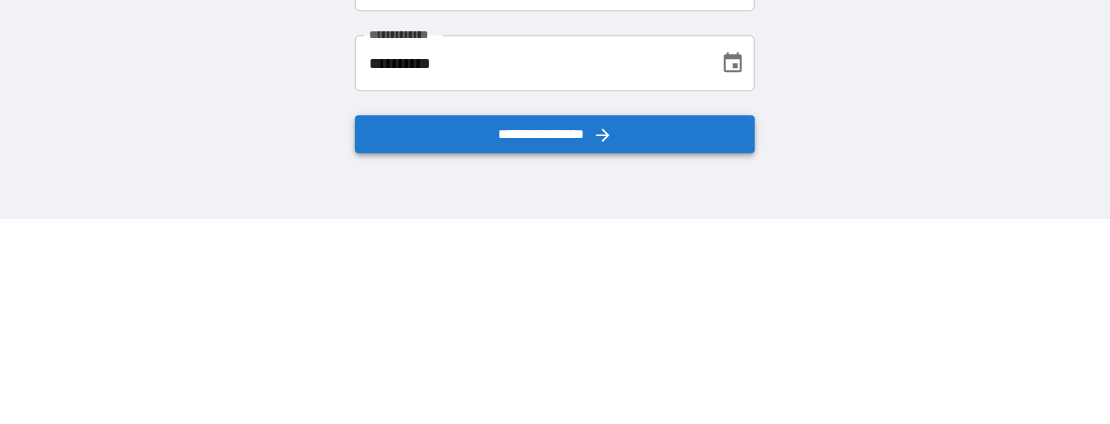 scroll, scrollTop: 0, scrollLeft: 0, axis: both 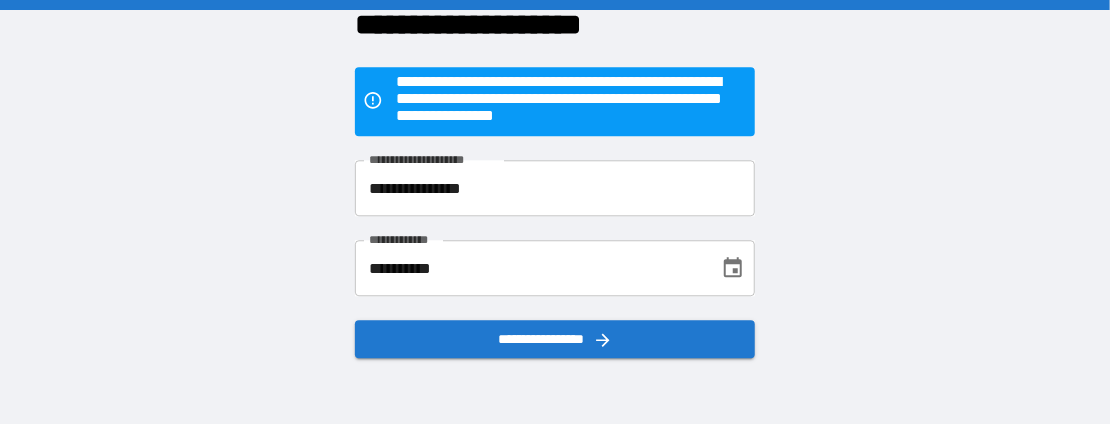 click 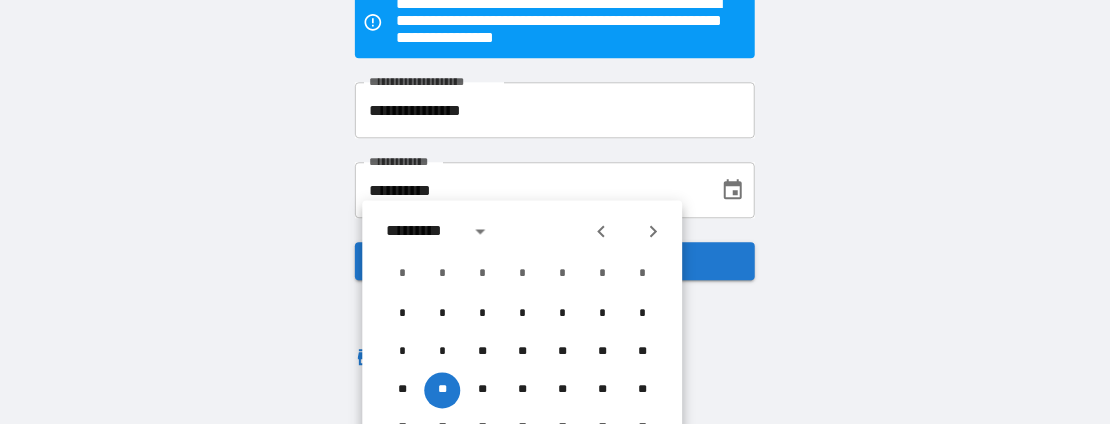 scroll, scrollTop: 127, scrollLeft: 0, axis: vertical 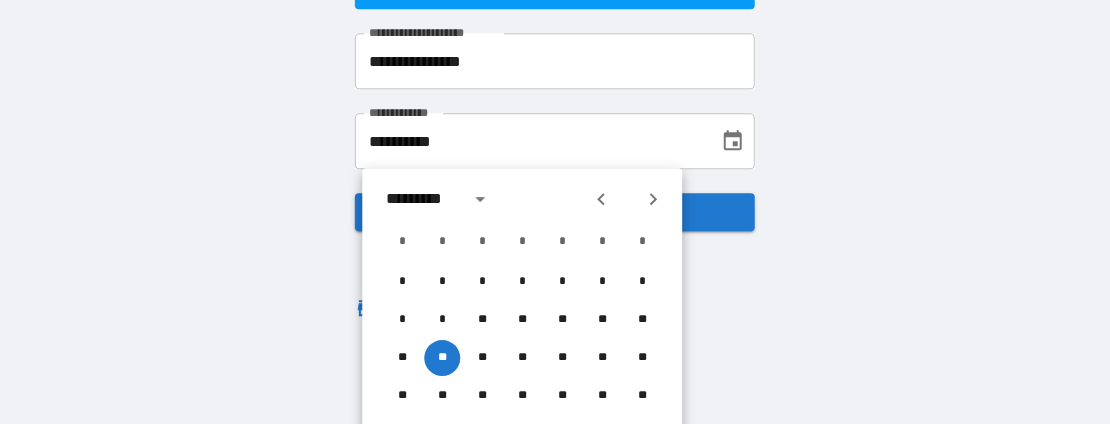 click 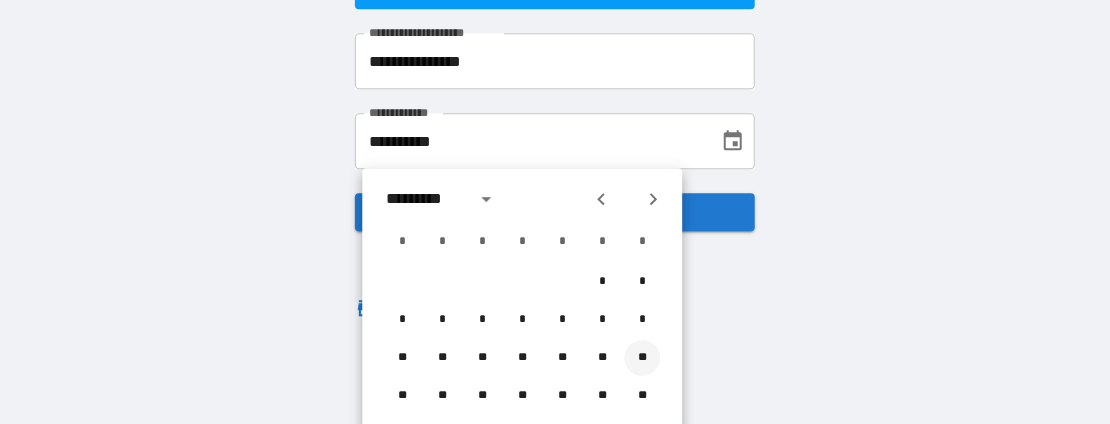 click on "**" at bounding box center (642, 358) 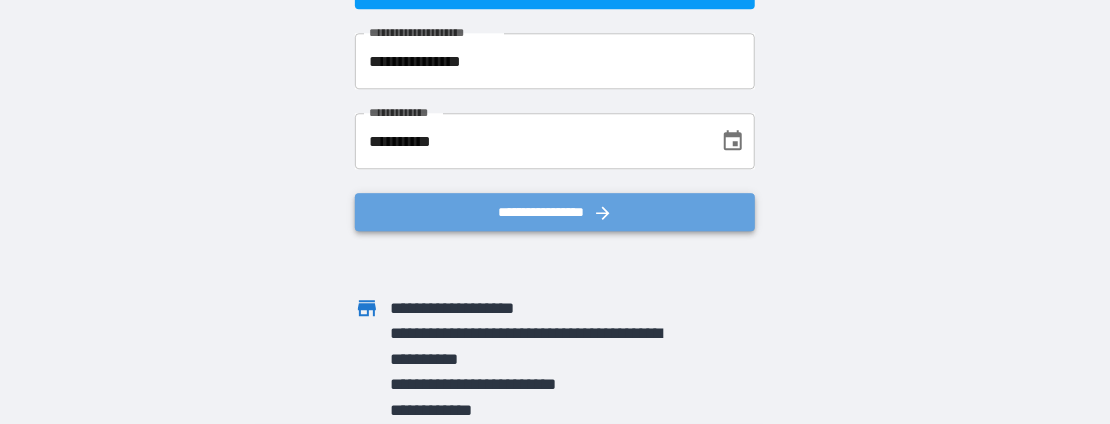 click on "**********" at bounding box center [555, 212] 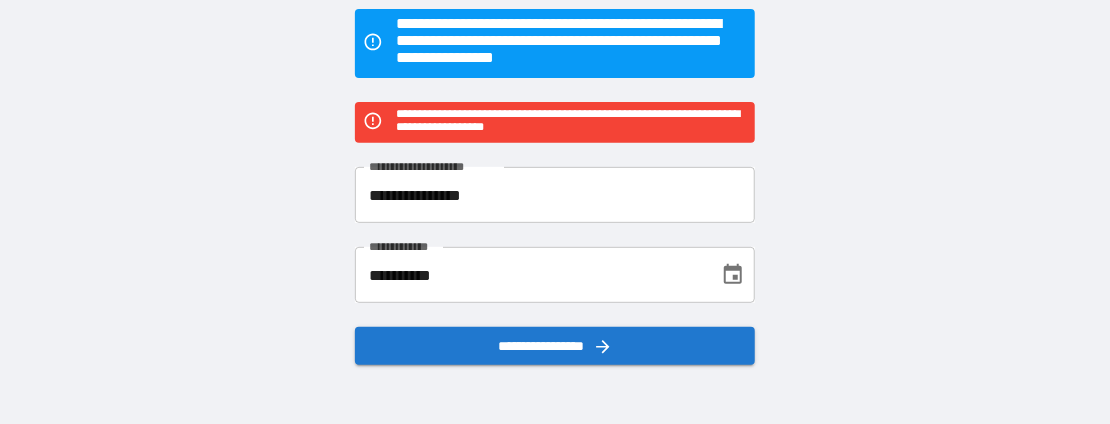 scroll, scrollTop: 0, scrollLeft: 0, axis: both 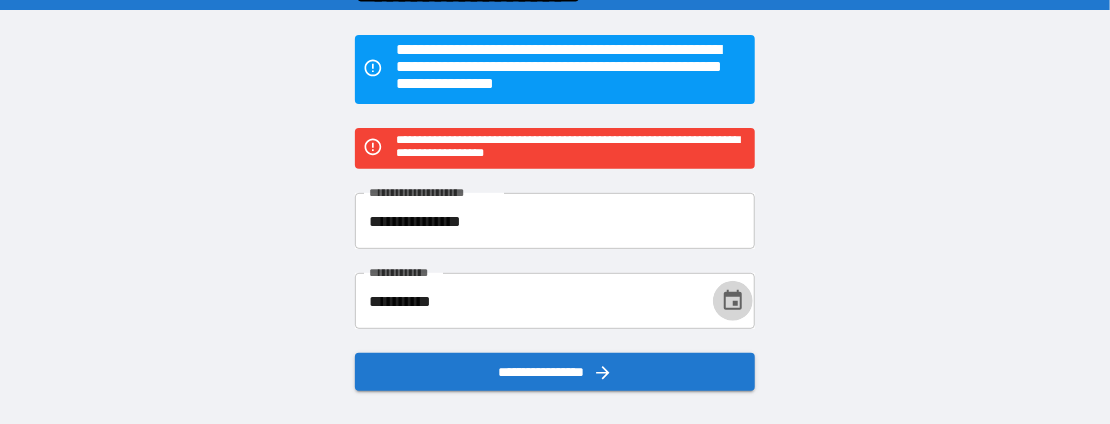 click 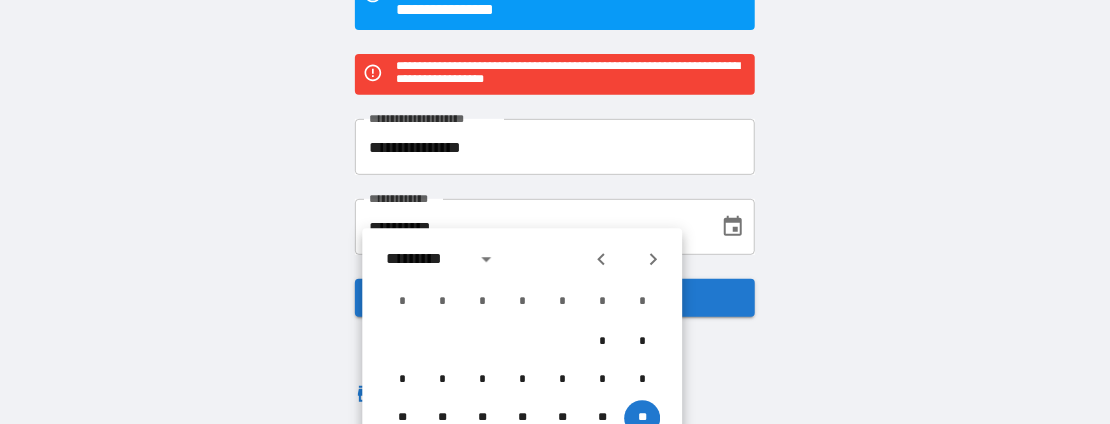 scroll, scrollTop: 100, scrollLeft: 0, axis: vertical 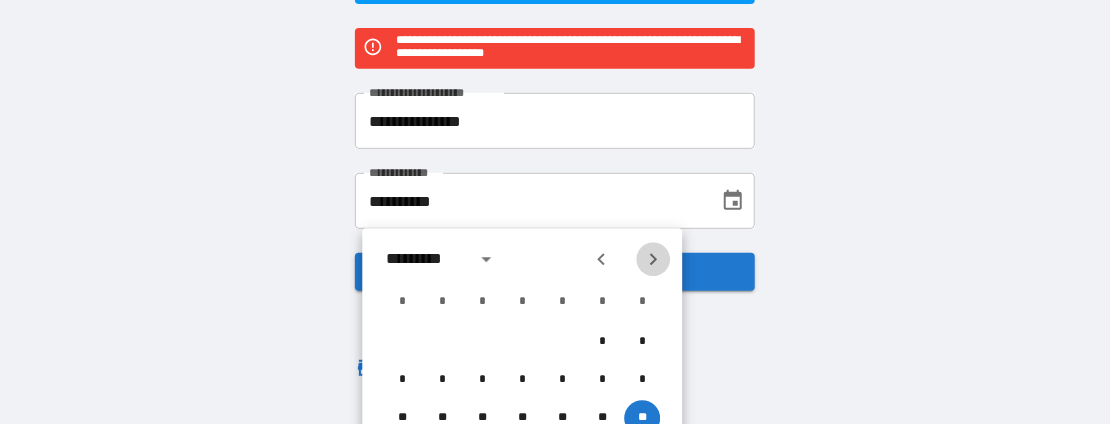 click 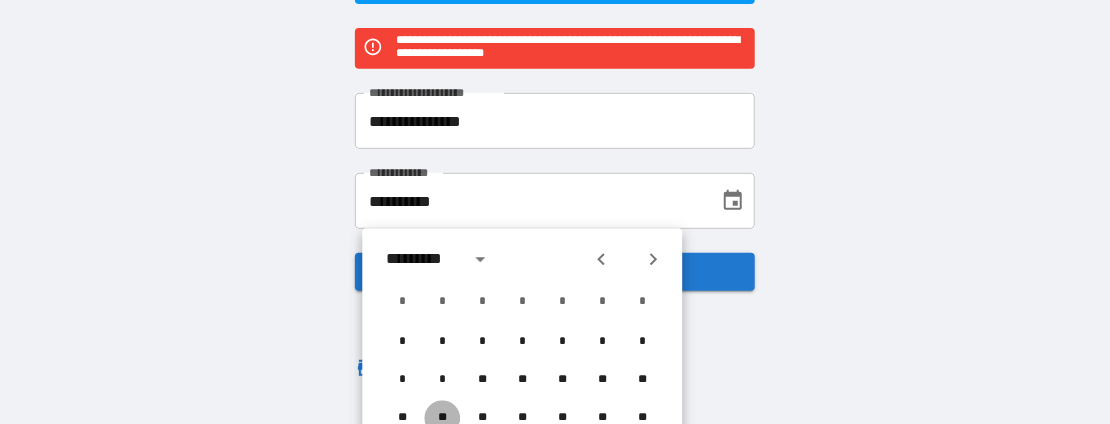 click on "**" at bounding box center (442, 418) 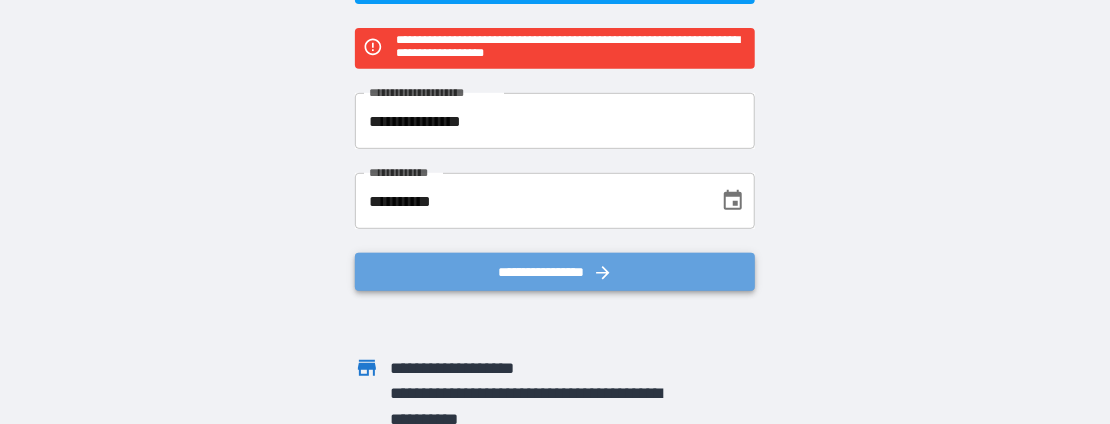 click on "**********" at bounding box center (555, 271) 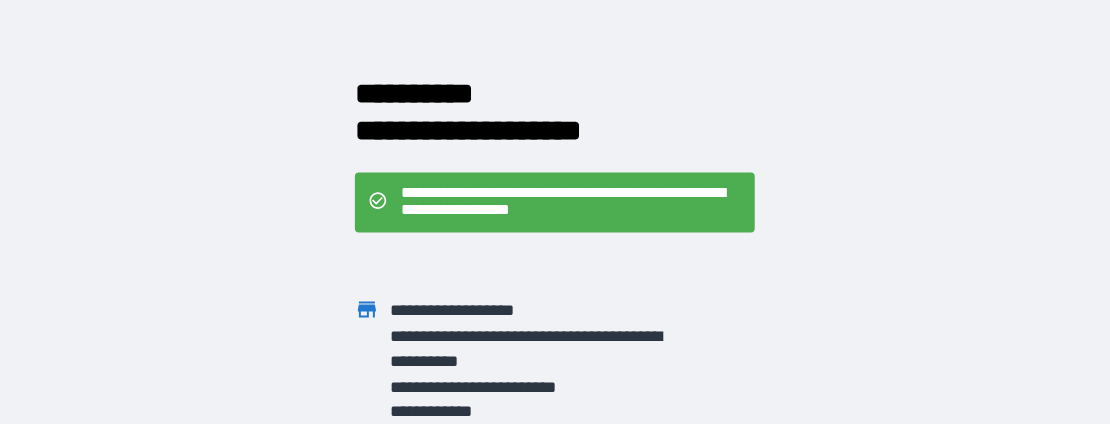 scroll, scrollTop: 12, scrollLeft: 0, axis: vertical 